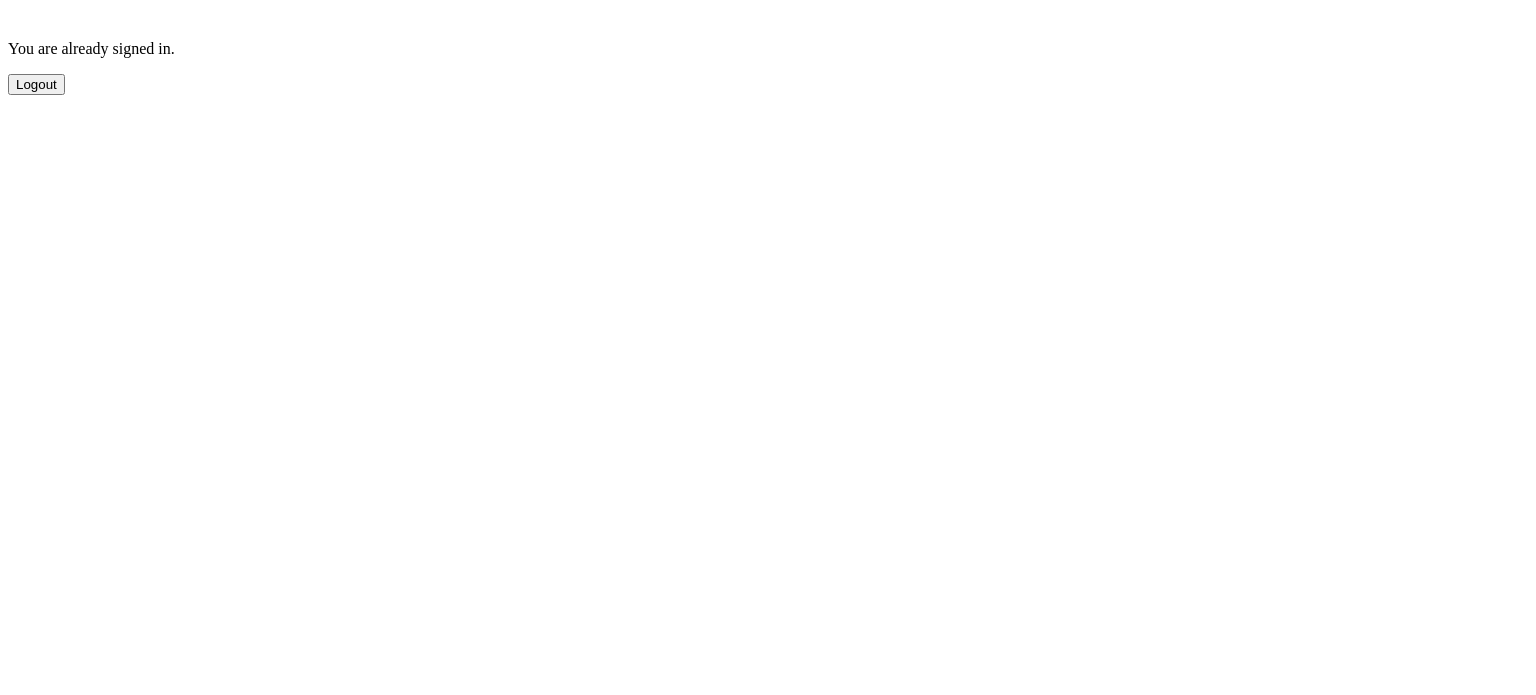scroll, scrollTop: 0, scrollLeft: 0, axis: both 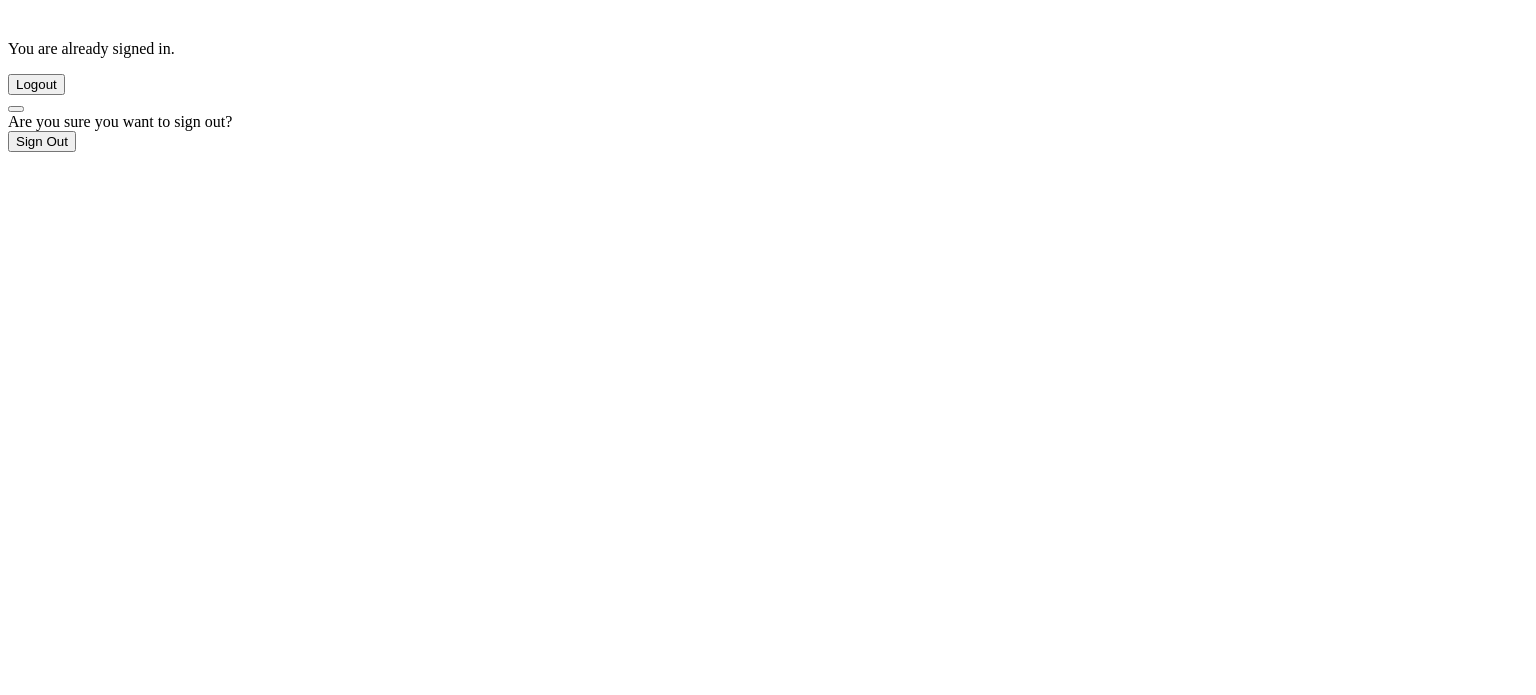 click on "Sign Out" at bounding box center (42, 141) 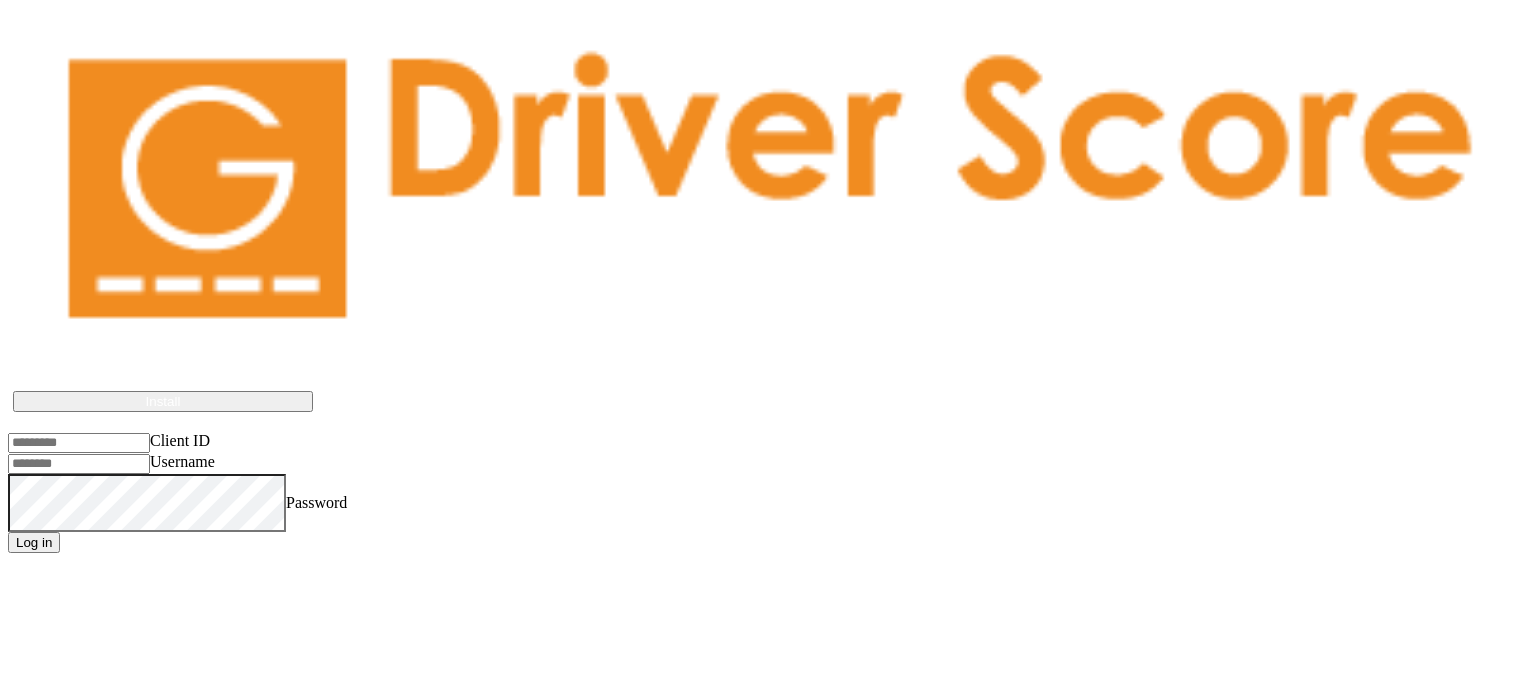 type on "**********" 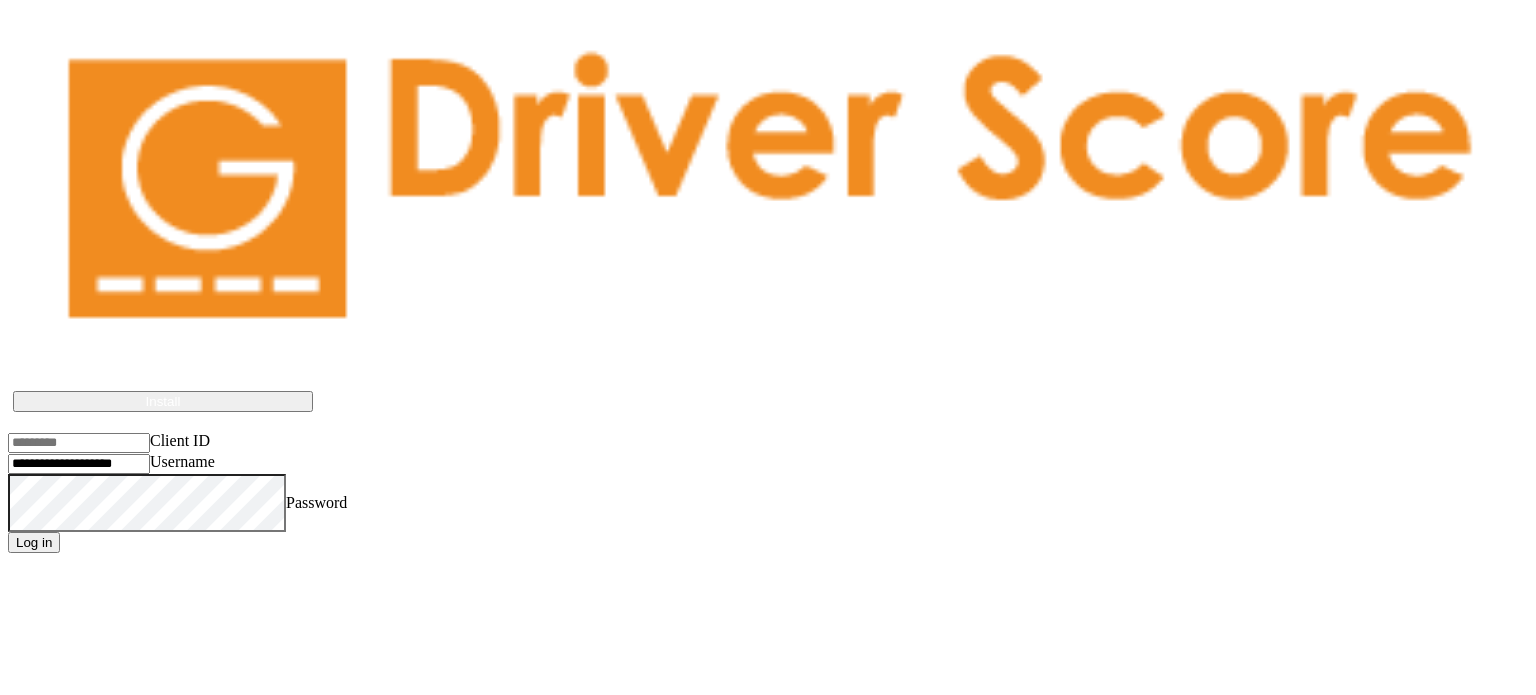 click on "Client ID" at bounding box center [79, 443] 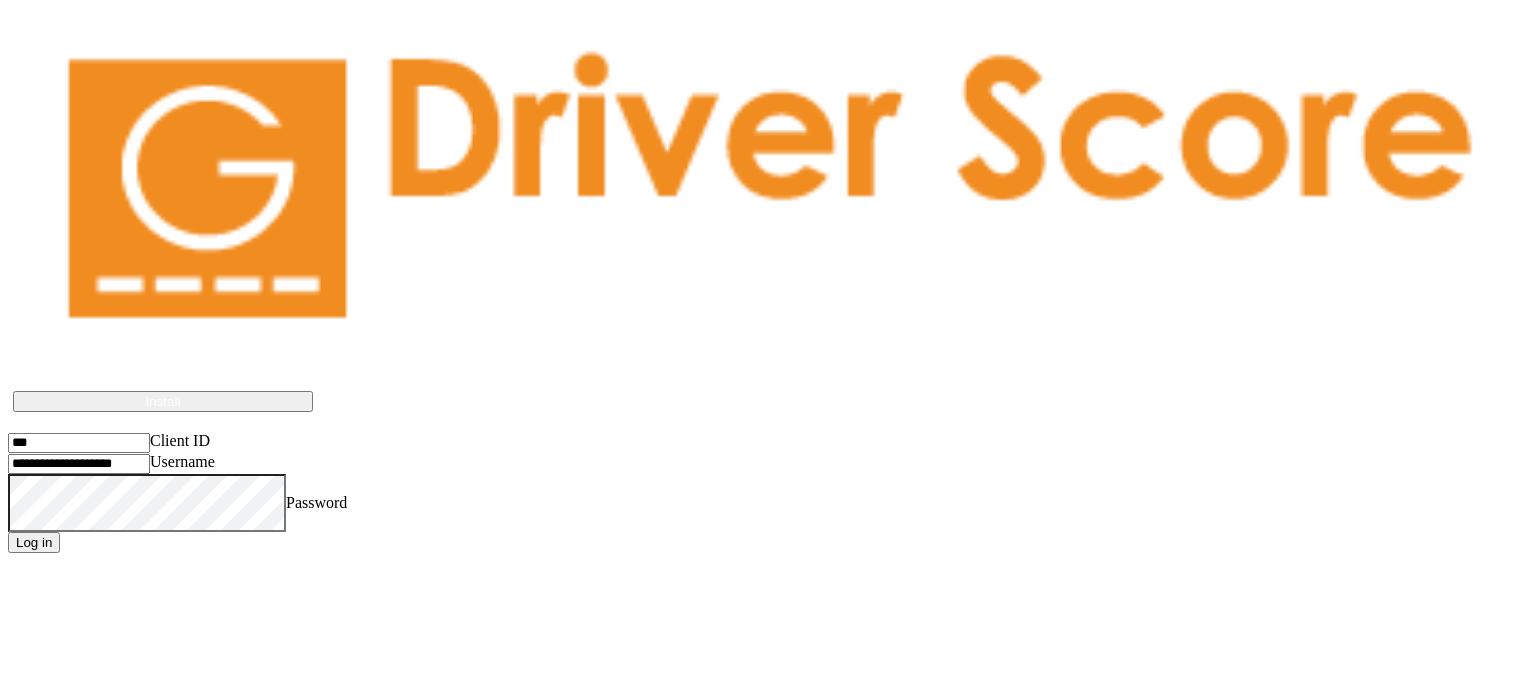 click on "Log in" at bounding box center (34, 542) 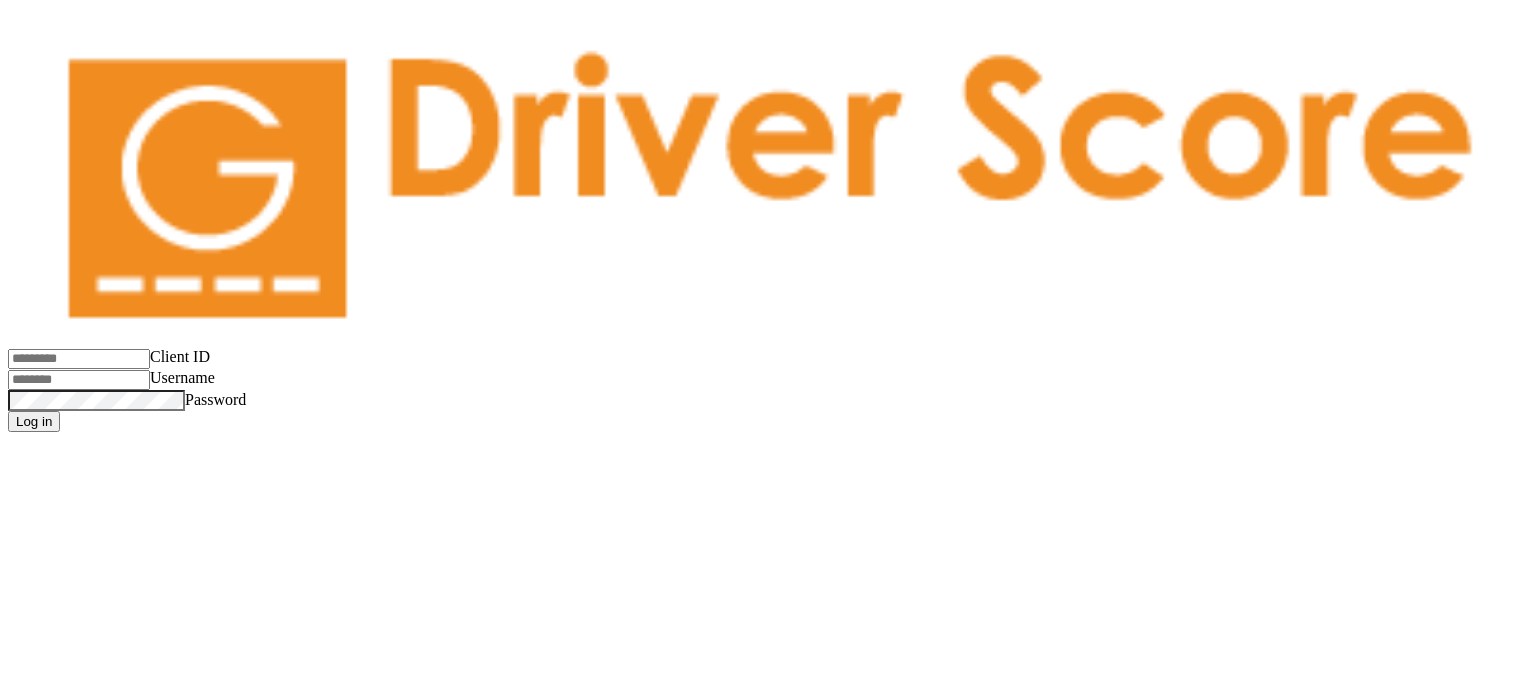 scroll, scrollTop: 0, scrollLeft: 0, axis: both 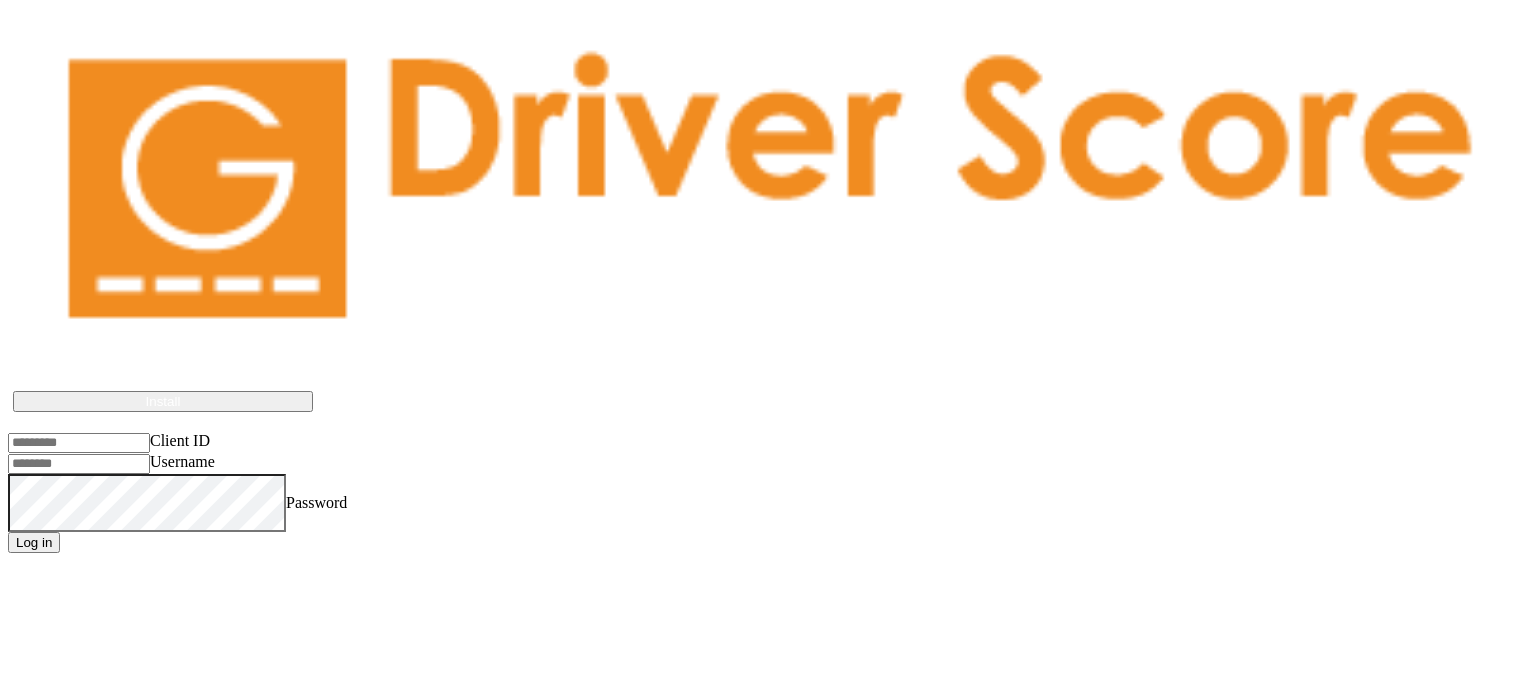 type on "**********" 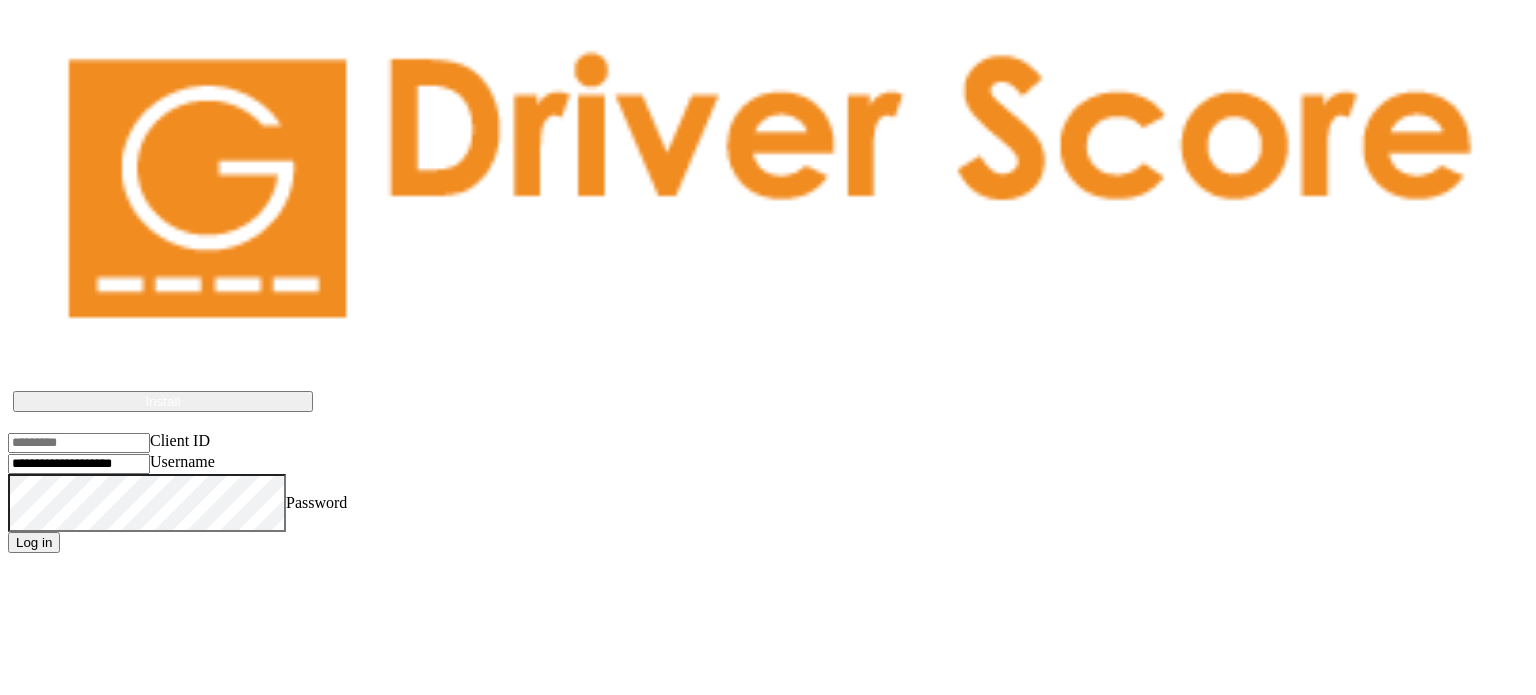 click on "Client ID" at bounding box center [79, 443] 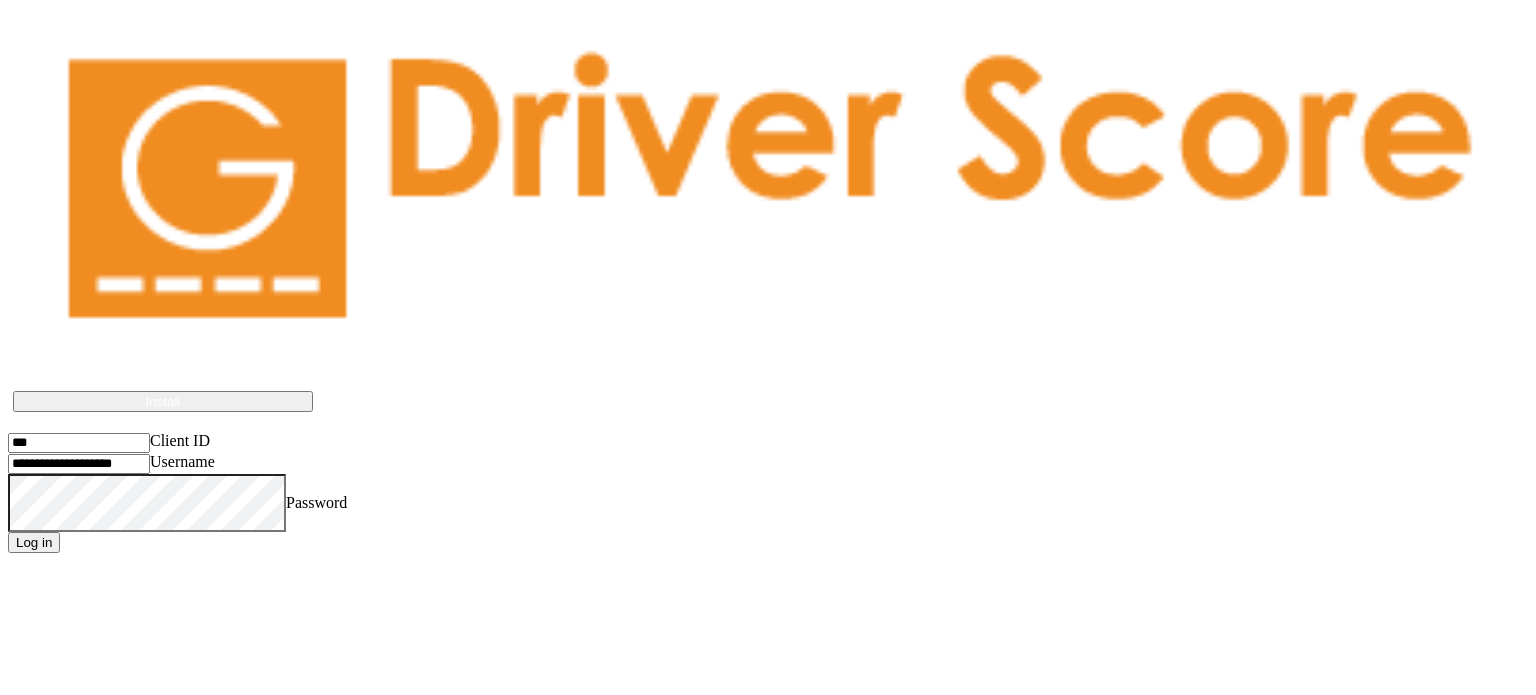 drag, startPoint x: 236, startPoint y: 388, endPoint x: 221, endPoint y: 423, distance: 38.078865 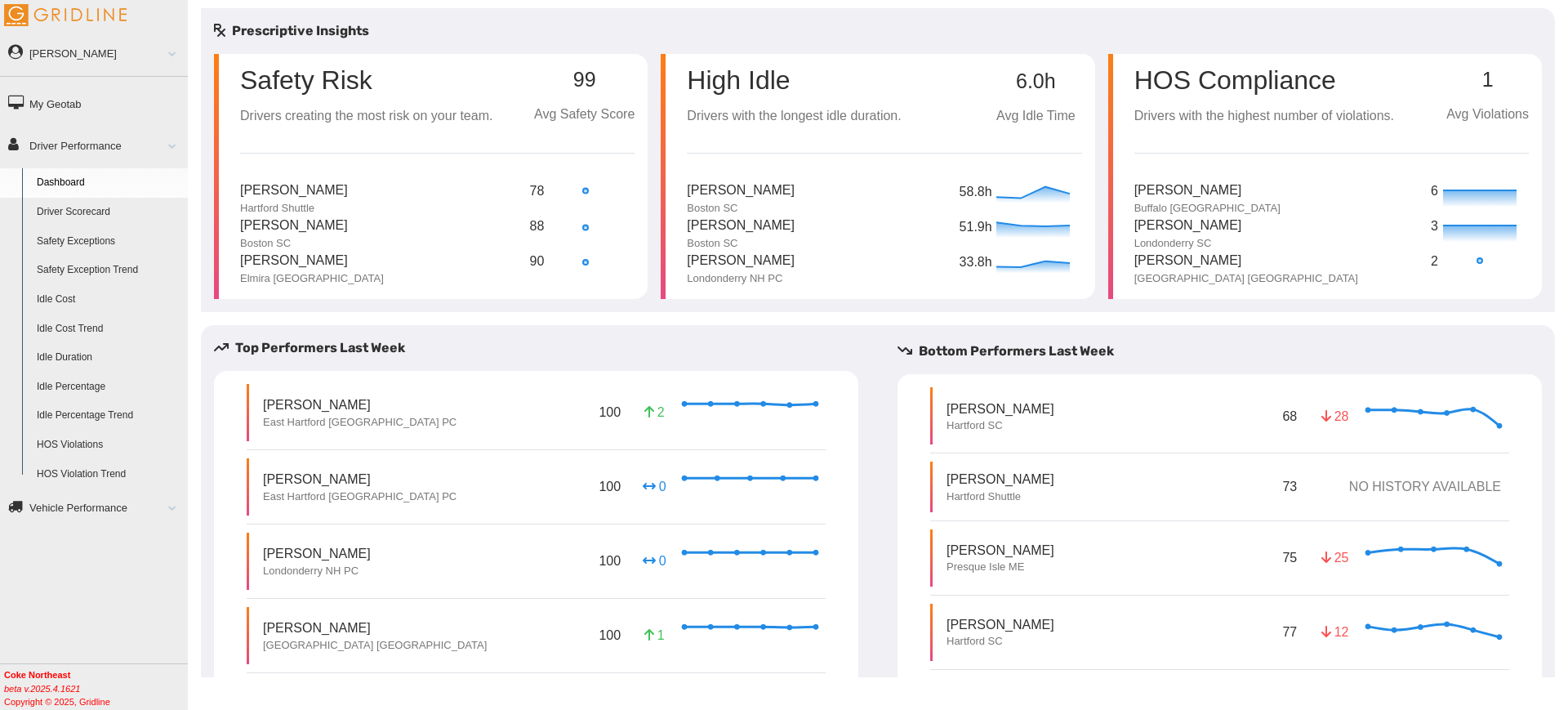 scroll, scrollTop: 0, scrollLeft: 0, axis: both 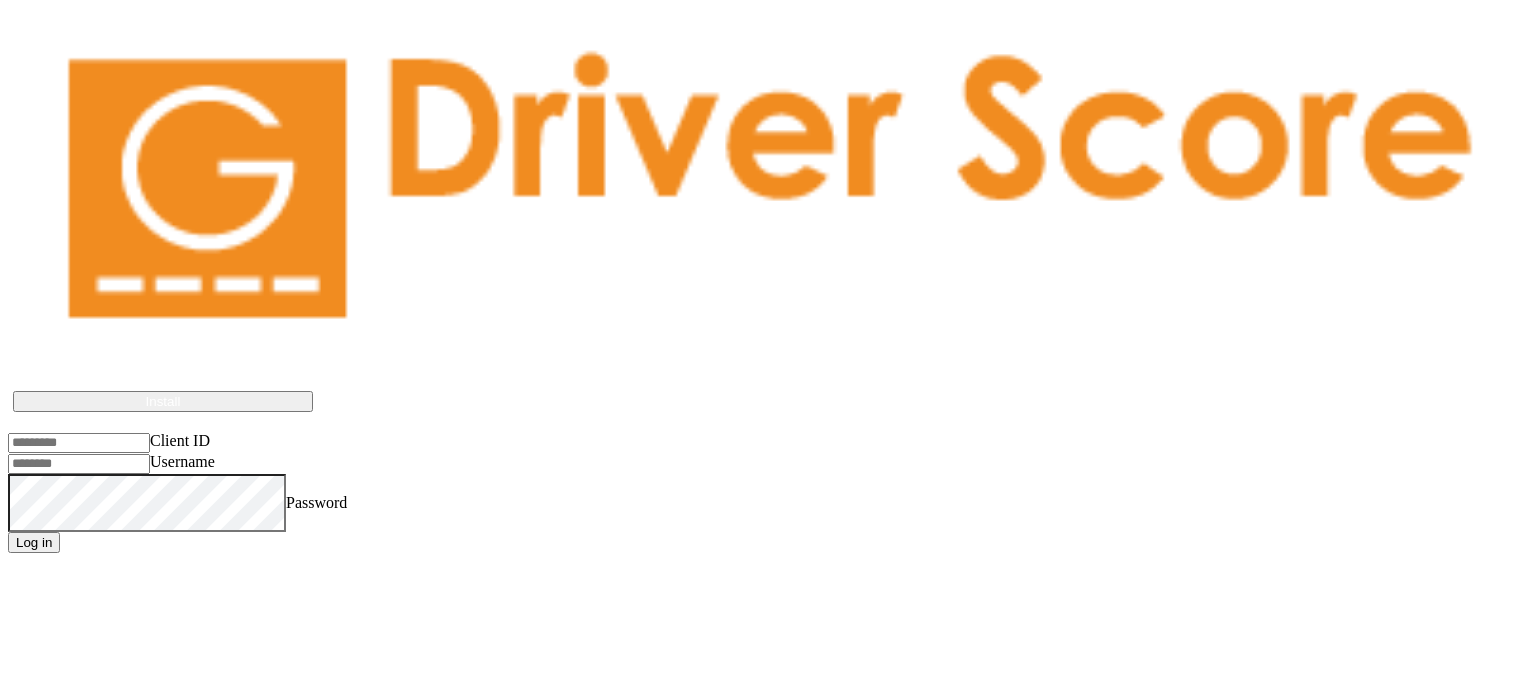 type on "**********" 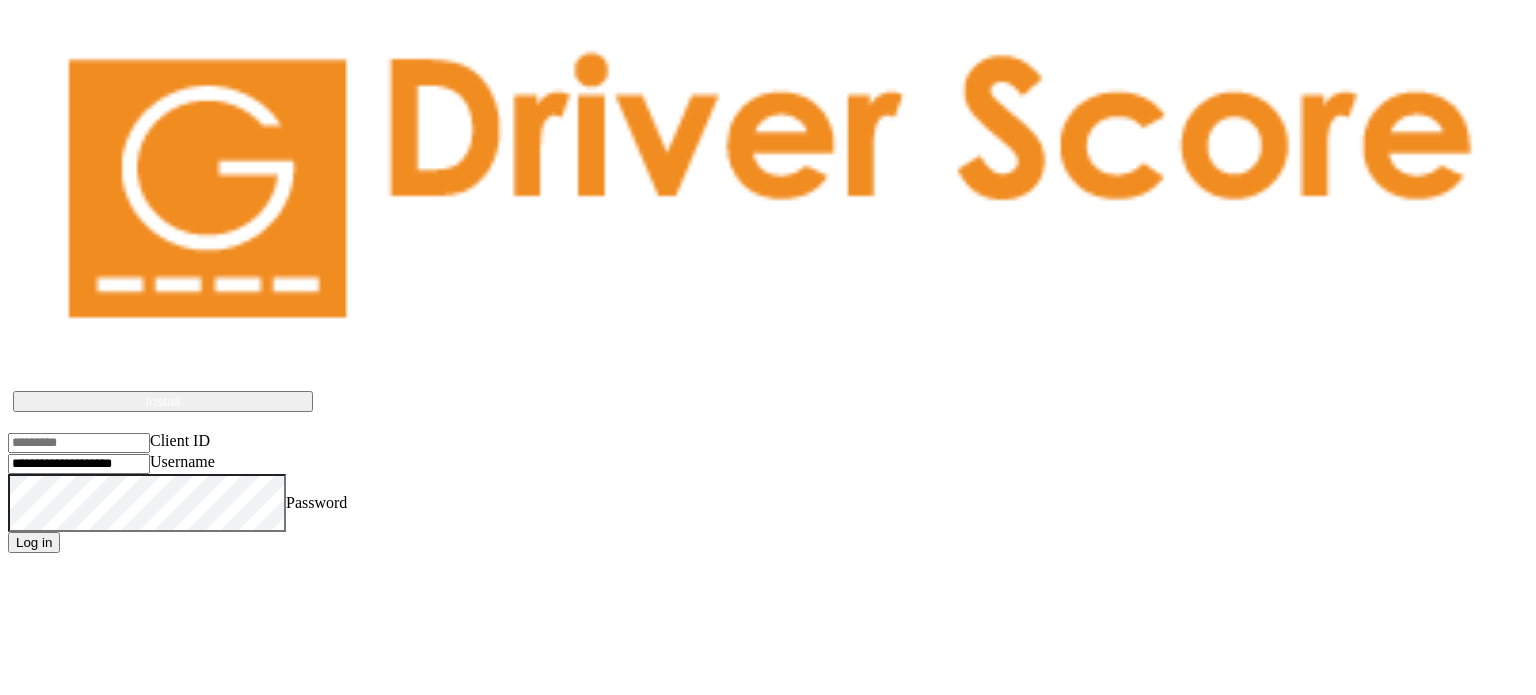 click on "Client ID" at bounding box center (79, 443) 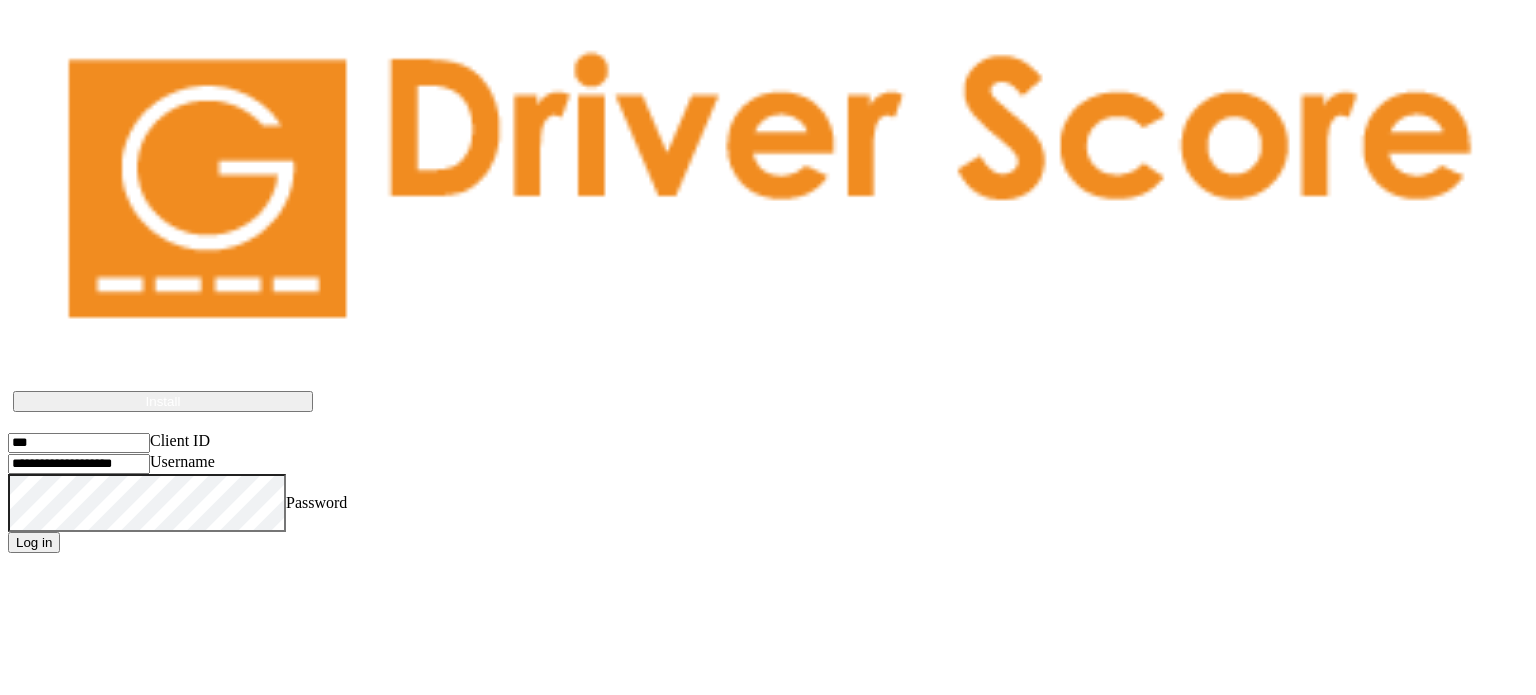 click on "Username" at bounding box center (79, 464) 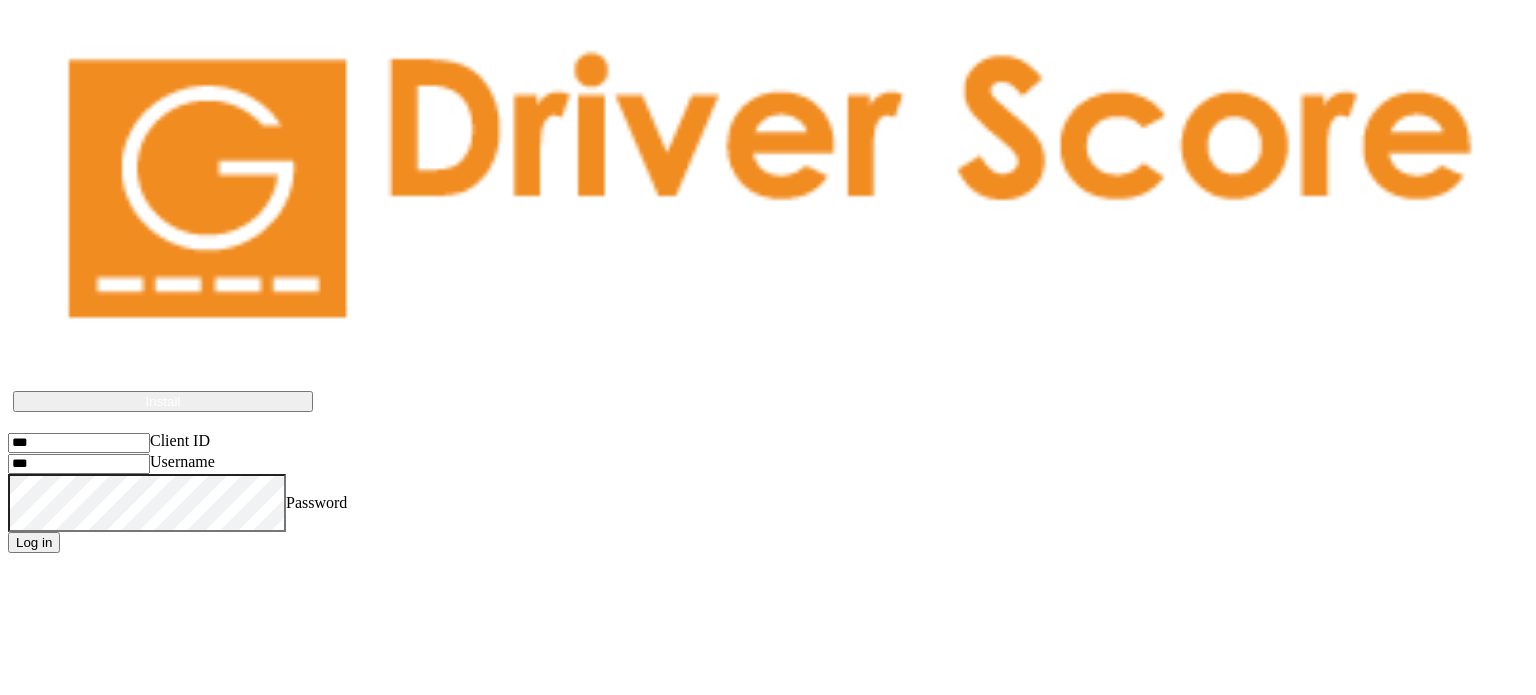 type on "**********" 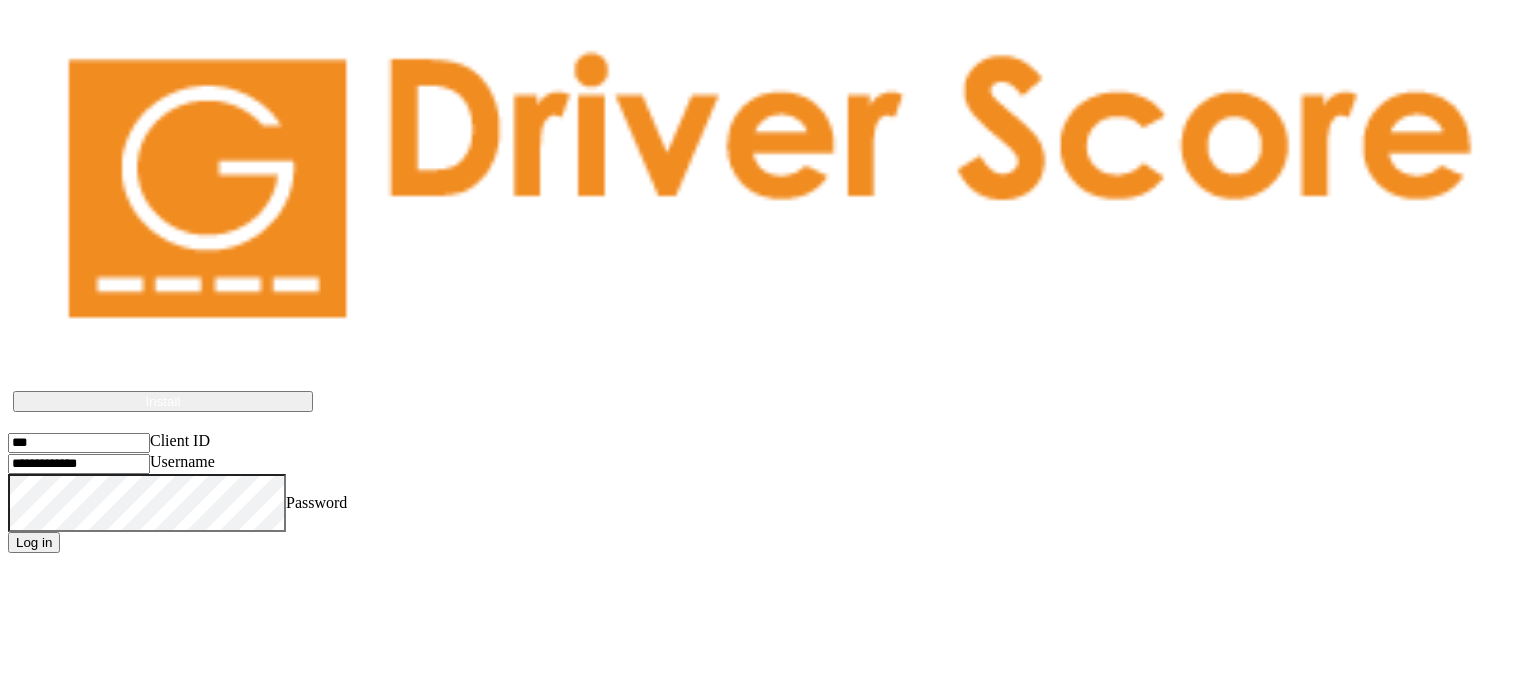 click on "Log in" at bounding box center [34, 542] 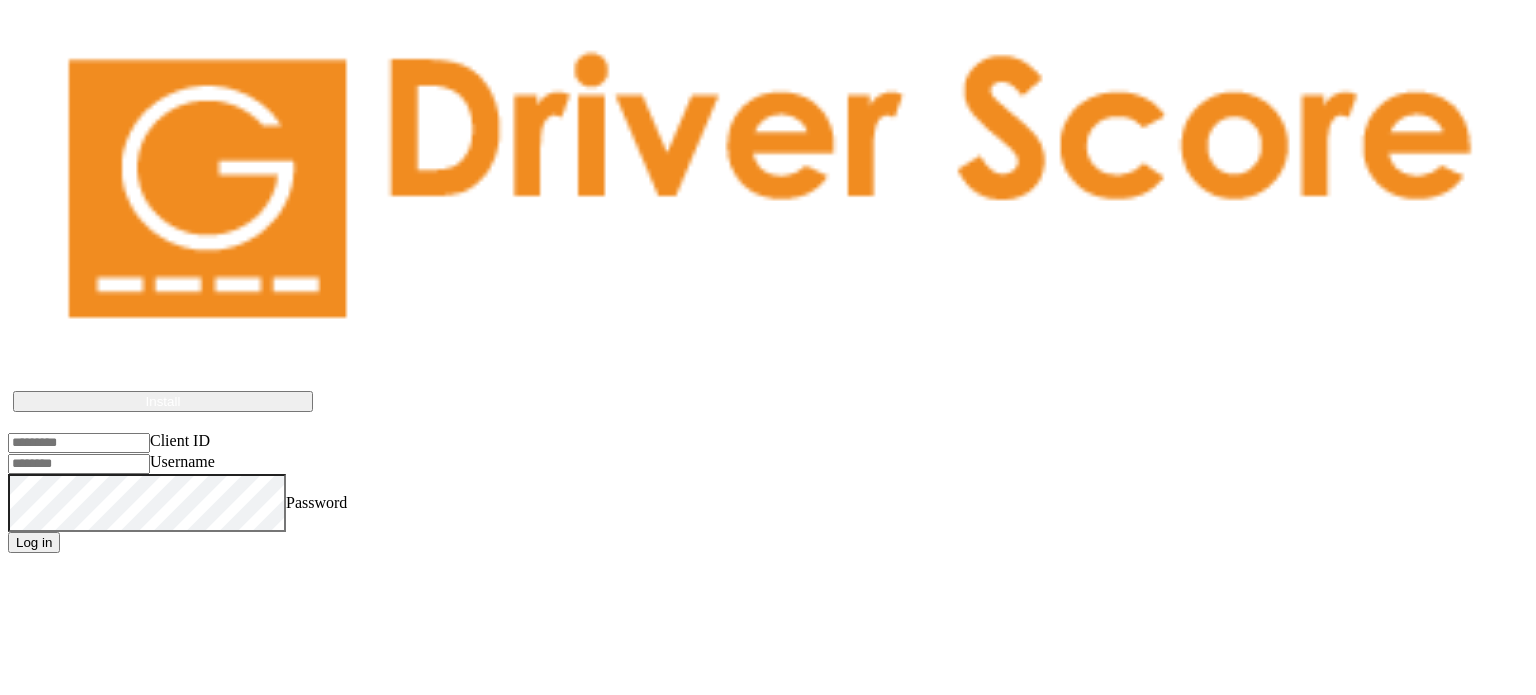 scroll, scrollTop: 0, scrollLeft: 0, axis: both 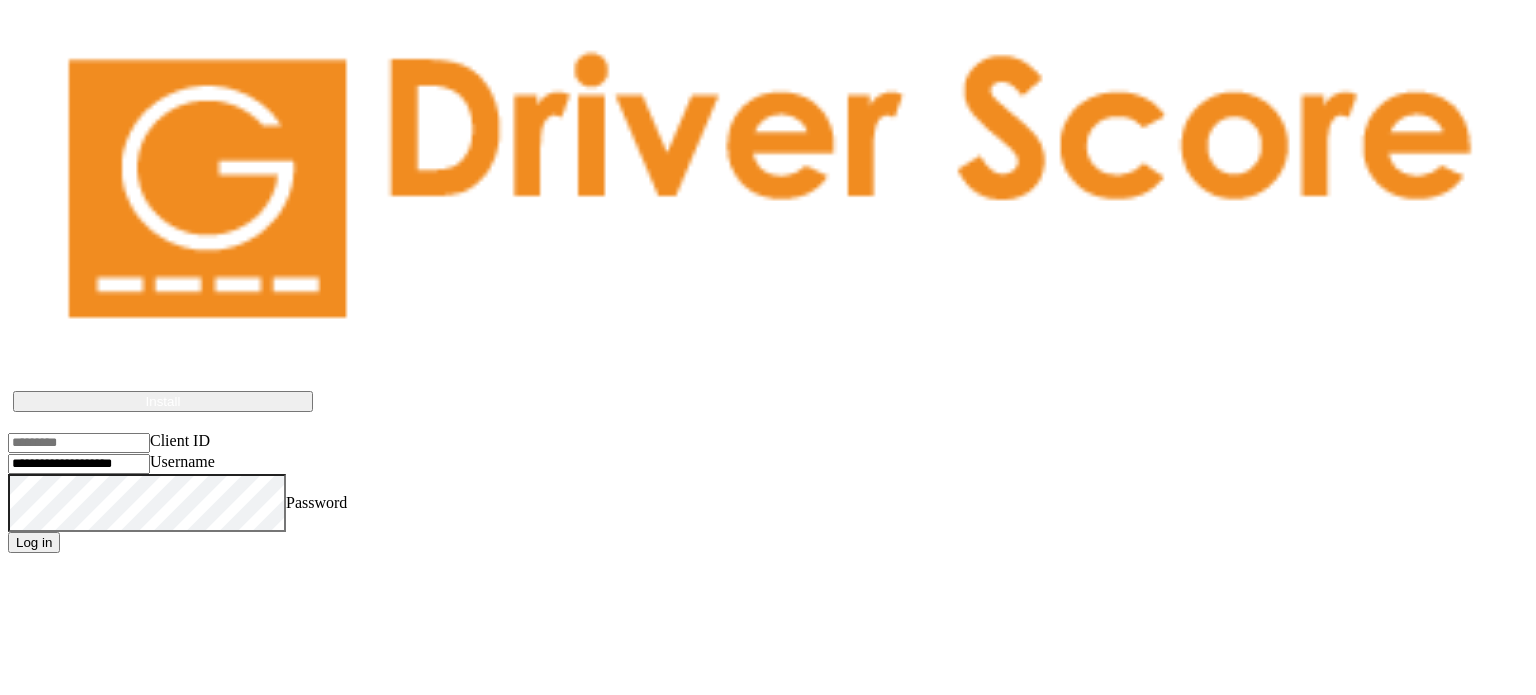 click on "Driver Score works best if installed on the device Install Client ID Username Password Log in" at bounding box center [768, 296] 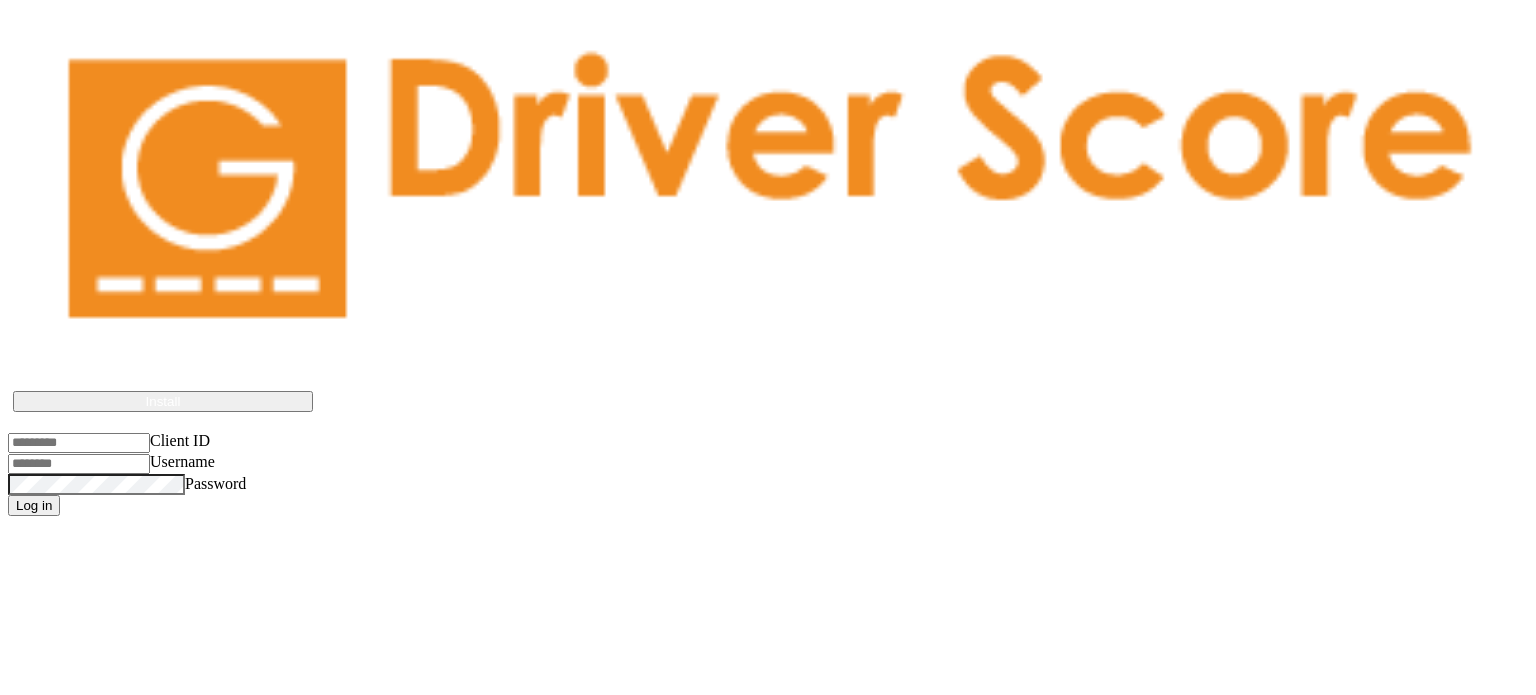 type on "**********" 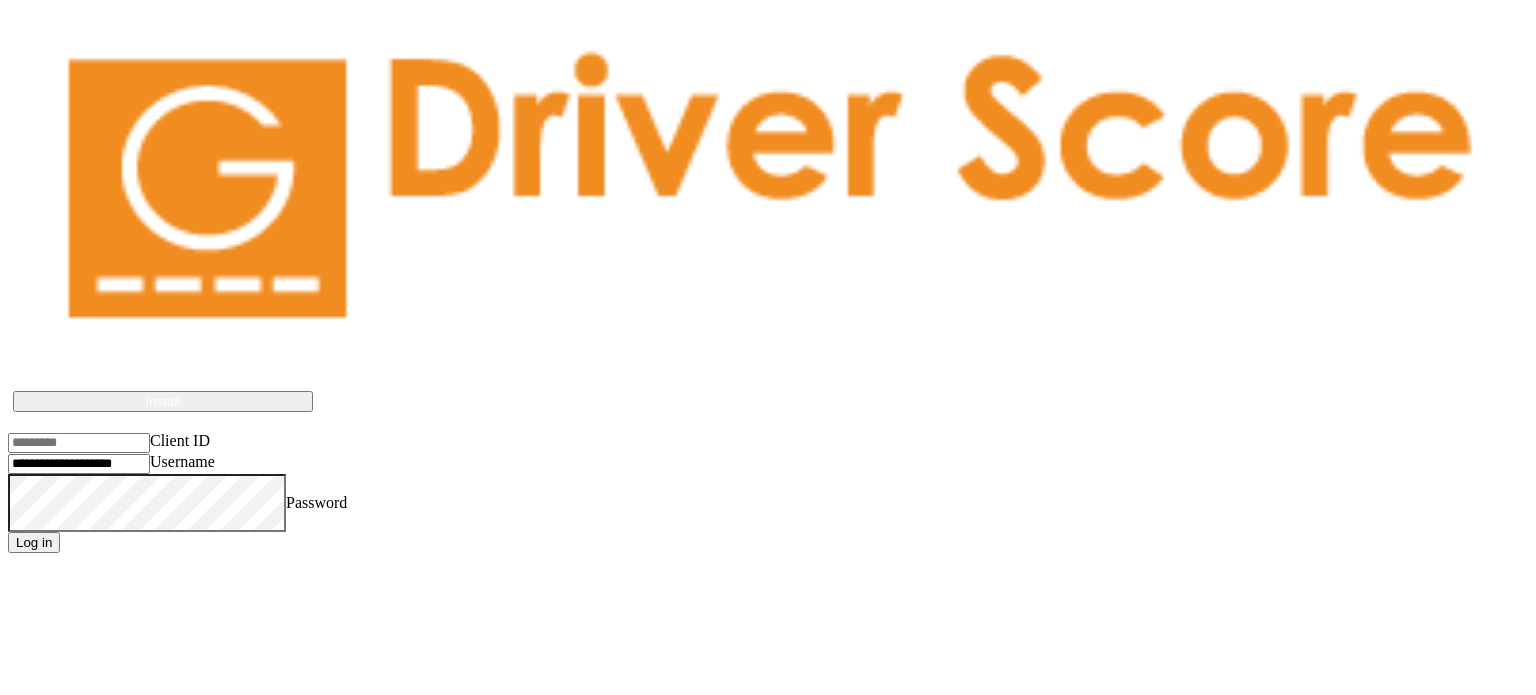 scroll, scrollTop: 0, scrollLeft: 0, axis: both 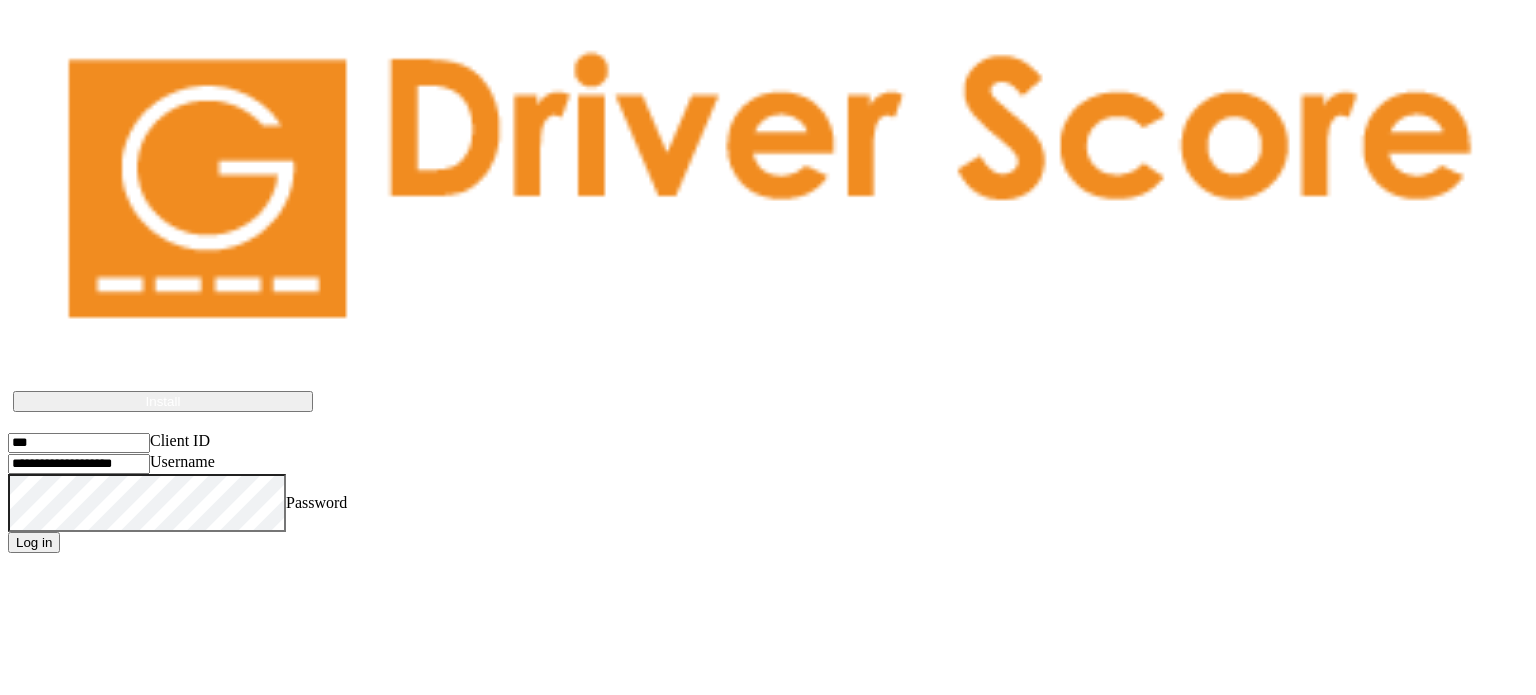 drag, startPoint x: 220, startPoint y: 409, endPoint x: 19, endPoint y: 401, distance: 201.15913 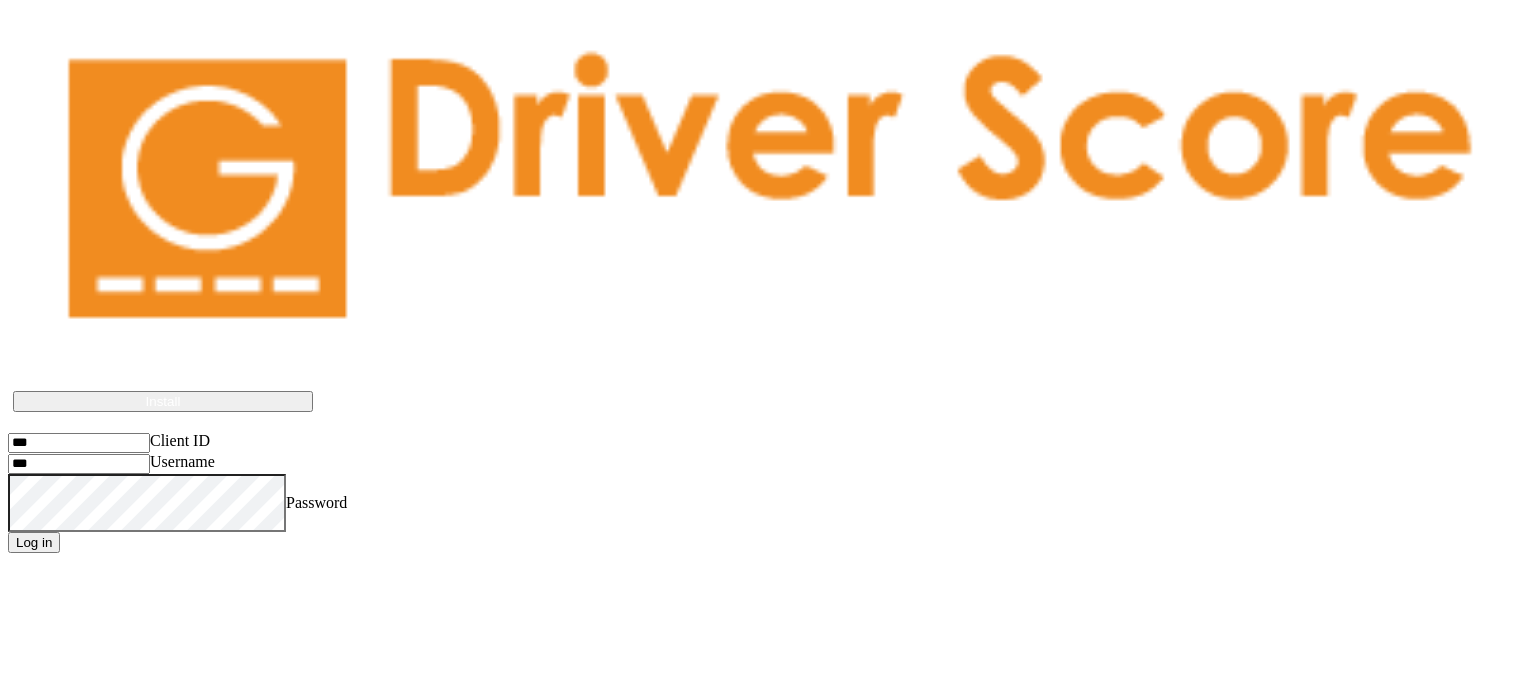 type on "**********" 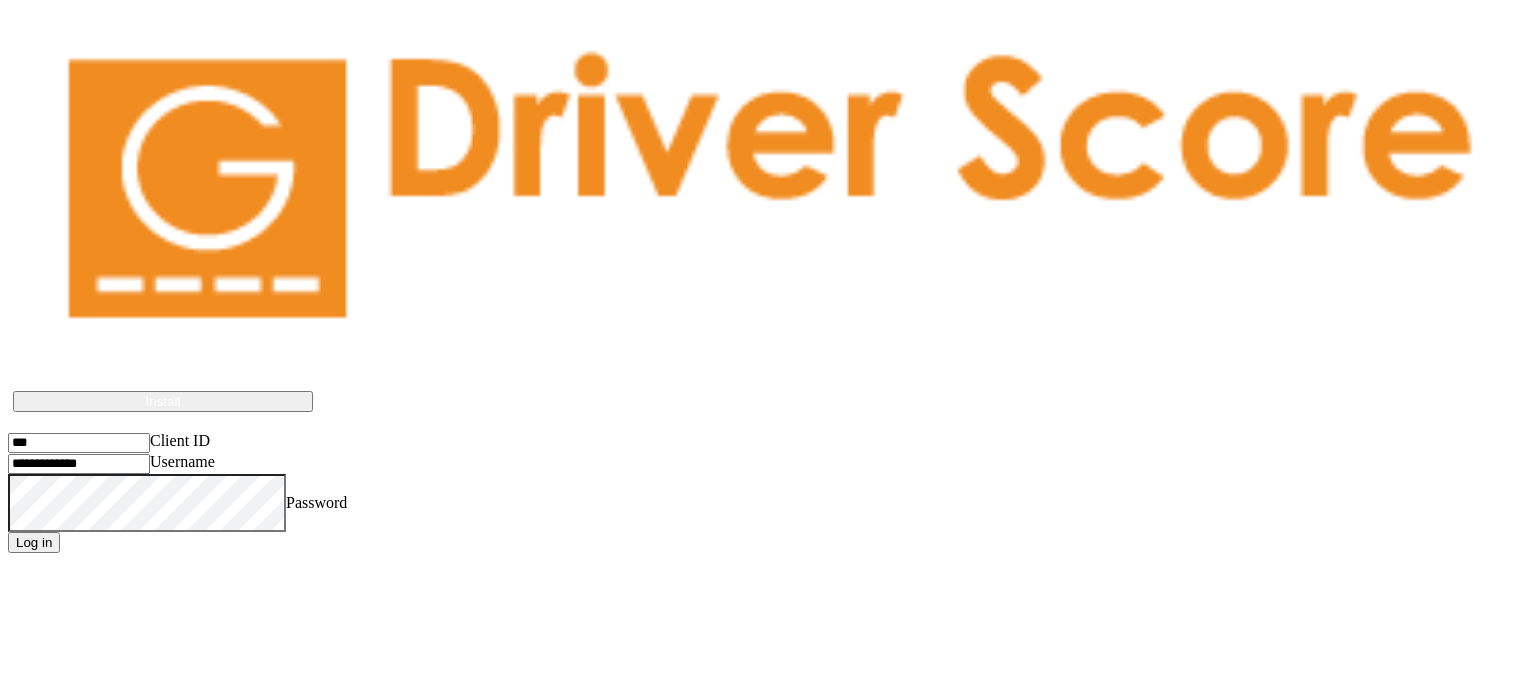 click on "Log in" at bounding box center (34, 542) 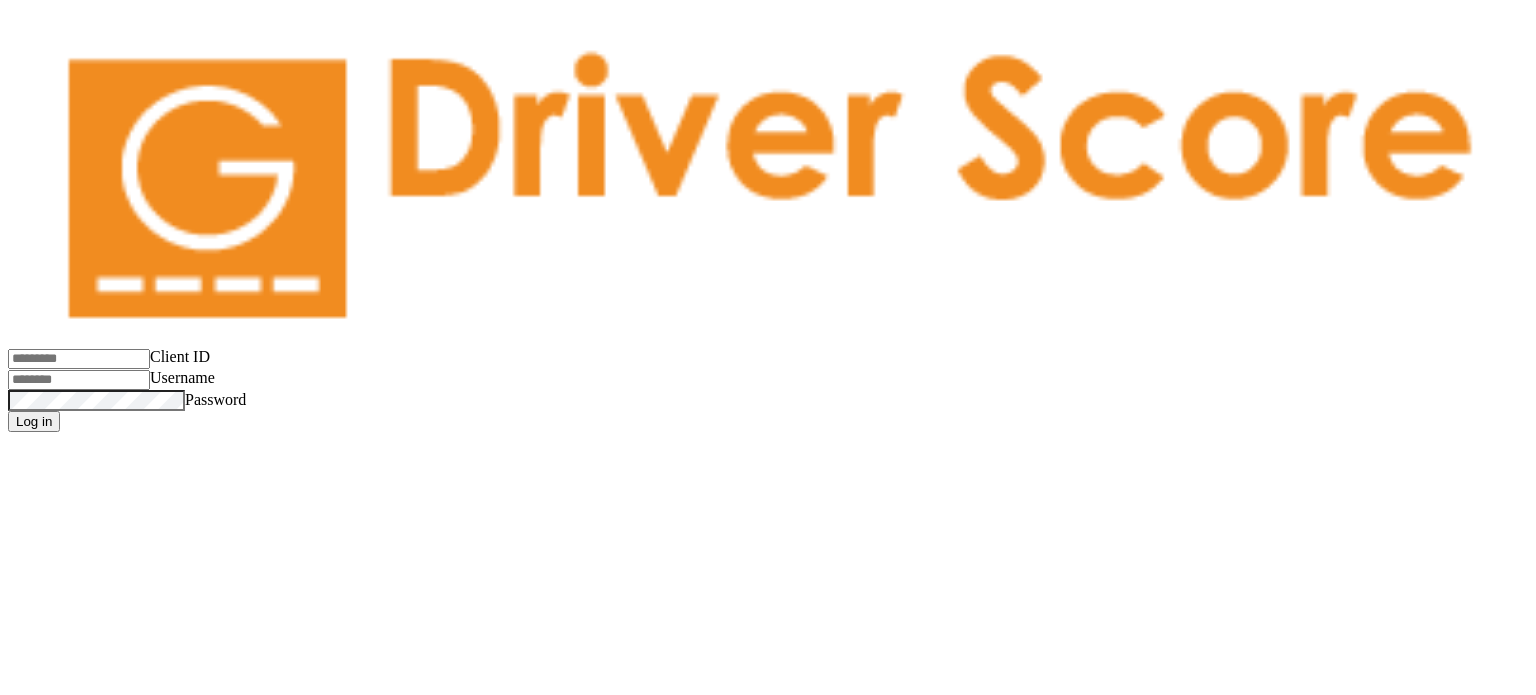 scroll, scrollTop: 0, scrollLeft: 0, axis: both 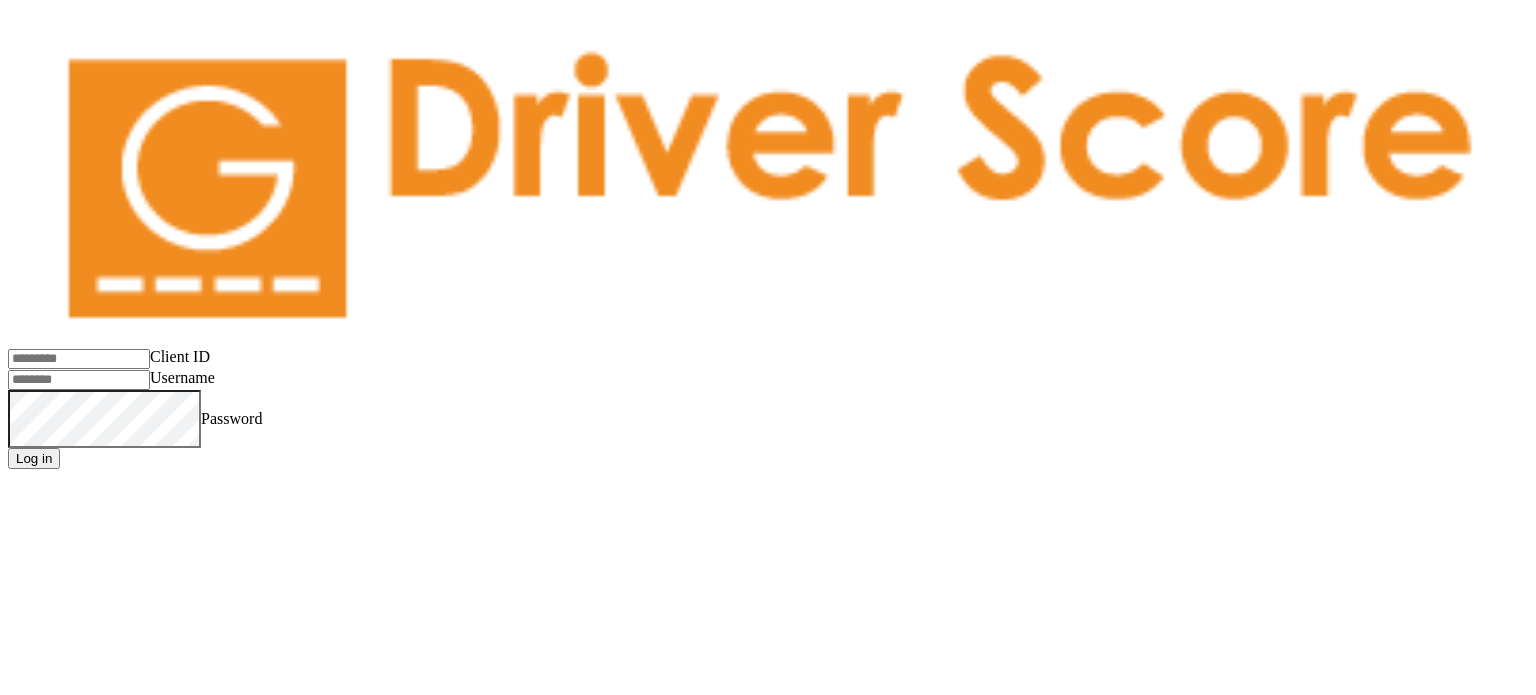 type on "**********" 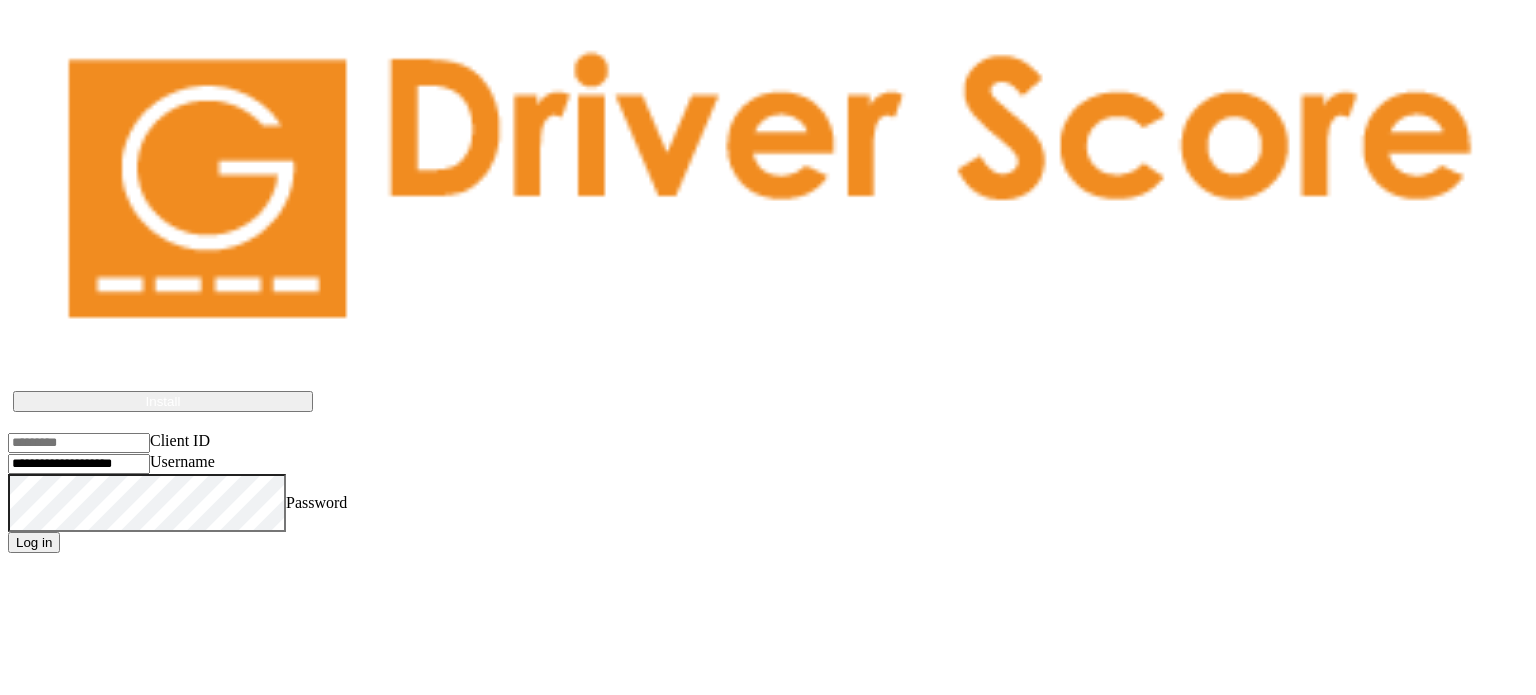 click on "Client ID" at bounding box center [79, 443] 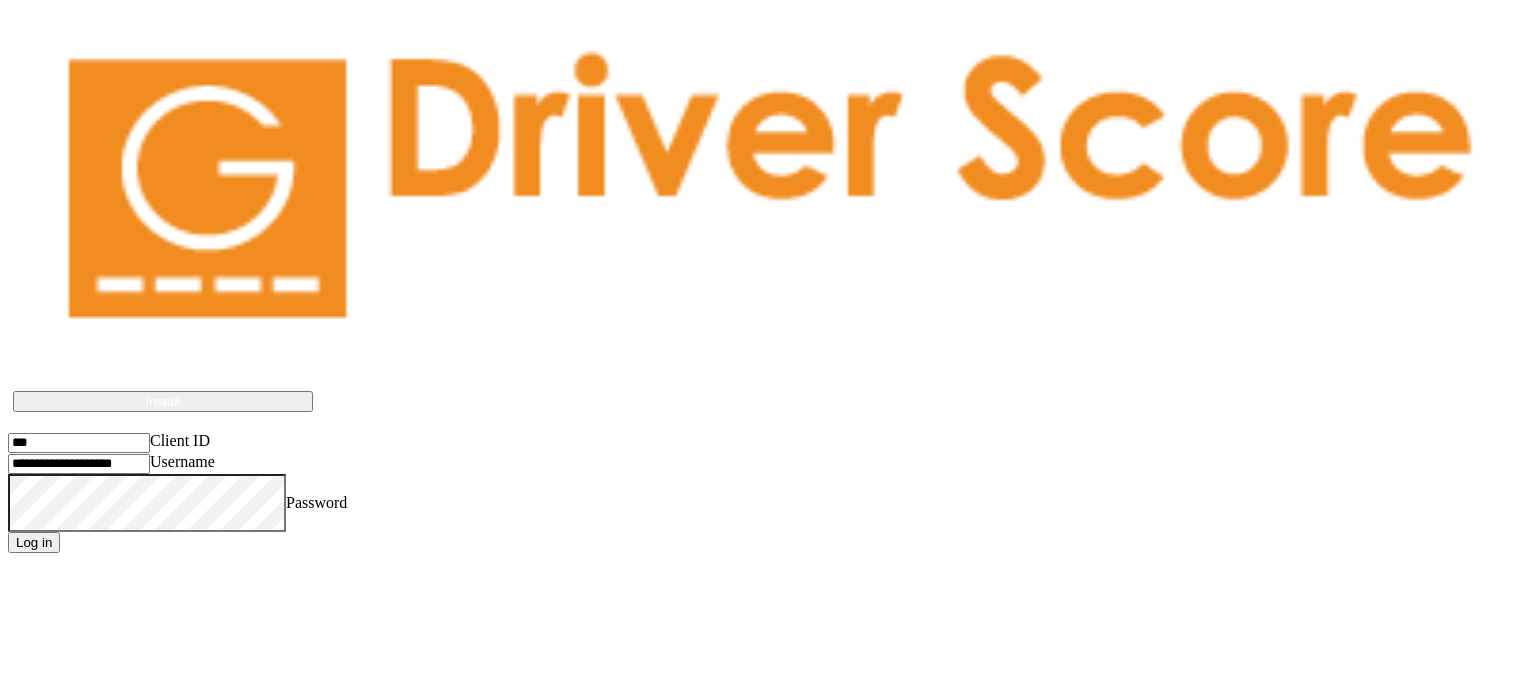 click on "Username" at bounding box center [79, 464] 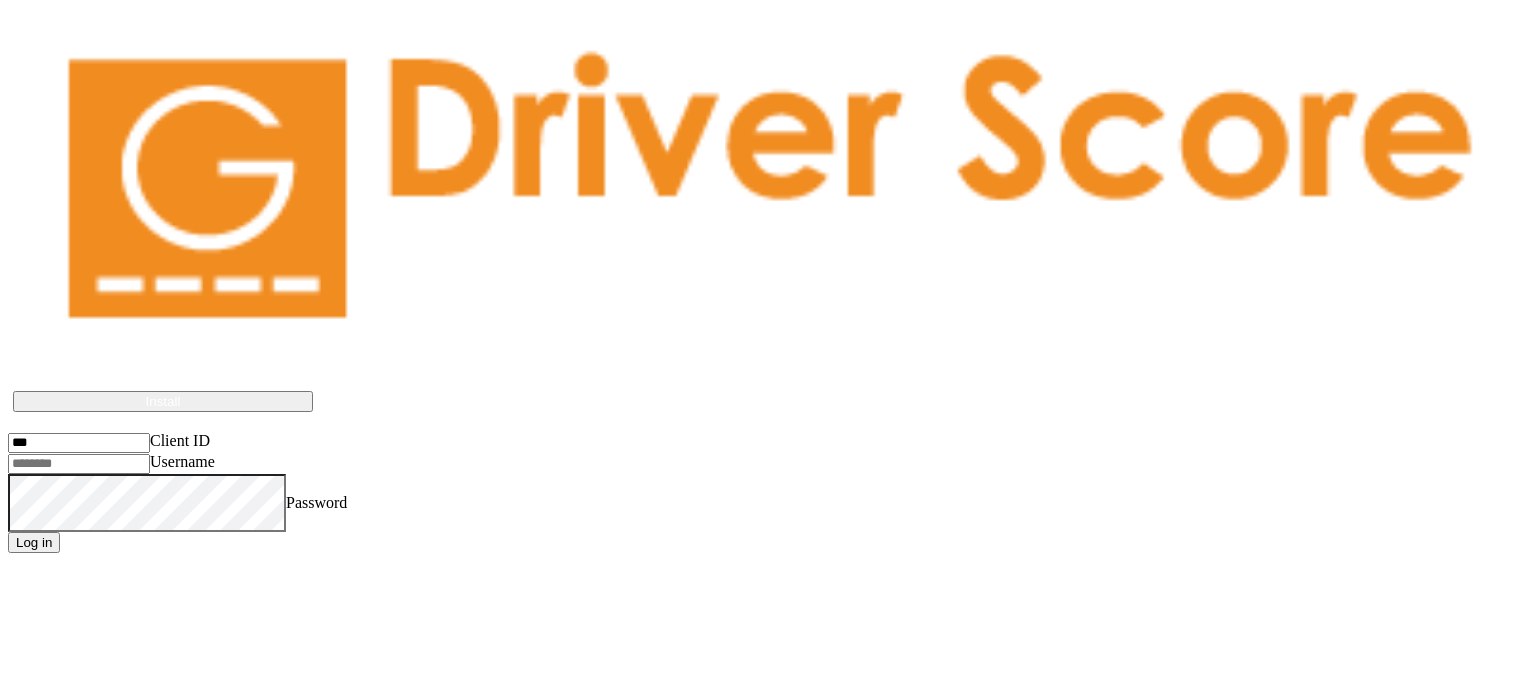 paste on "**********" 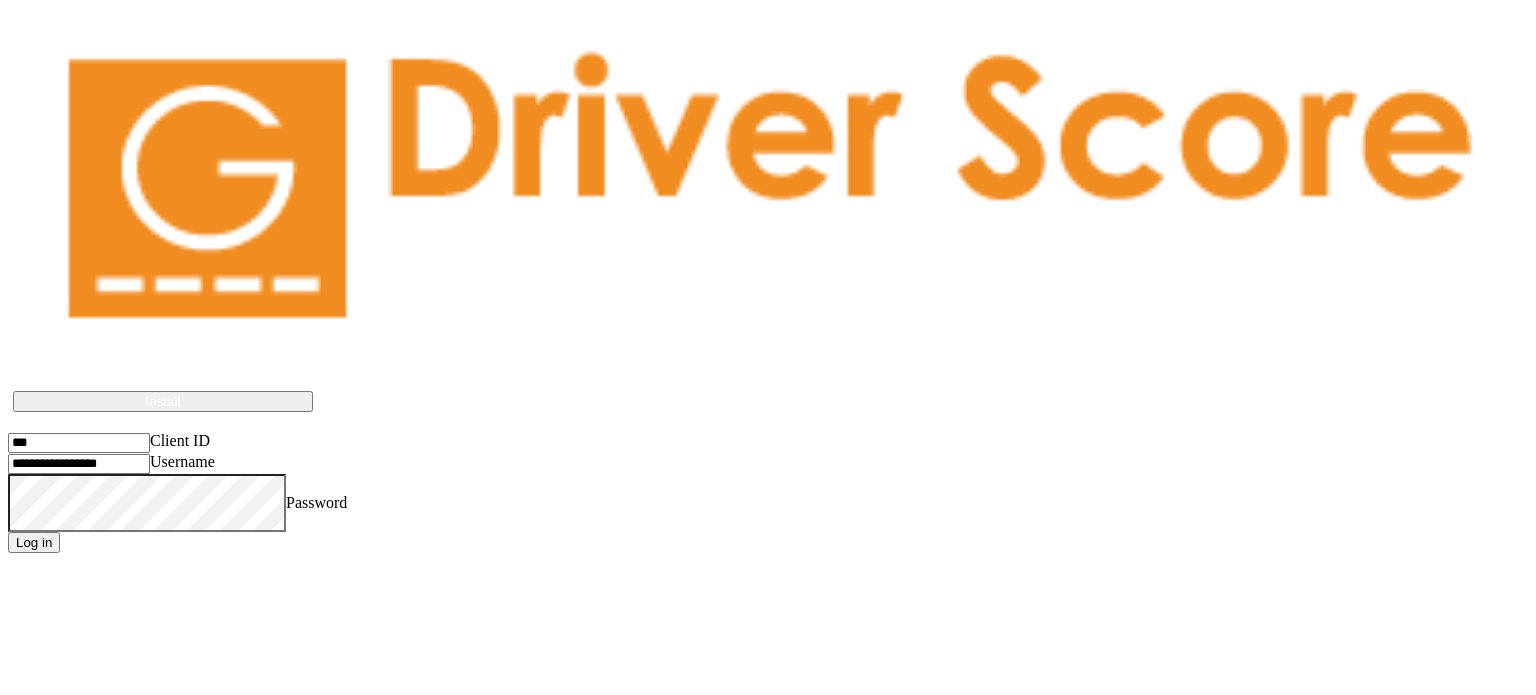 type on "**********" 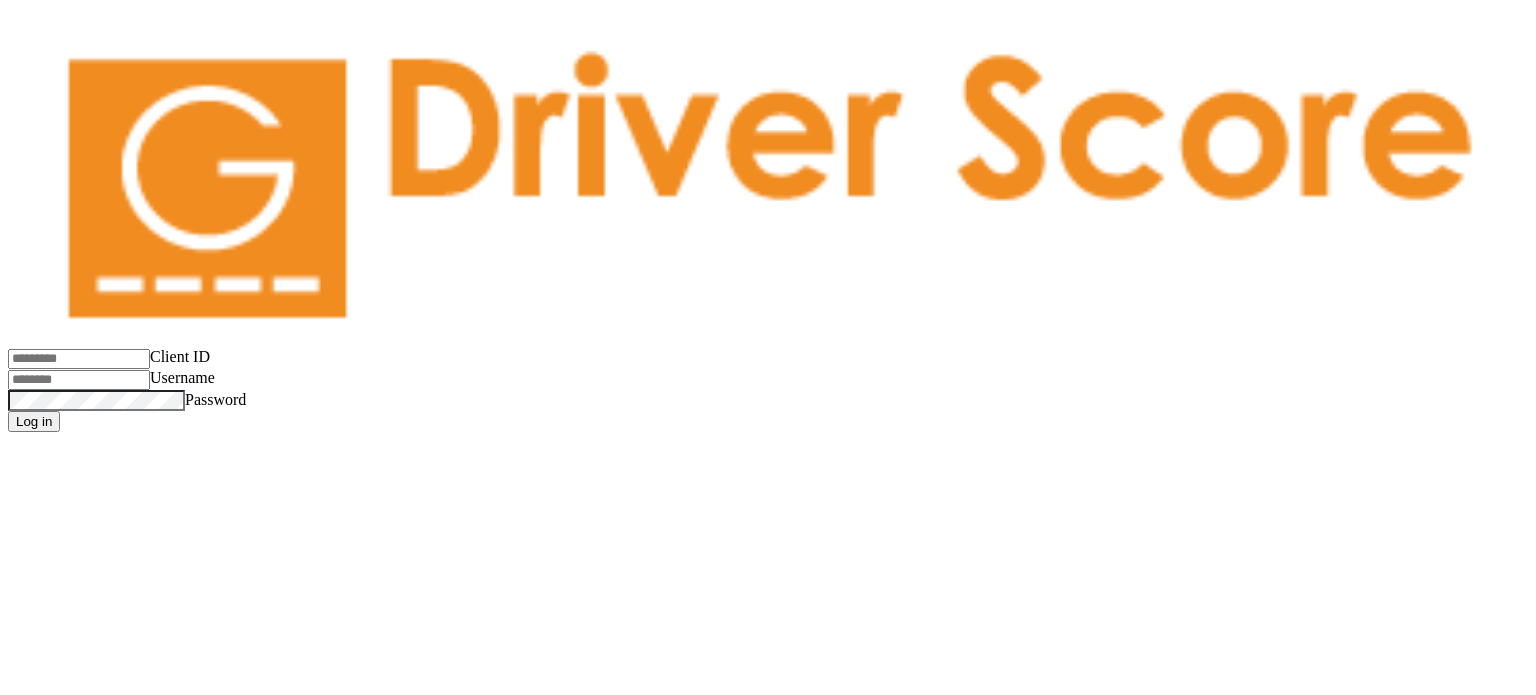 scroll, scrollTop: 0, scrollLeft: 0, axis: both 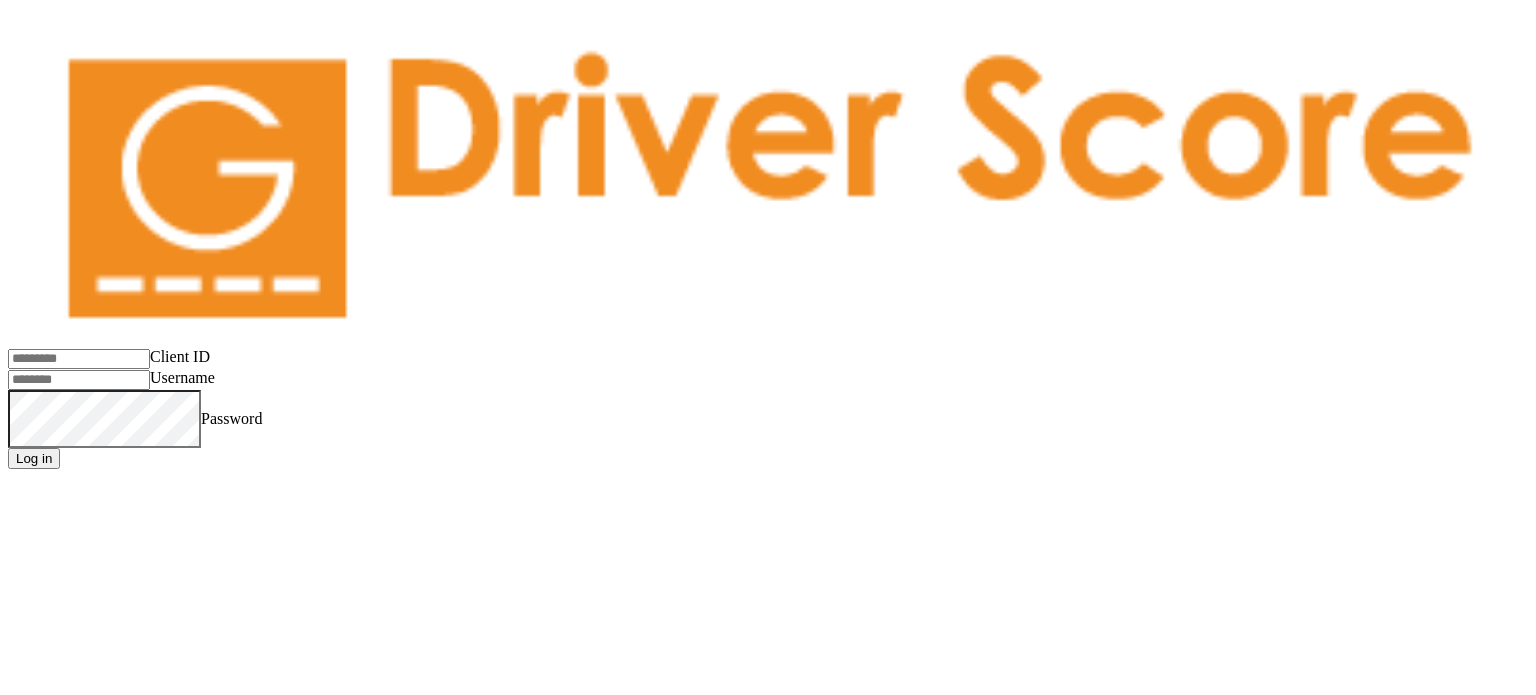 type on "**********" 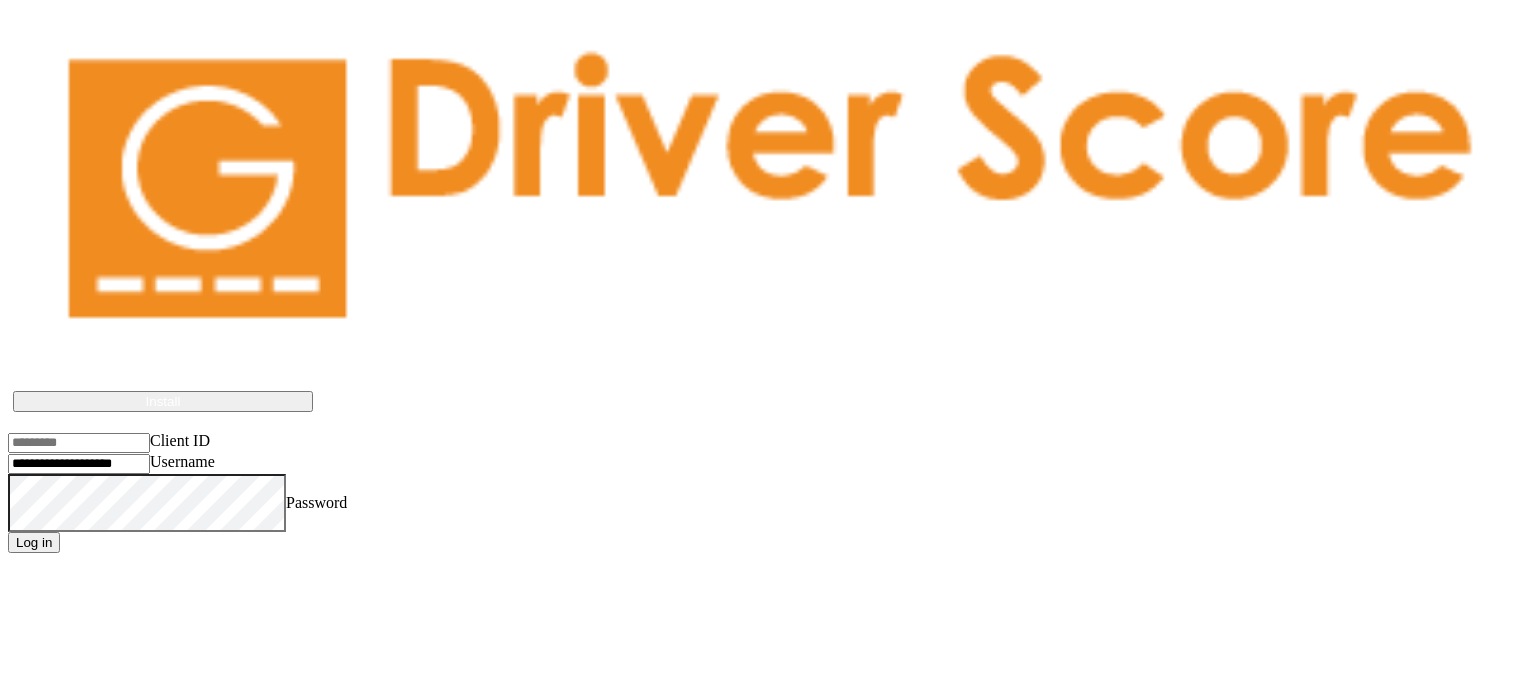 click on "Client ID" at bounding box center [79, 443] 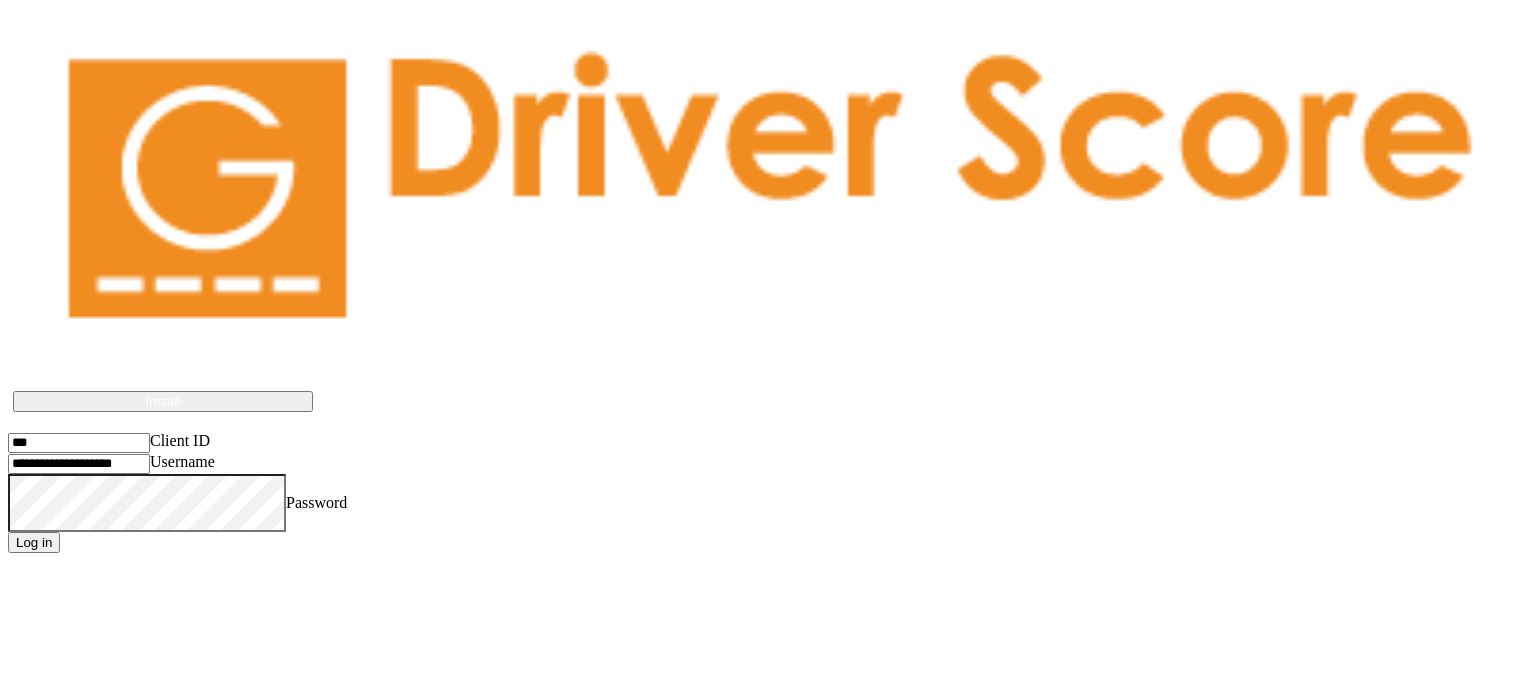 click on "Username" at bounding box center (79, 464) 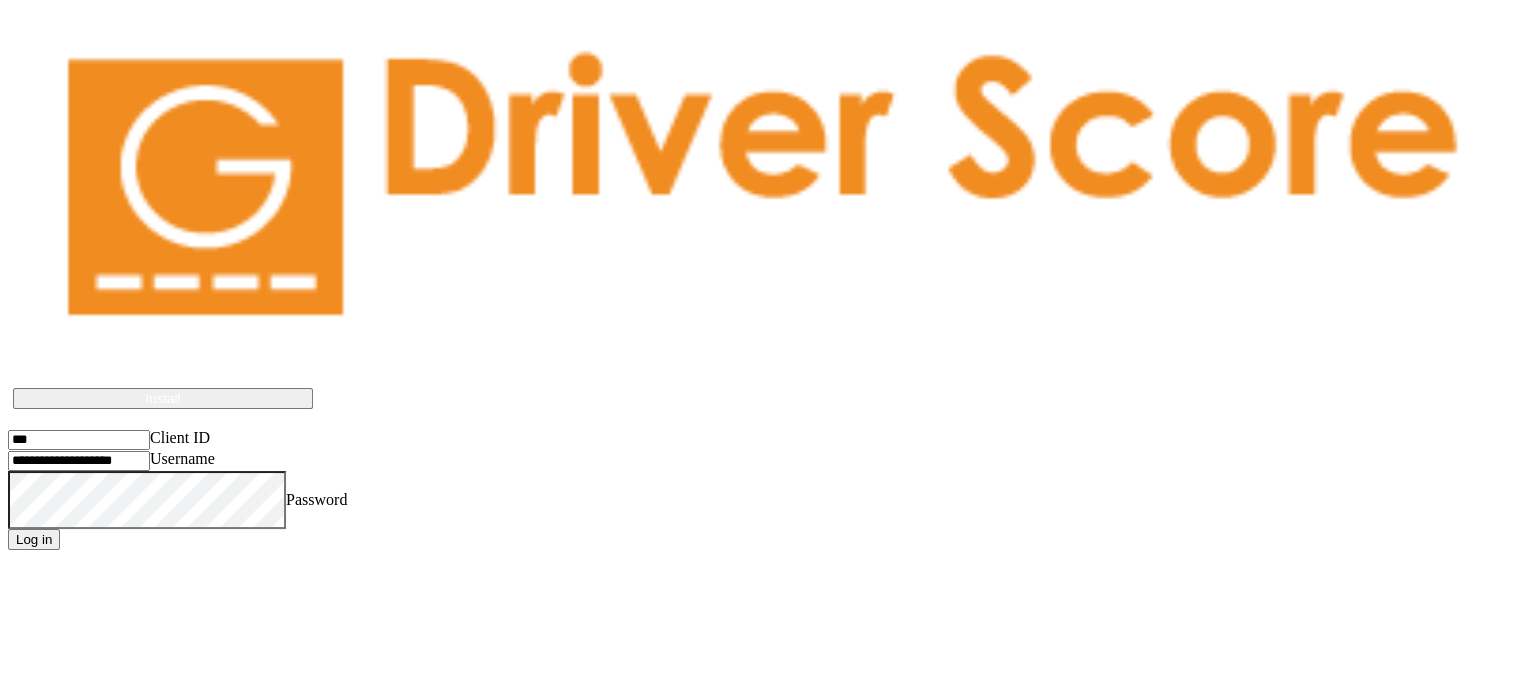 click on "Driver Score works best if installed on the device Install Client ID Username Password Log in" at bounding box center (760, 295) 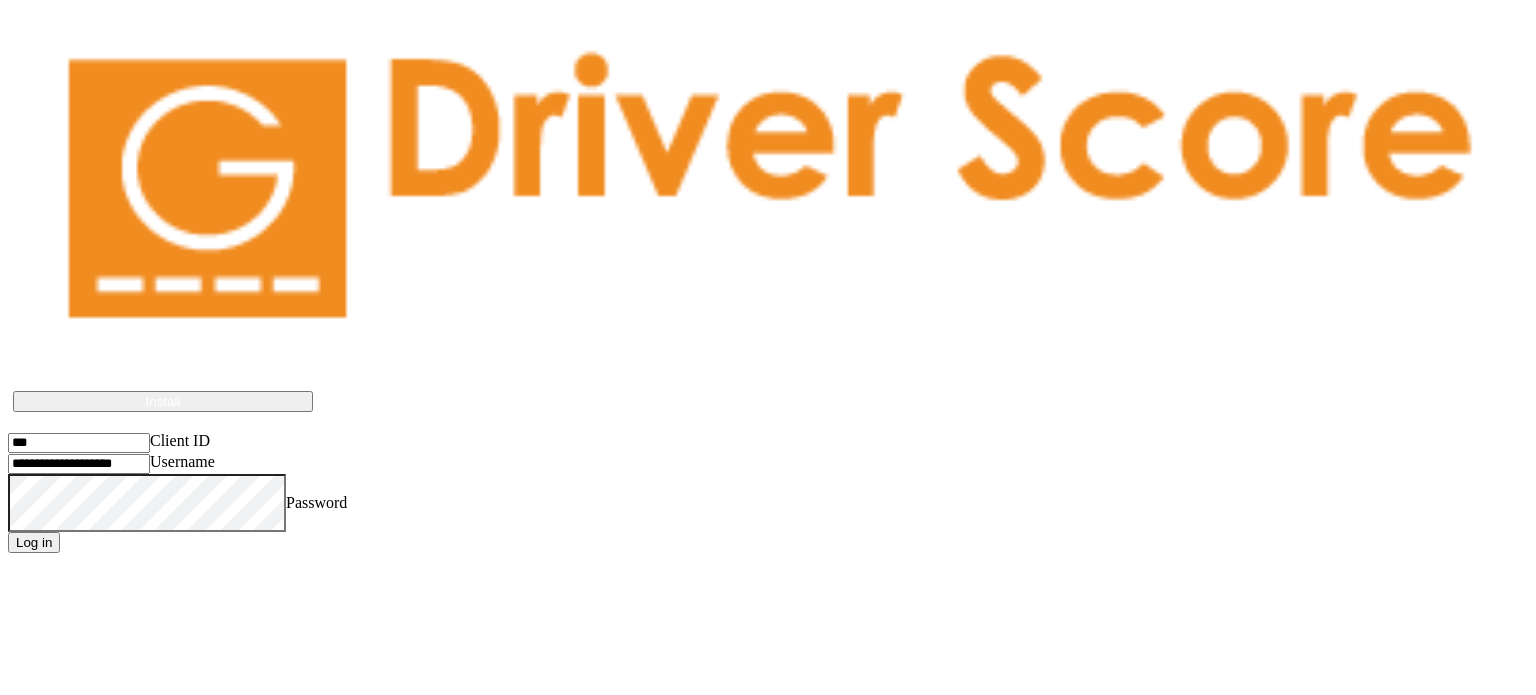 click on "Log in" at bounding box center (34, 542) 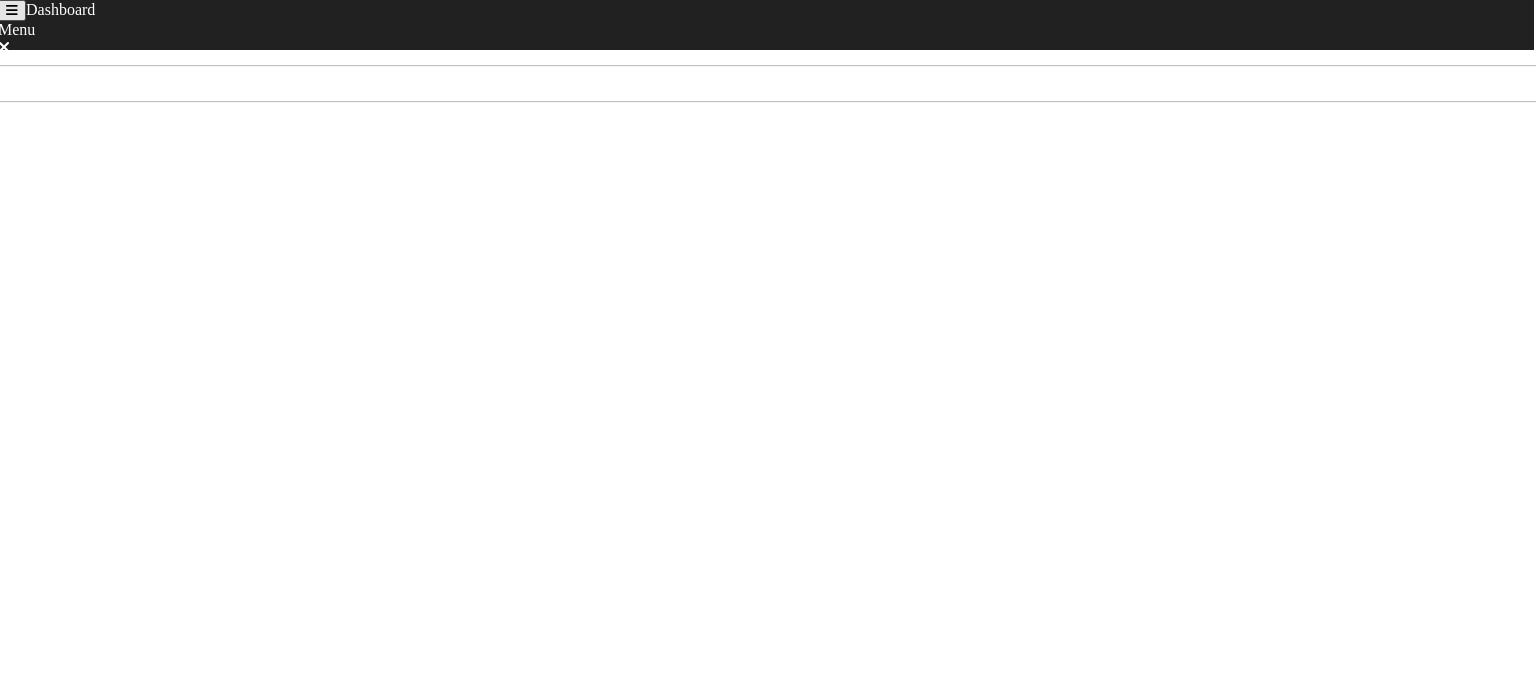 click on "[DATE] - [DATE]" at bounding box center (768, 75) 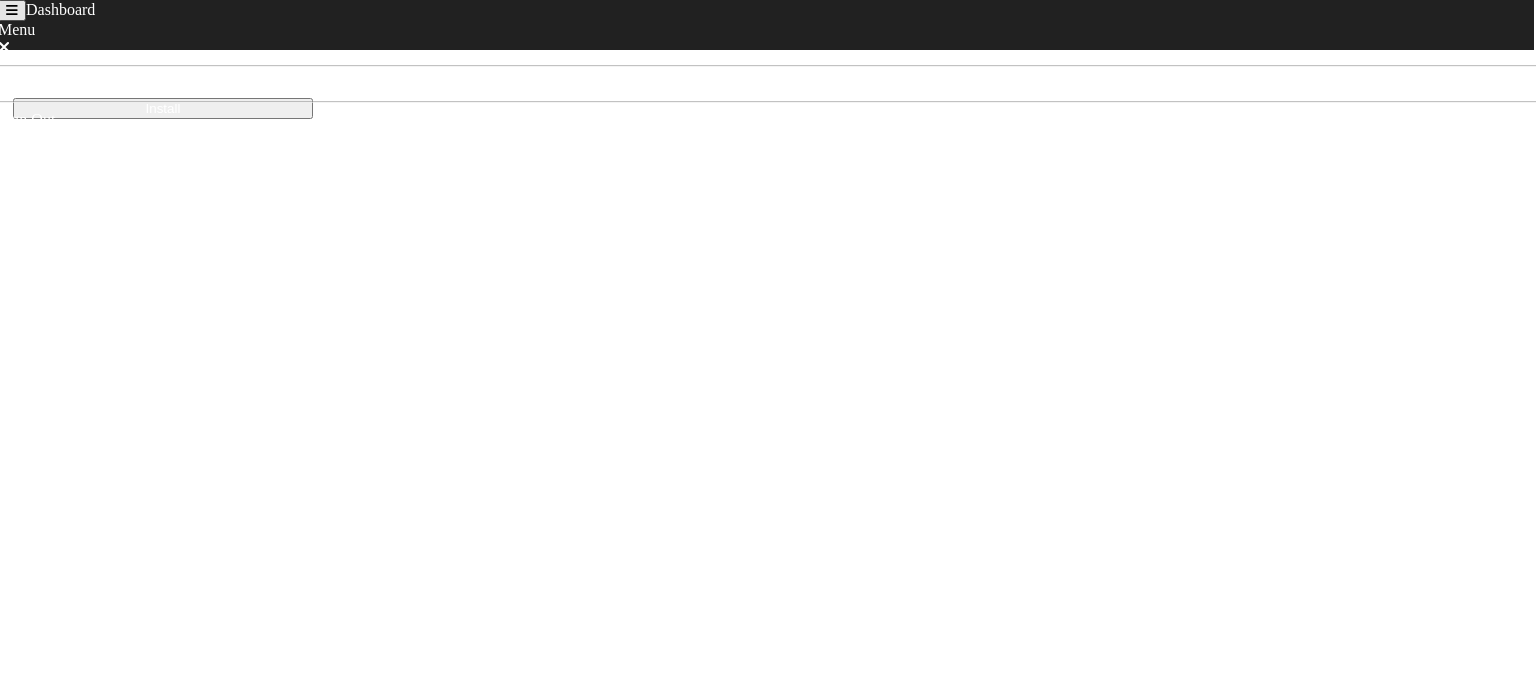 click on "-" at bounding box center (63, 207) 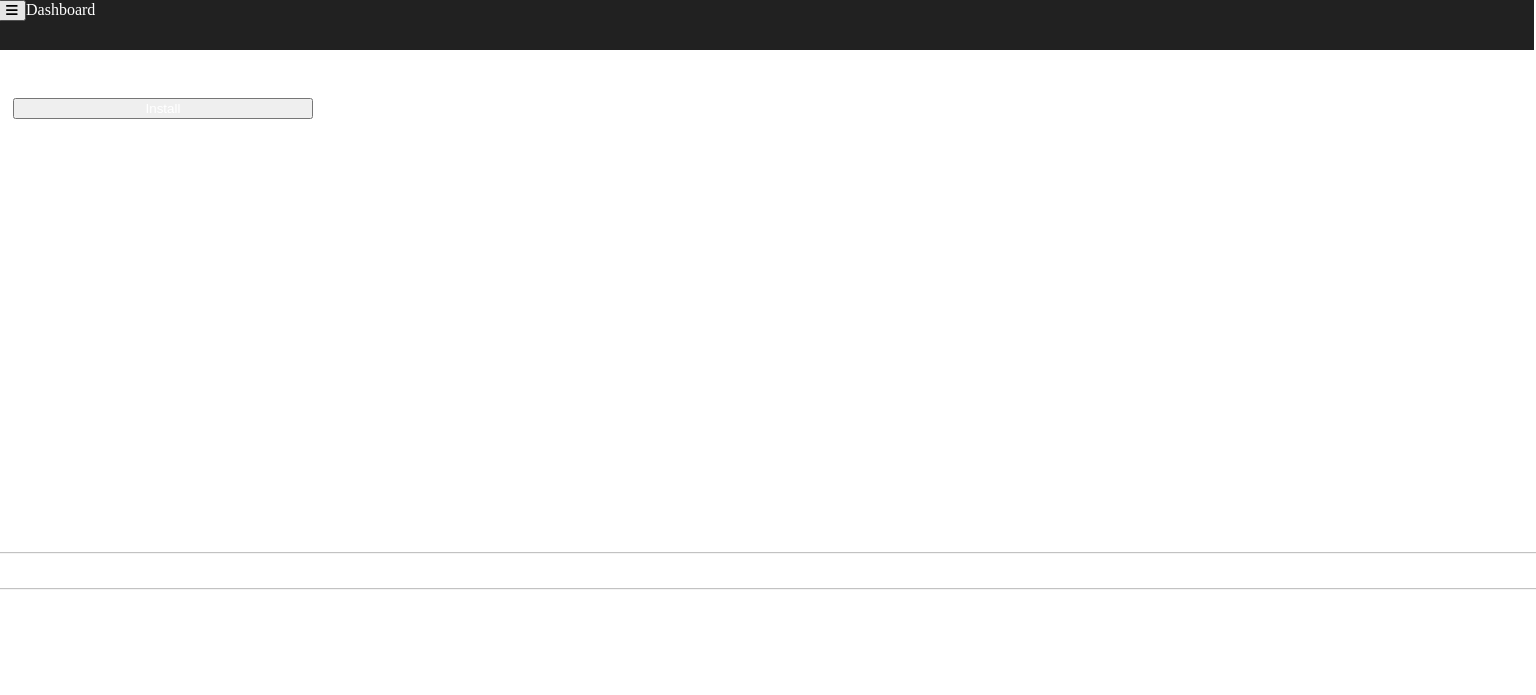 click on "Home" at bounding box center (27, 570) 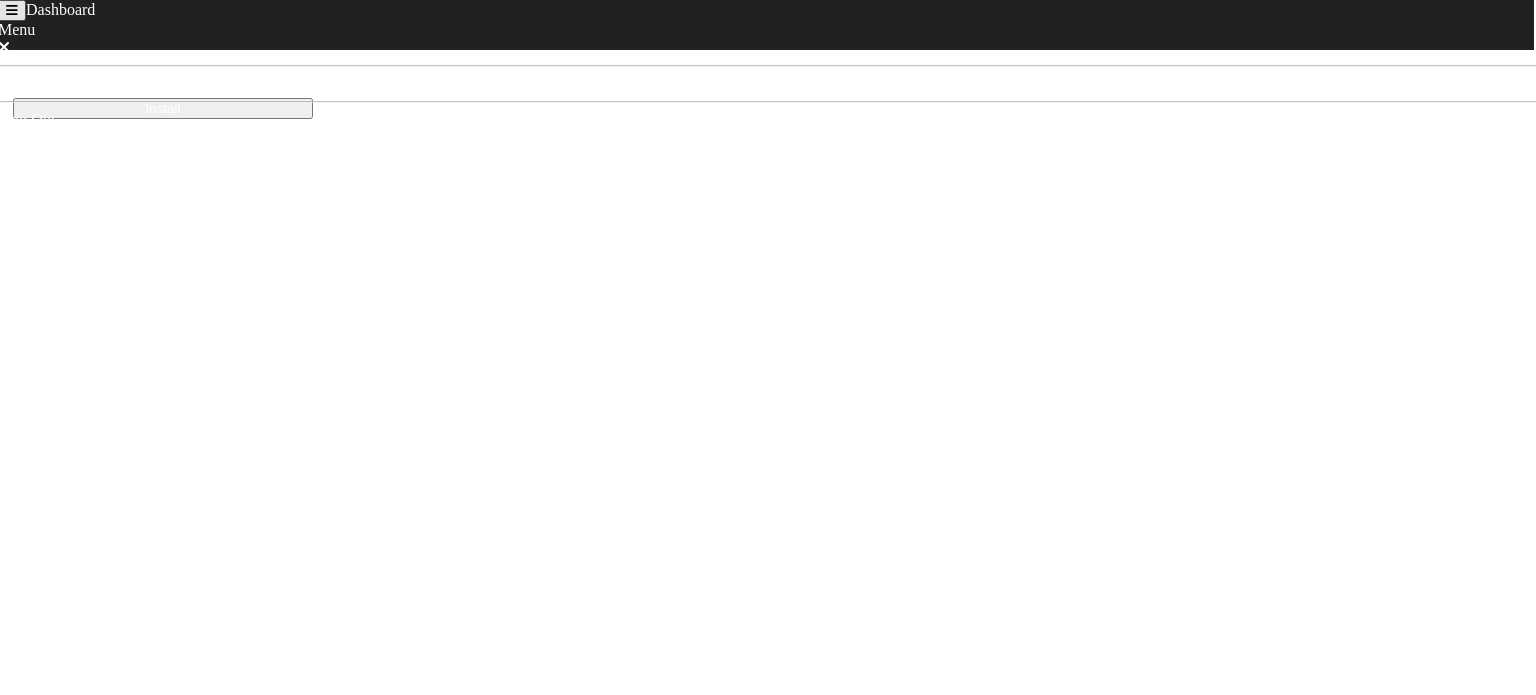 click at bounding box center [12, 10] 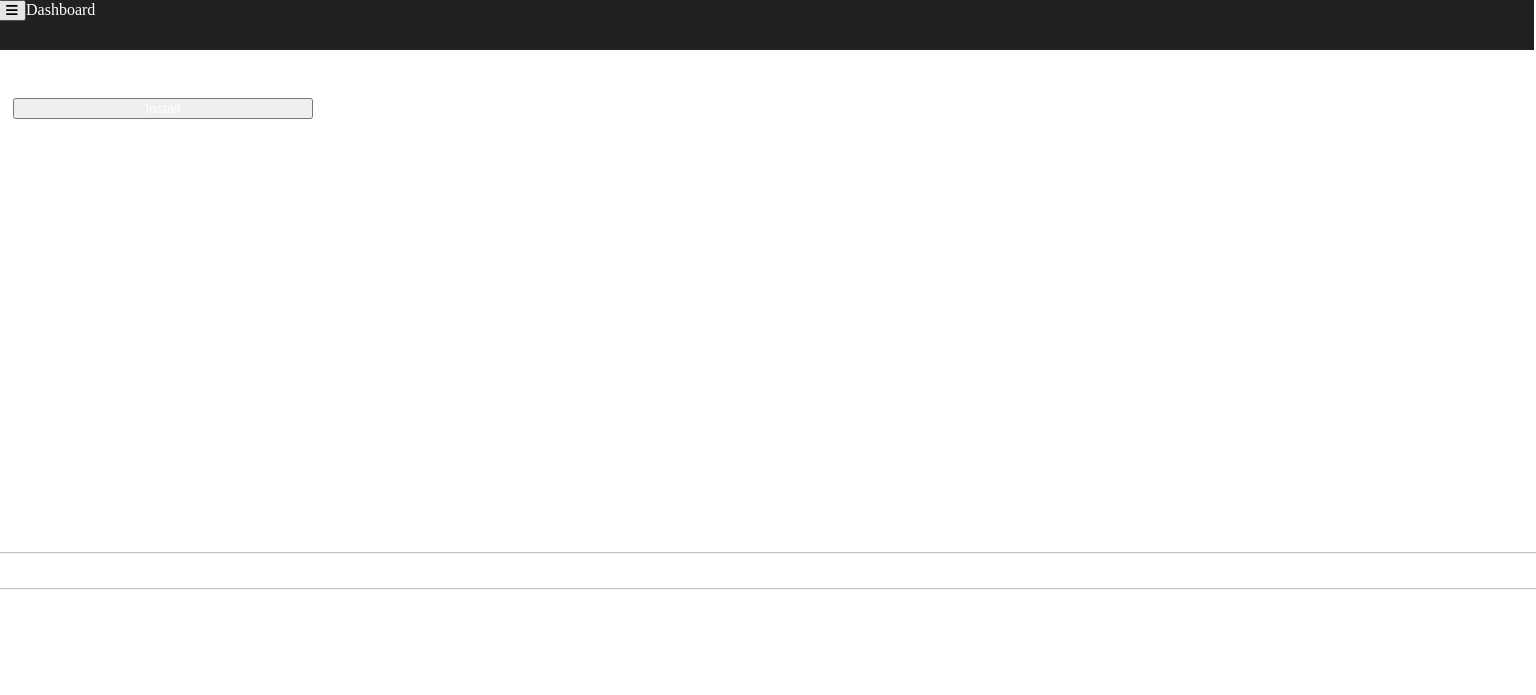 click on "Sign Out" at bounding box center [36, 606] 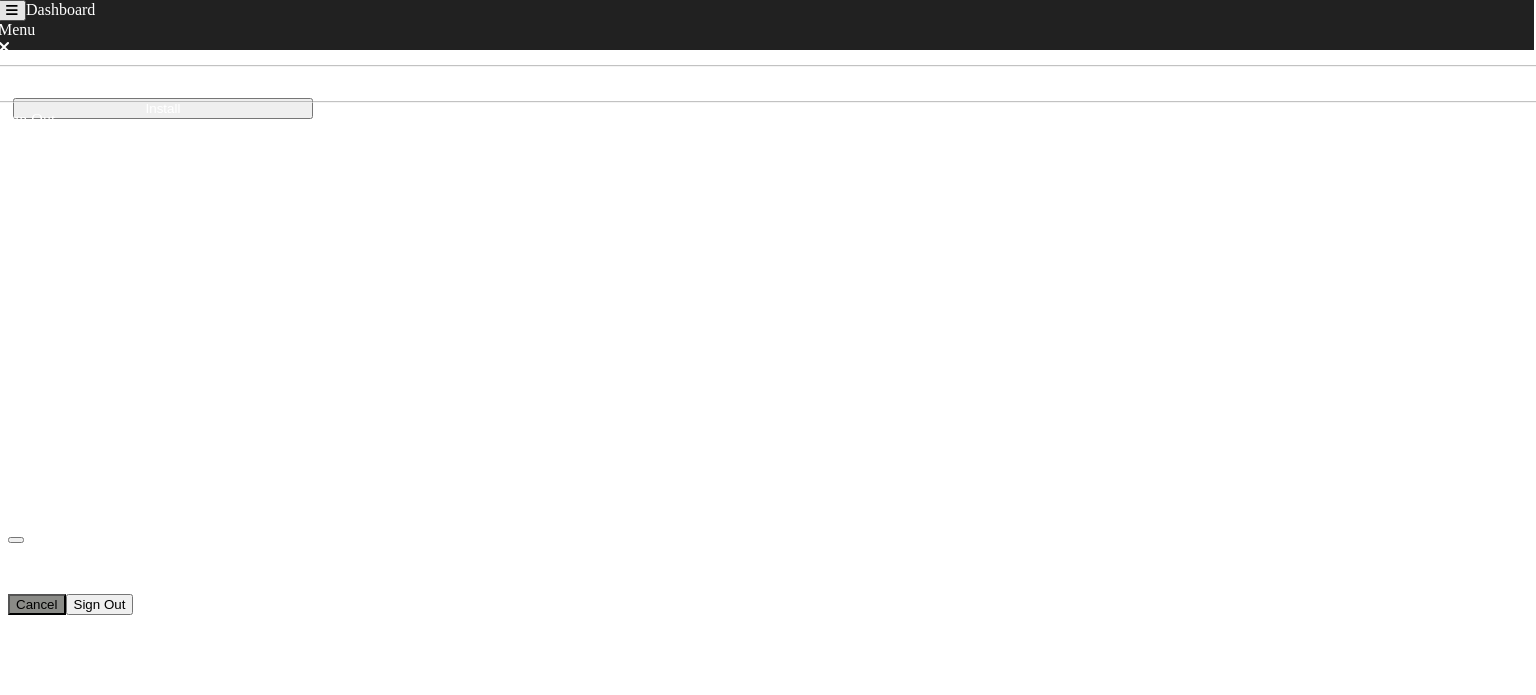 click on "Sign Out" at bounding box center (100, 604) 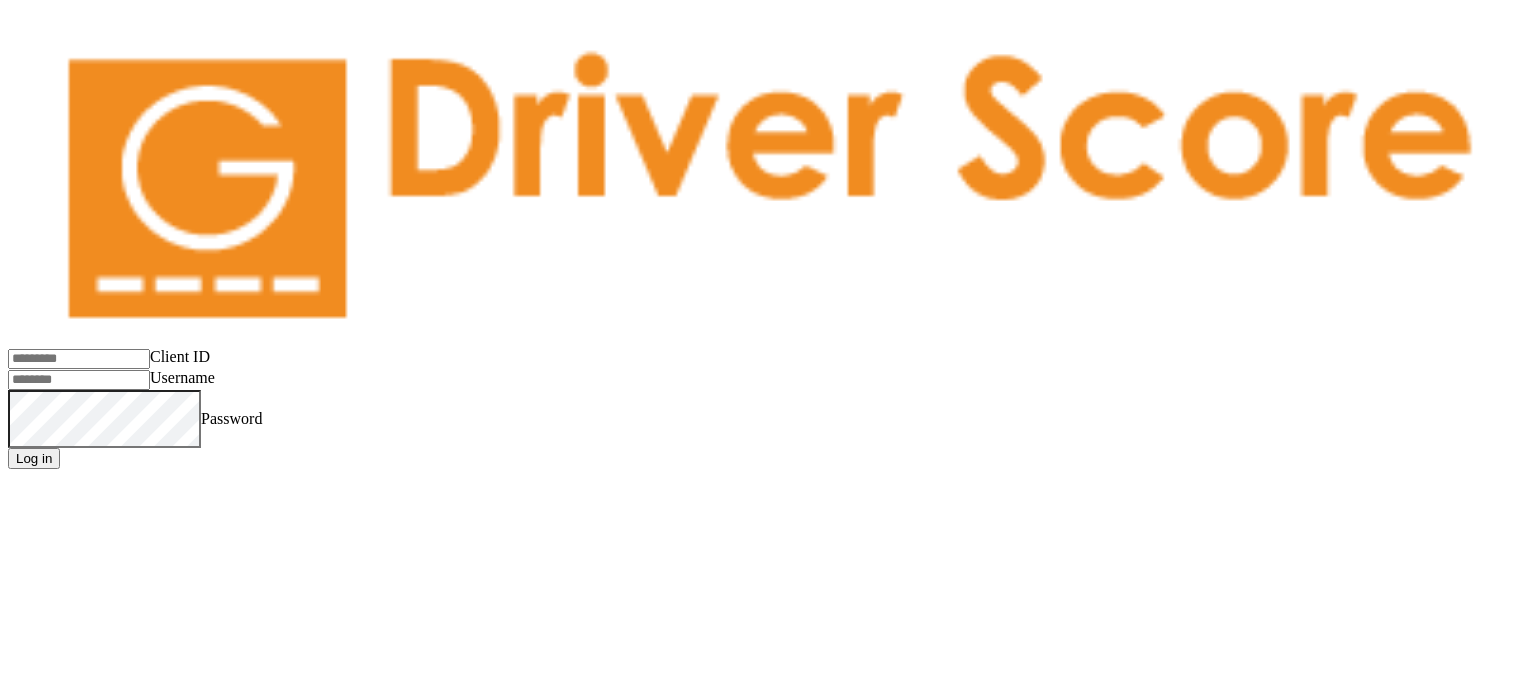 type on "**********" 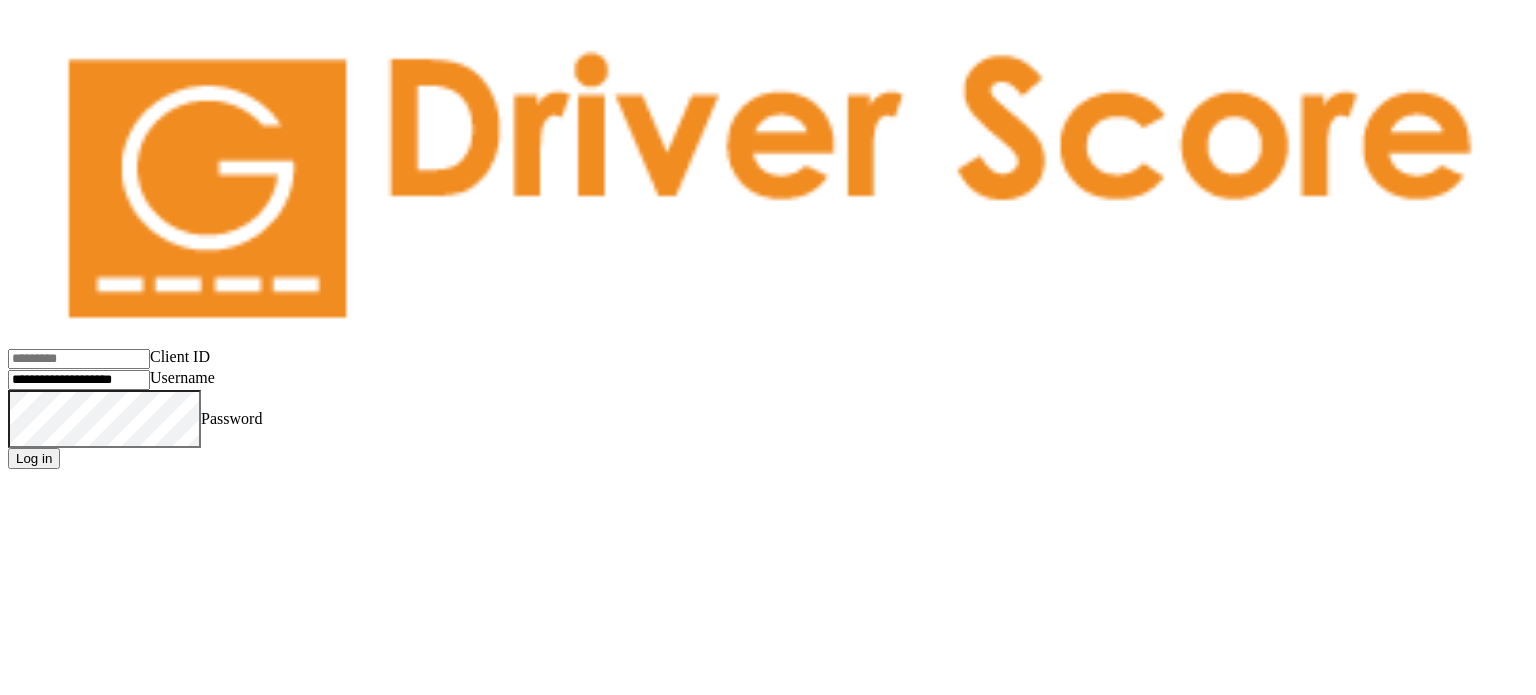 click on "Client ID Username Password Log in" at bounding box center [768, 254] 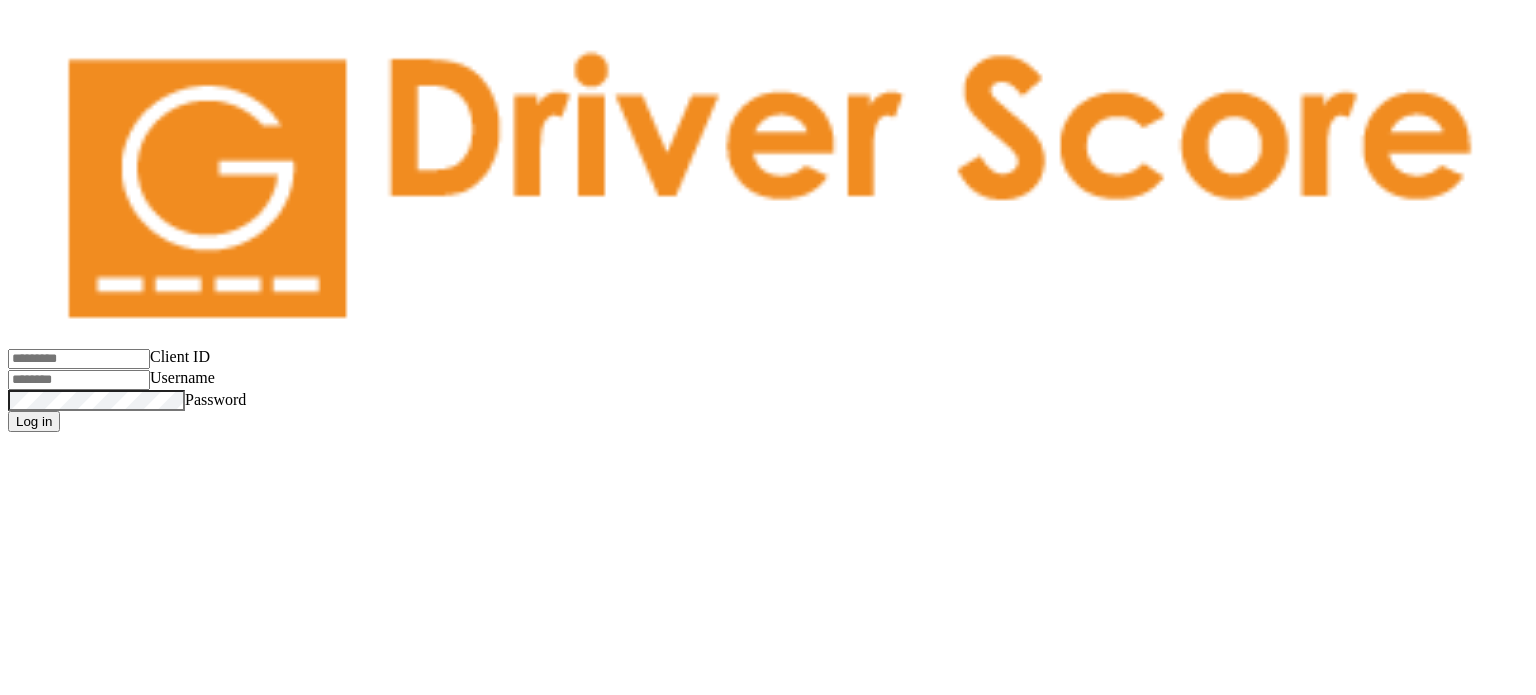 scroll, scrollTop: 0, scrollLeft: 0, axis: both 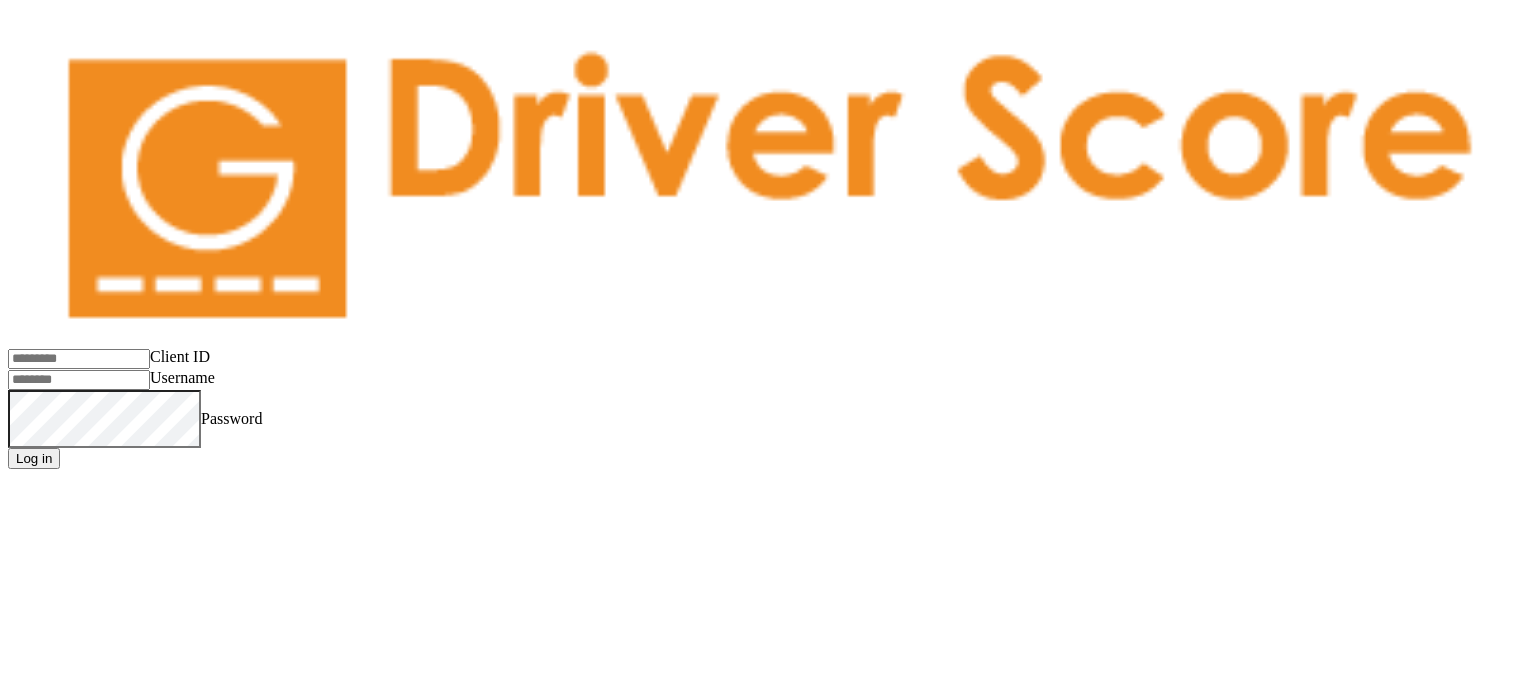 type on "**********" 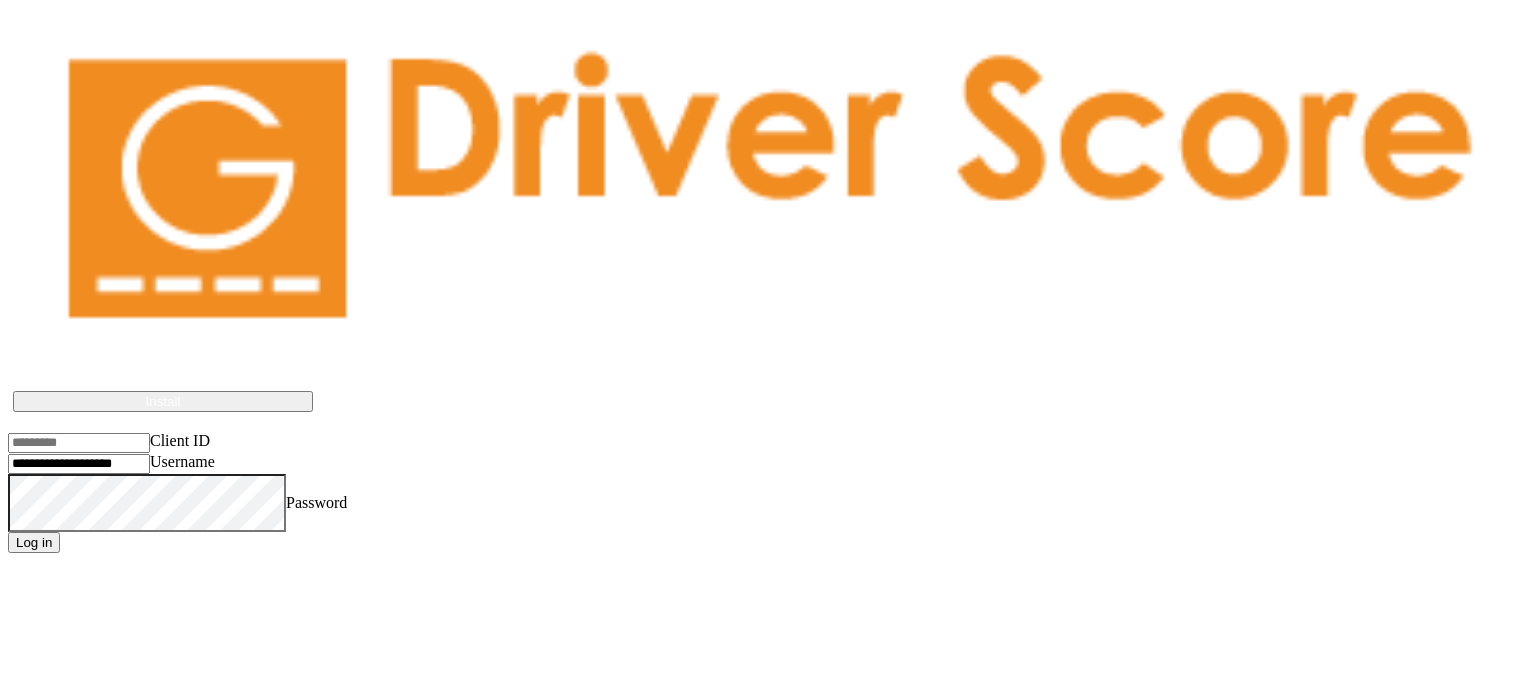 click on "Client ID" at bounding box center (79, 443) 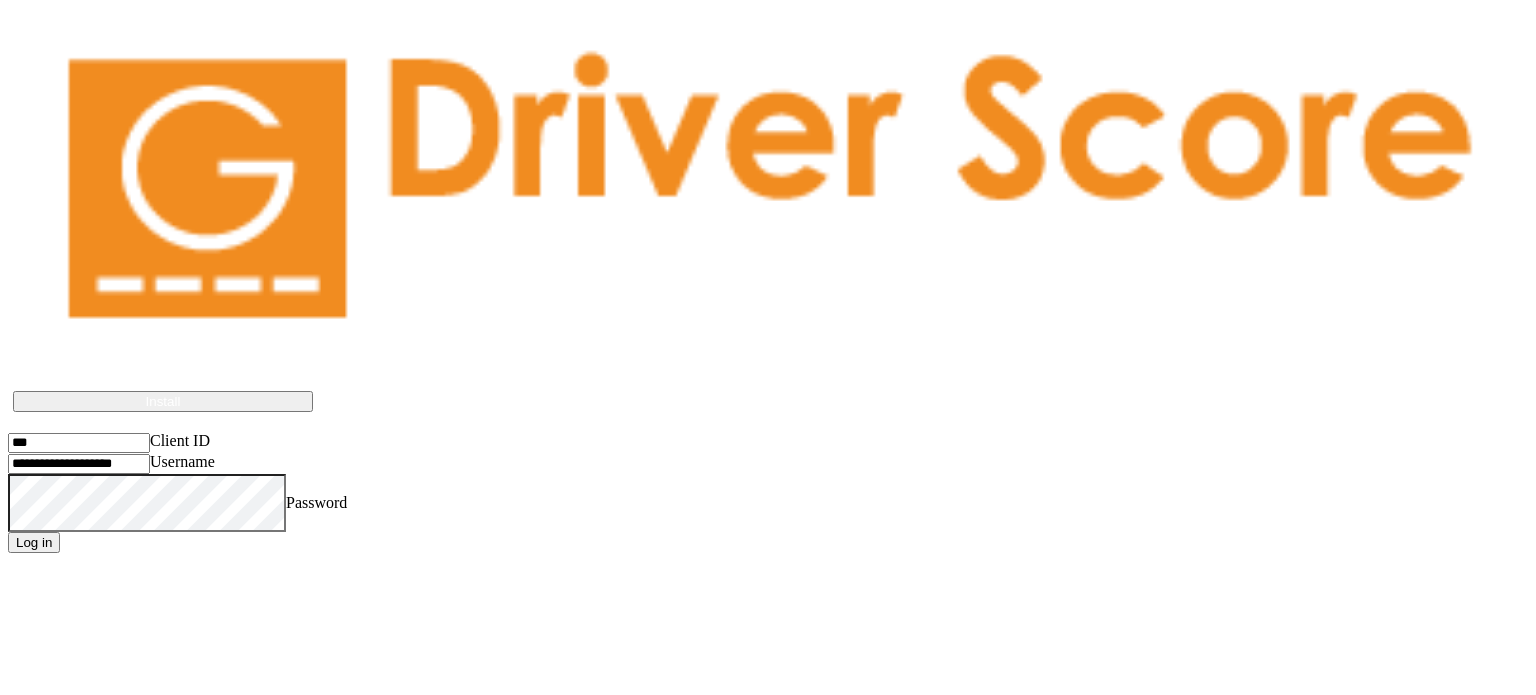 click on "Driver Score works best if installed on the device Install Client ID Username Password Log in" at bounding box center [768, 296] 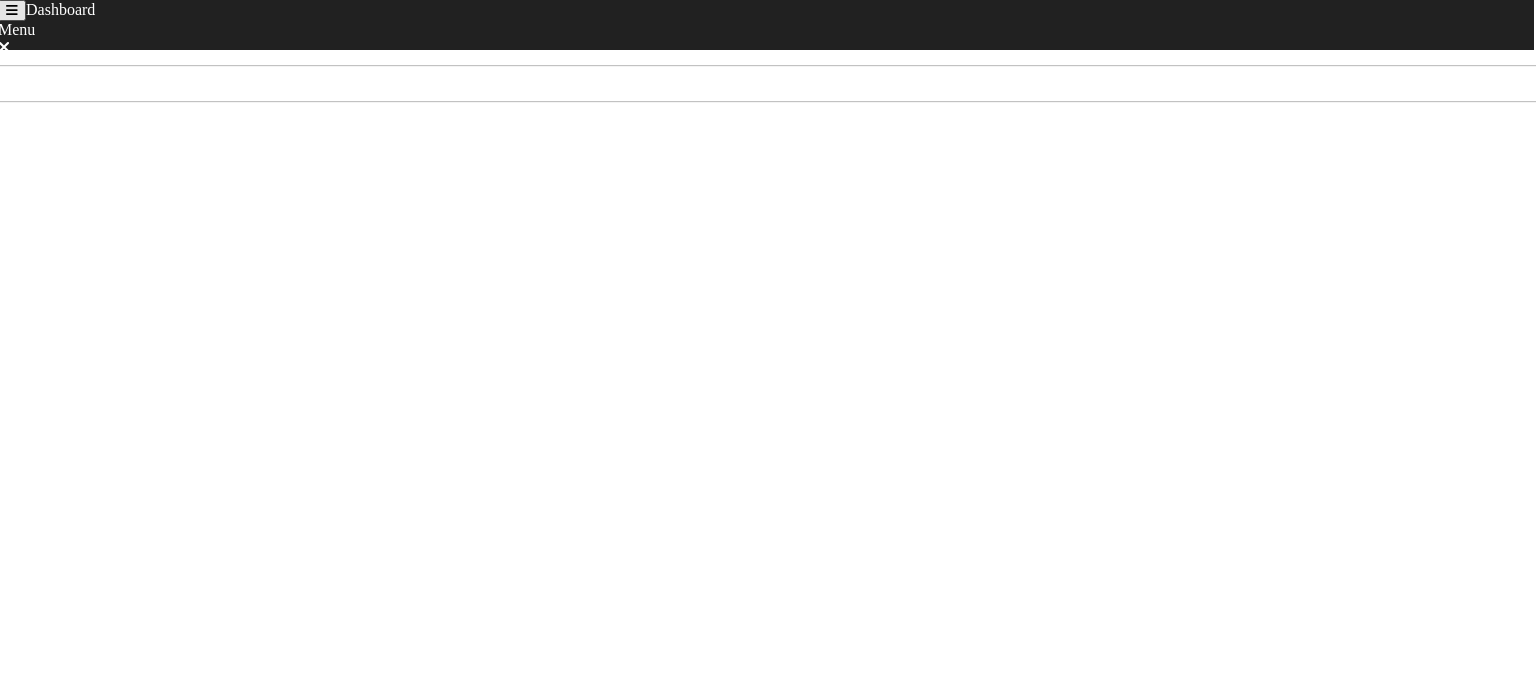 click on "Dashboard Menu Home Sign Out Jun 28th - Jul 5th Score - Rank No Rank Not enough miles driven to receive a score for the current time period." at bounding box center (768, 239) 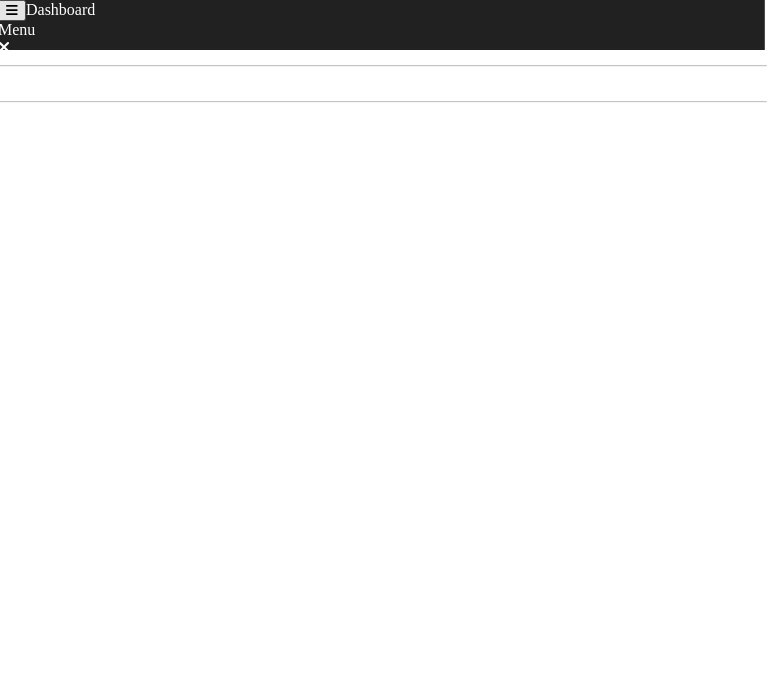 drag, startPoint x: 35, startPoint y: 198, endPoint x: 52, endPoint y: 143, distance: 57.567352 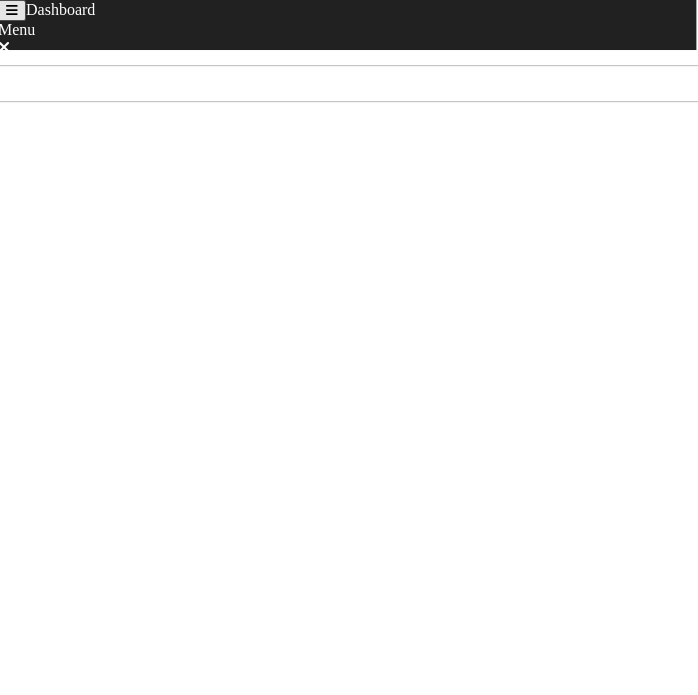 click on "Dashboard Menu Home Sign Out Jun 28th - Jul 5th Score - Rank No Rank Not enough miles driven to receive a score for the current time period." at bounding box center [349, 216] 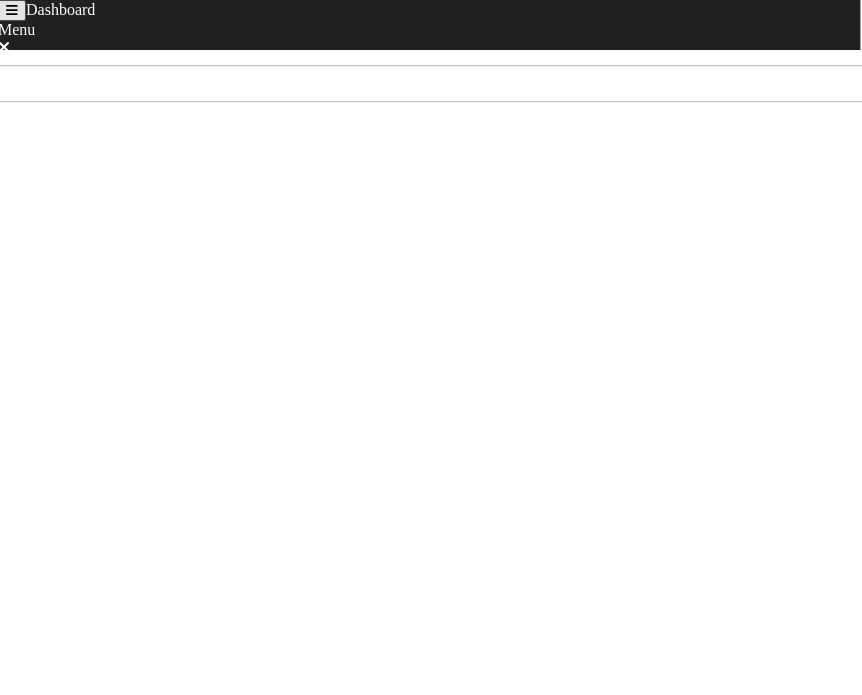 click on "Dashboard Menu Home Sign Out Jun 28th - Jul 5th Score - Rank No Rank Not enough miles driven to receive a score for the current time period." at bounding box center [431, 216] 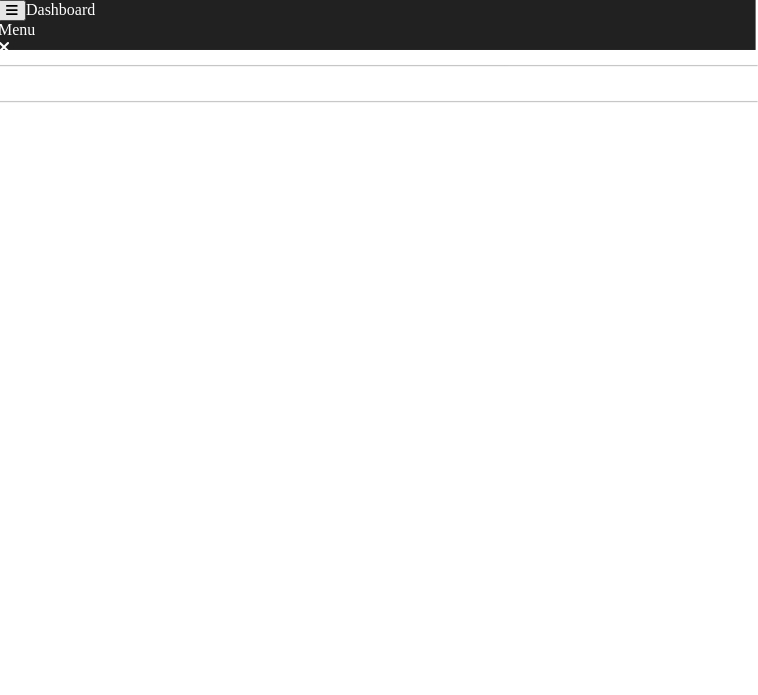 click on "Dashboard Menu Home Sign Out Jun 28th - Jul 5th Score - Rank No Rank Not enough miles driven to receive a score for the current time period." at bounding box center [379, 216] 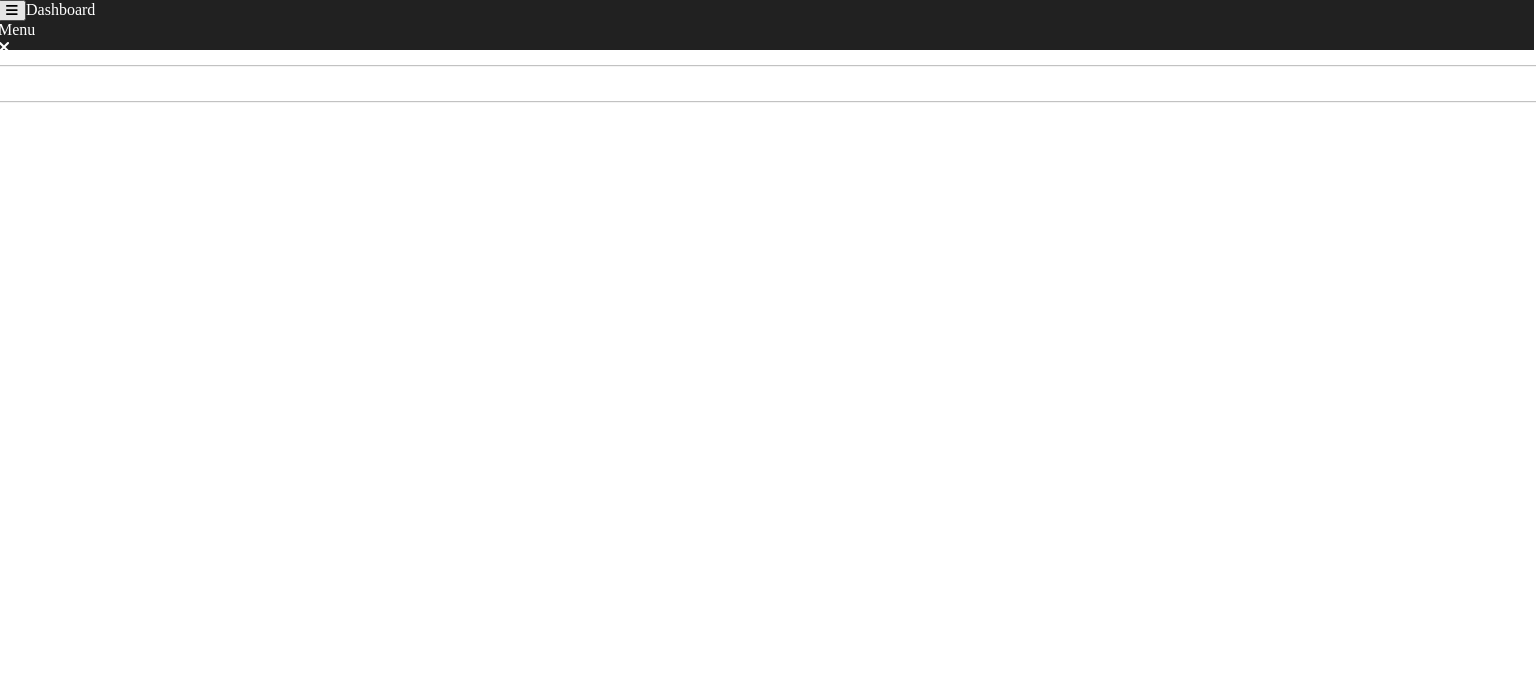 click at bounding box center [12, 10] 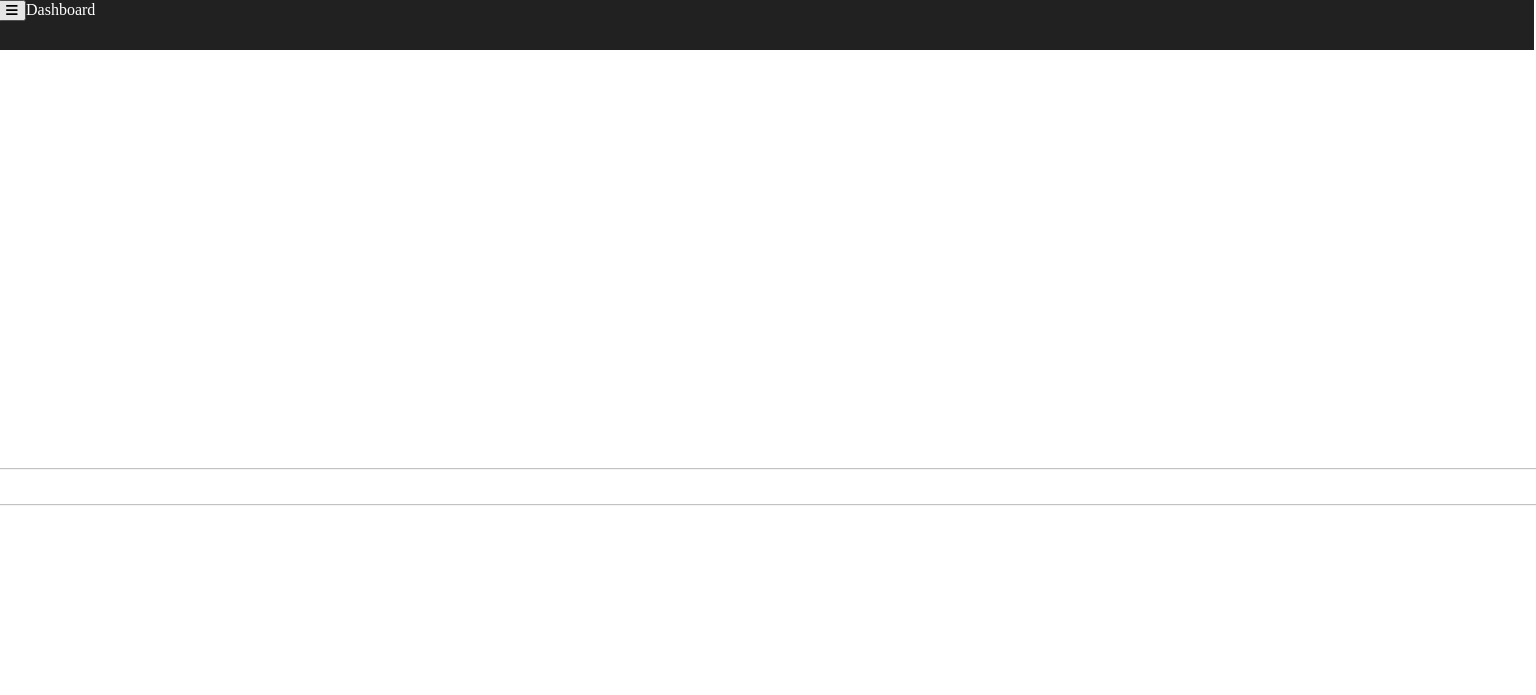 click on "Sign Out" at bounding box center [36, 522] 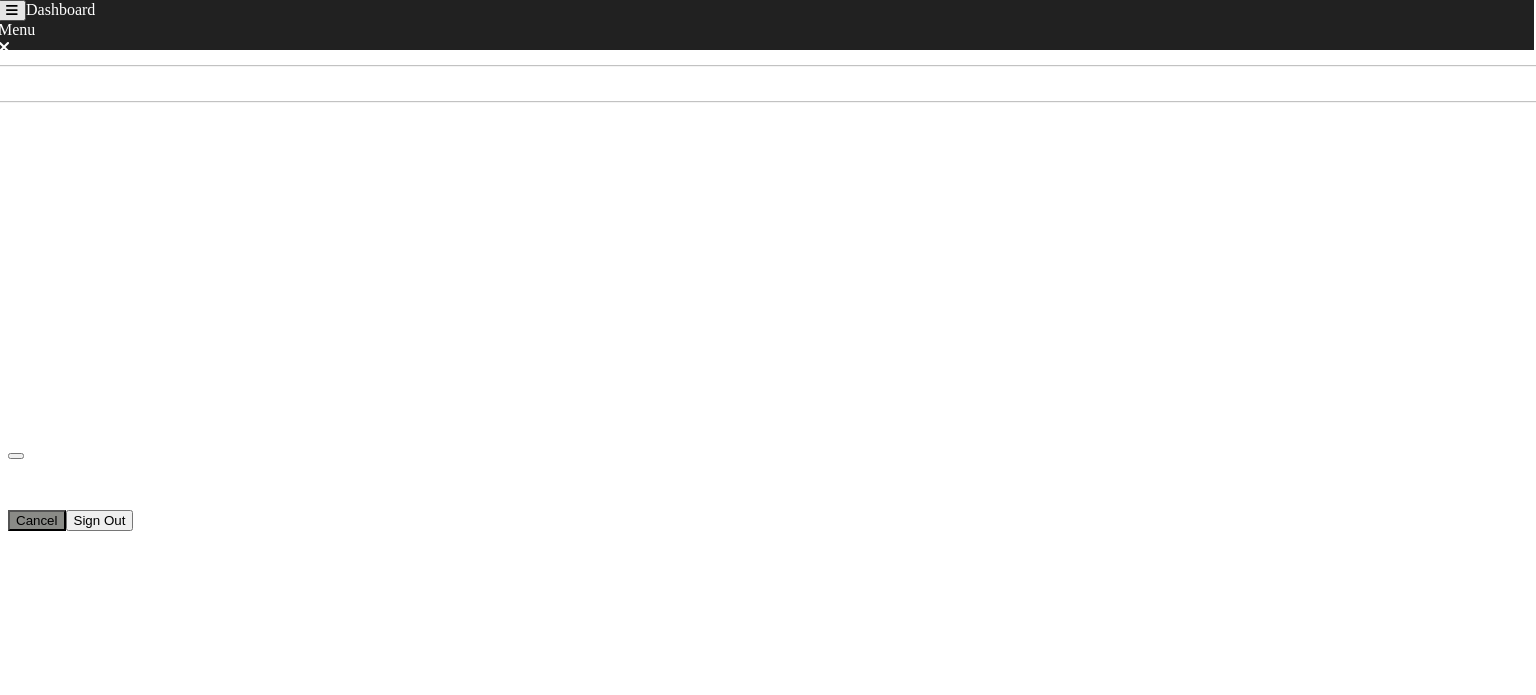 click on "Sign Out" at bounding box center (100, 520) 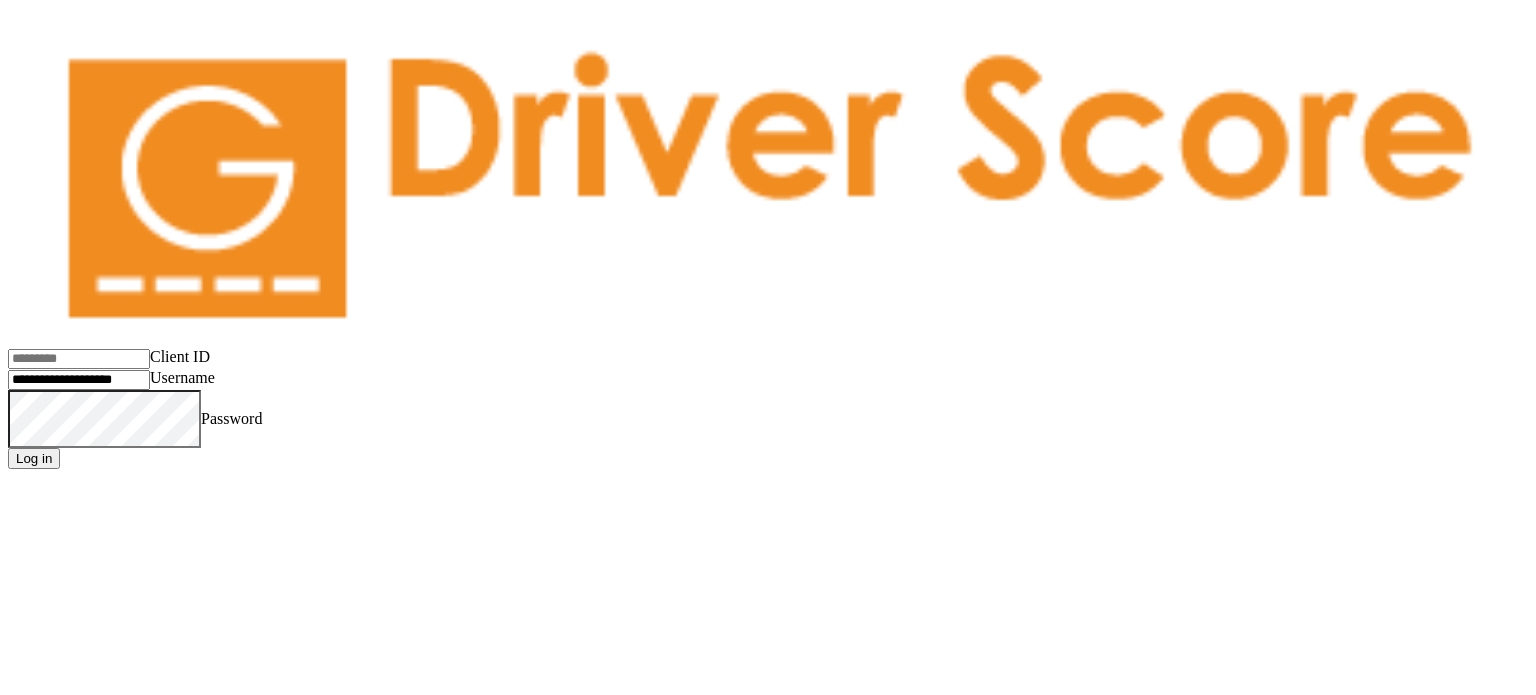 click on "Client ID" at bounding box center [79, 359] 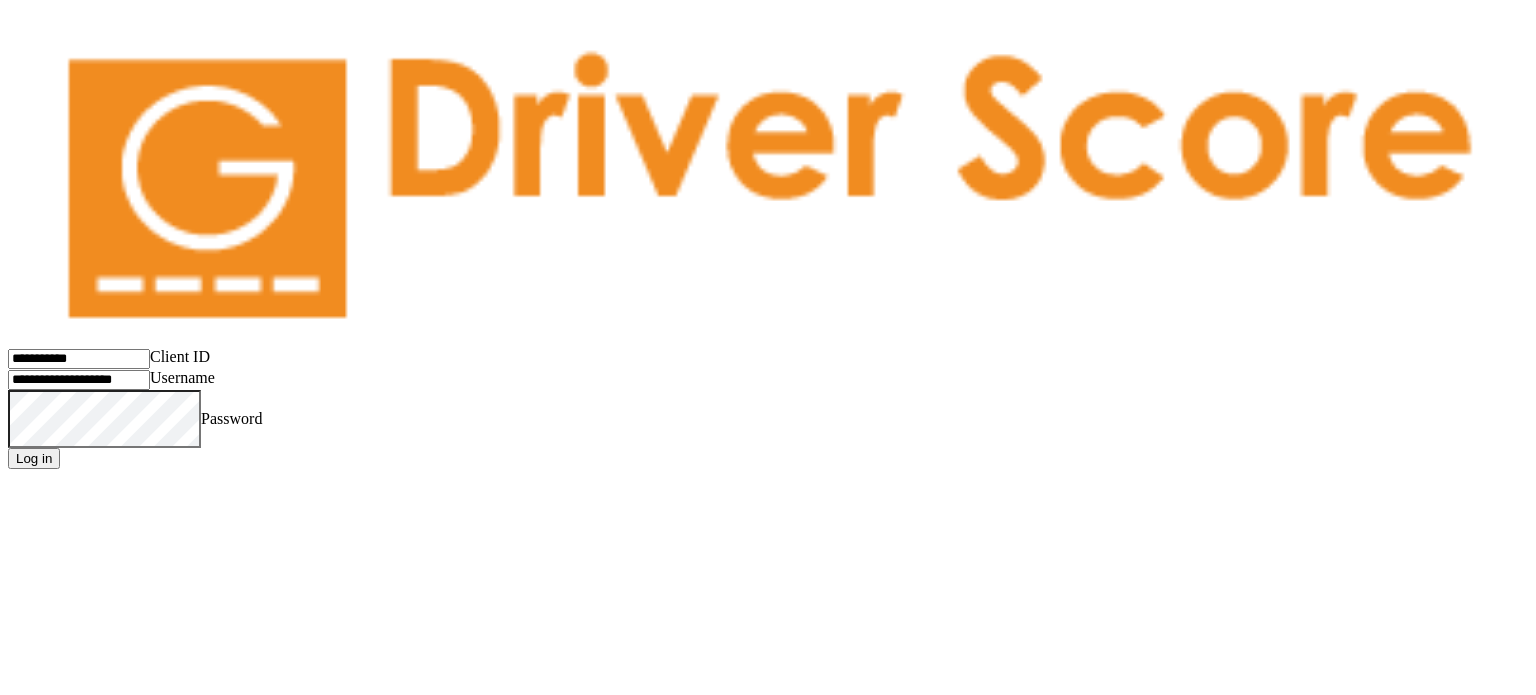 click on "Log in" at bounding box center [34, 458] 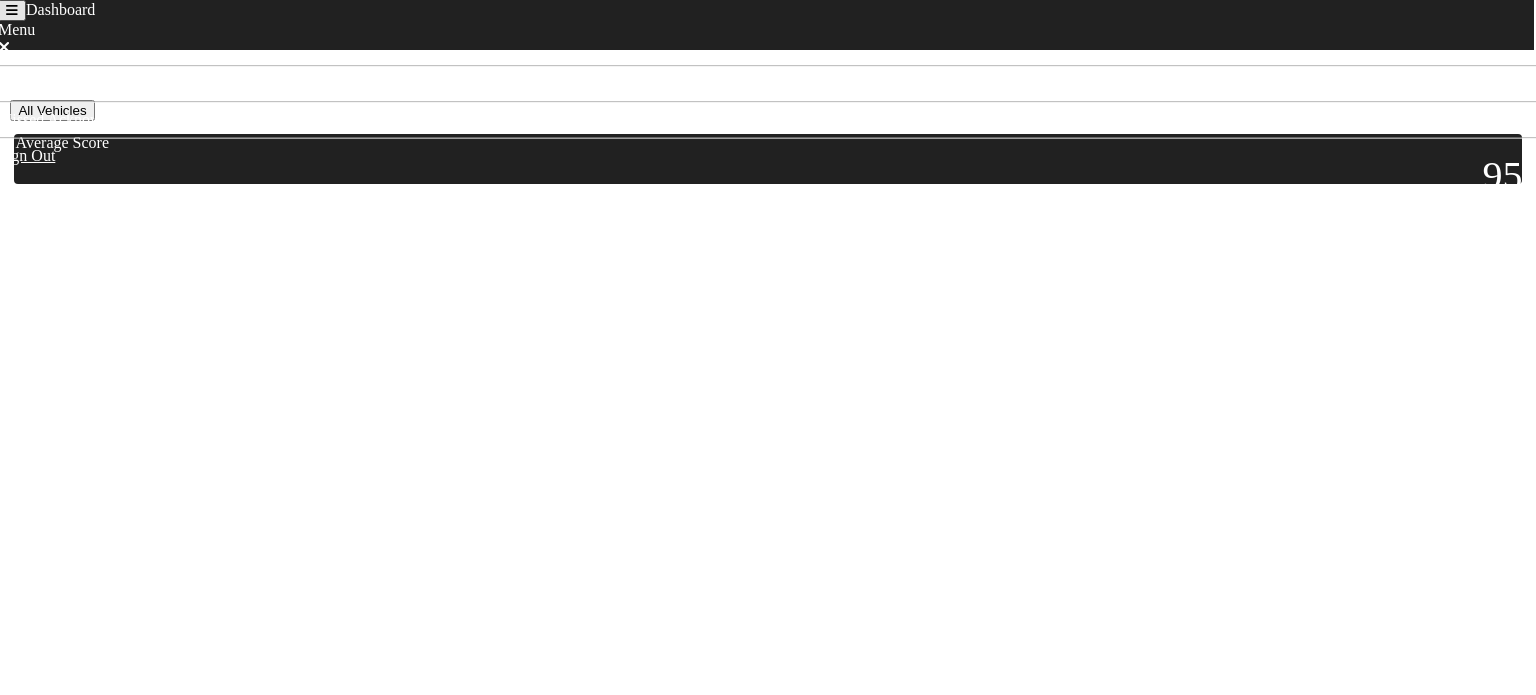 click on "All Vehicles" at bounding box center (52, 110) 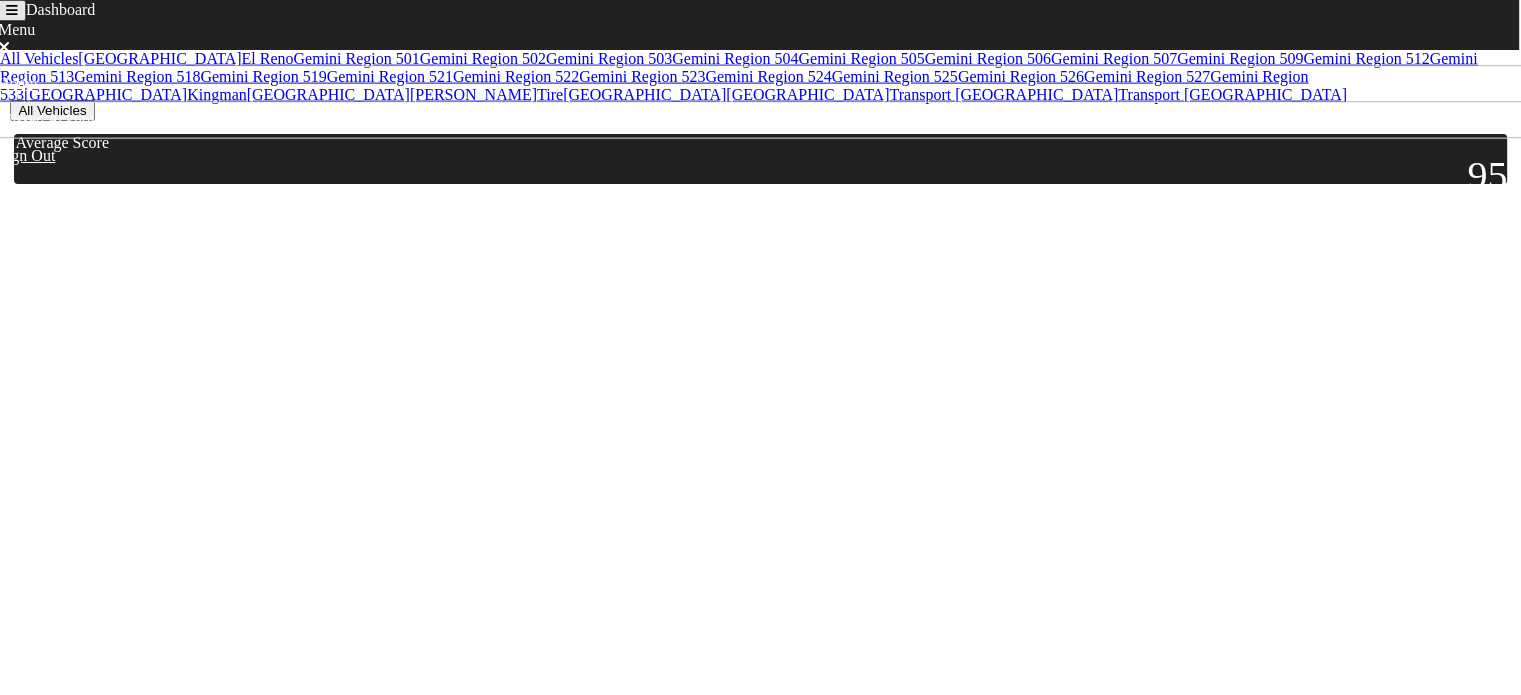 click on "All Vehicles" at bounding box center (52, 110) 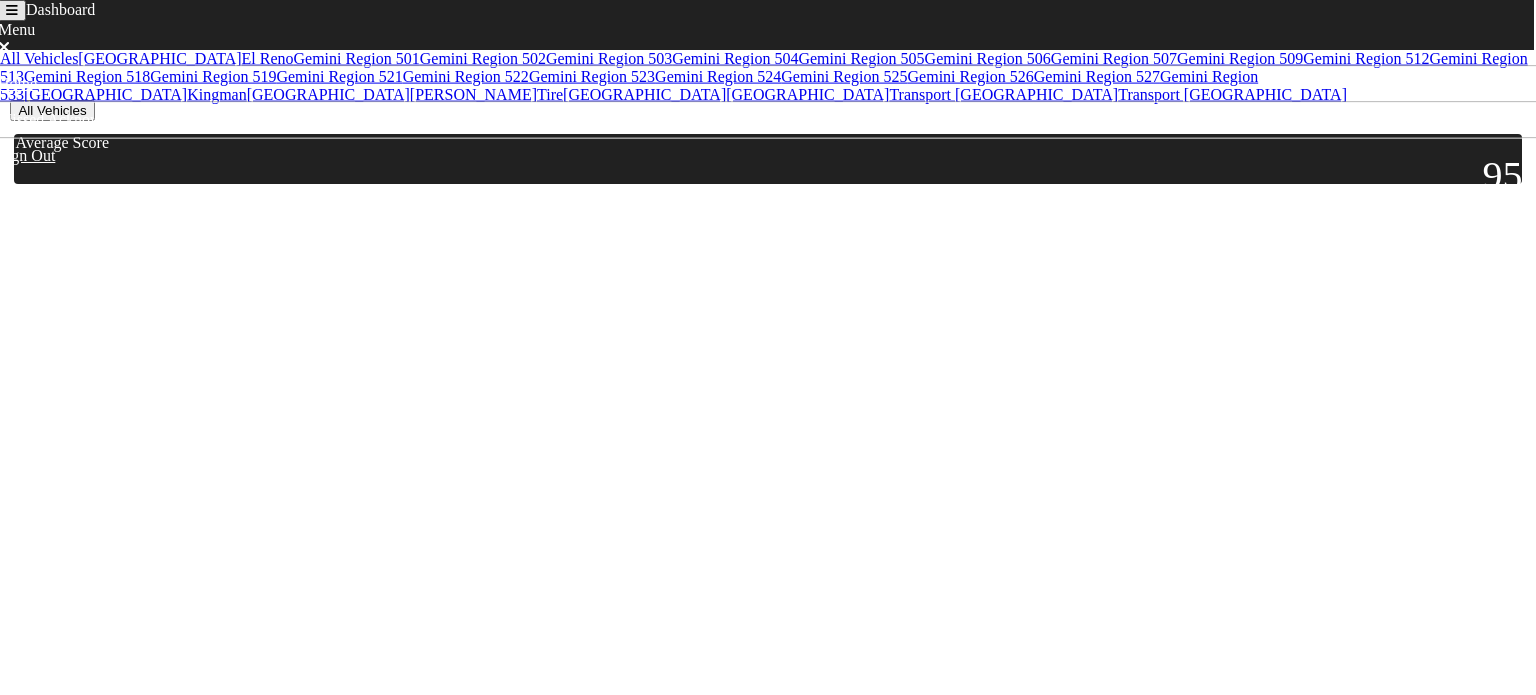 click at bounding box center (12, 10) 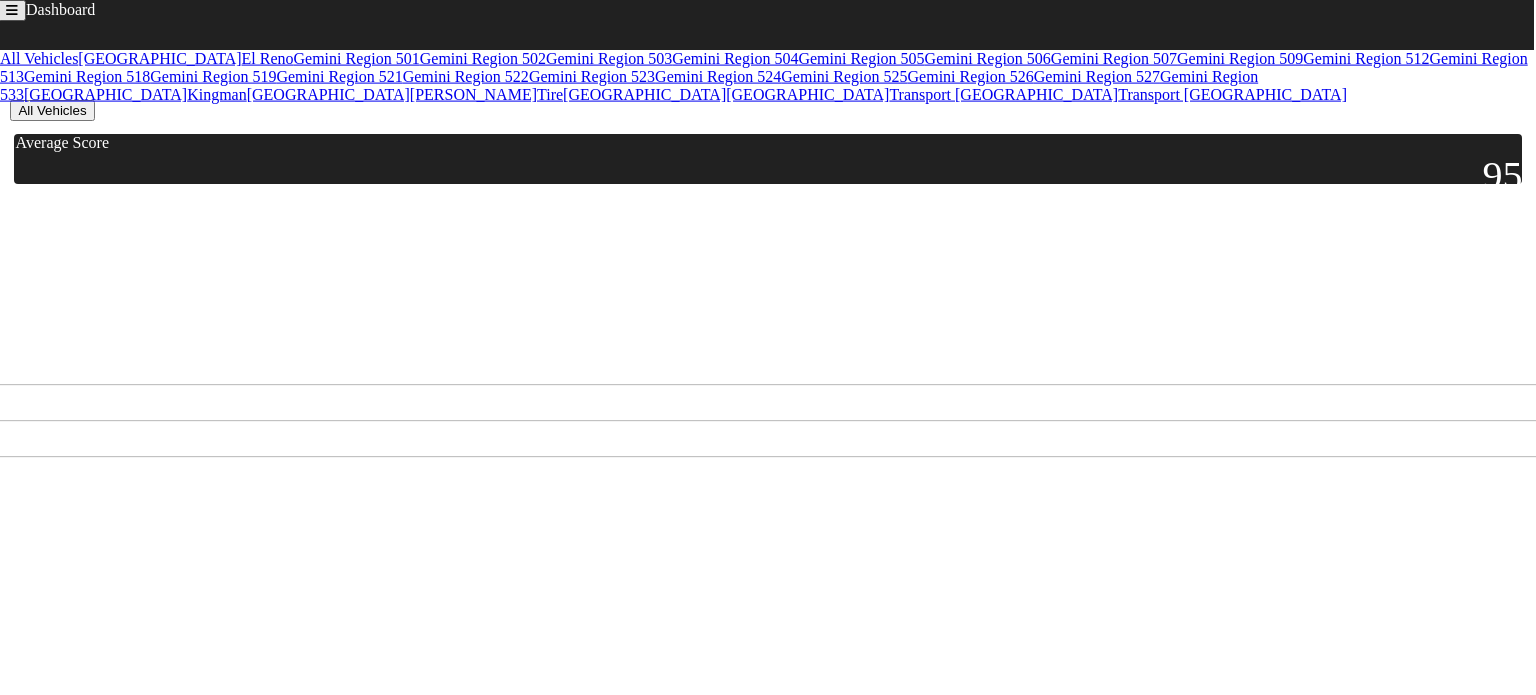 click on "Sign Out" at bounding box center [36, 474] 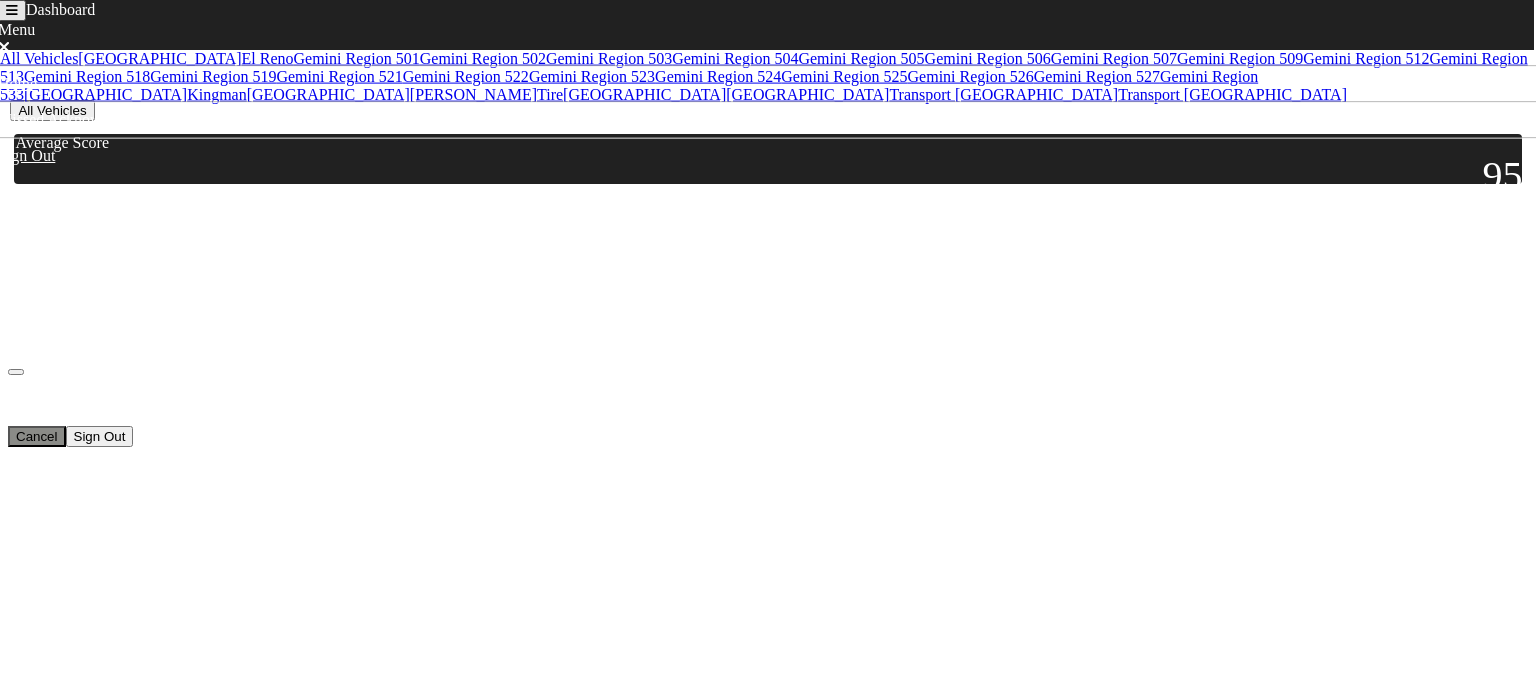 click on "Sign Out" at bounding box center [100, 436] 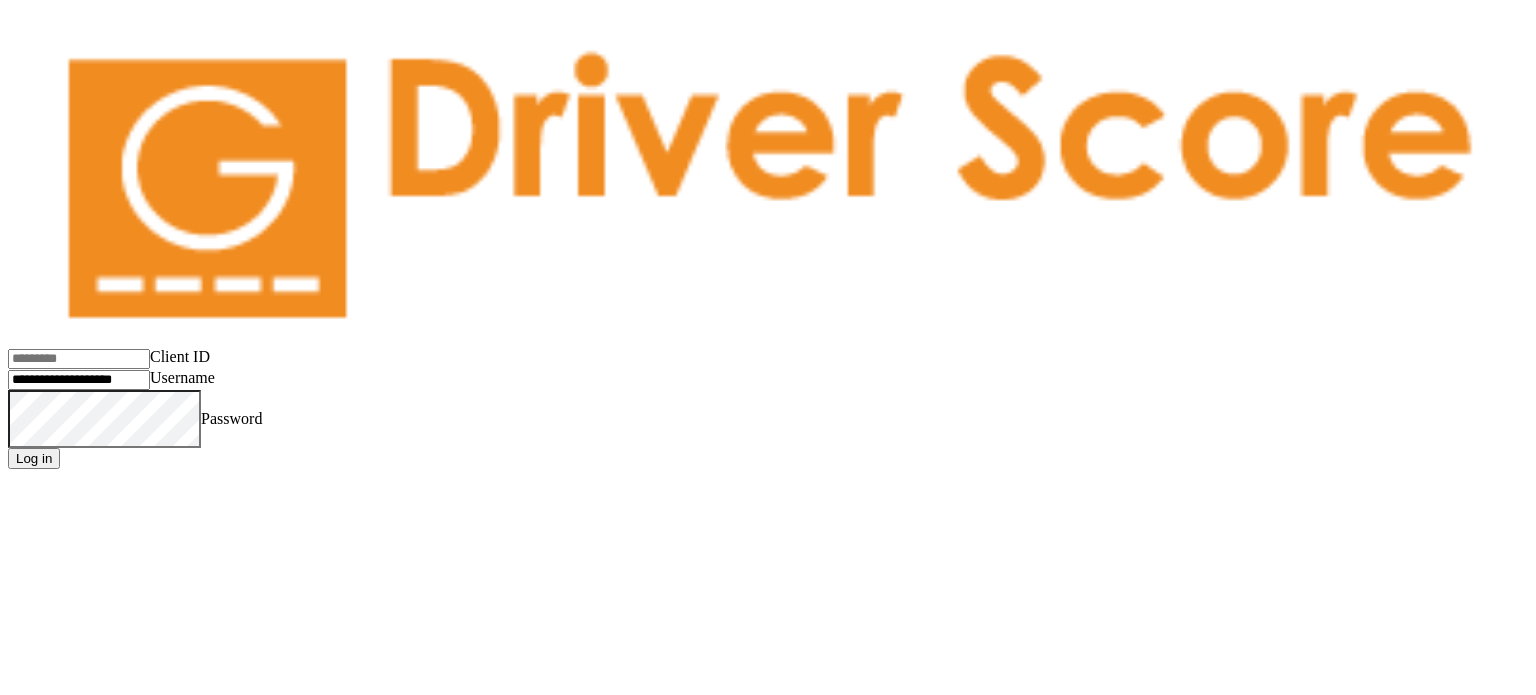 click on "Client ID" at bounding box center [79, 359] 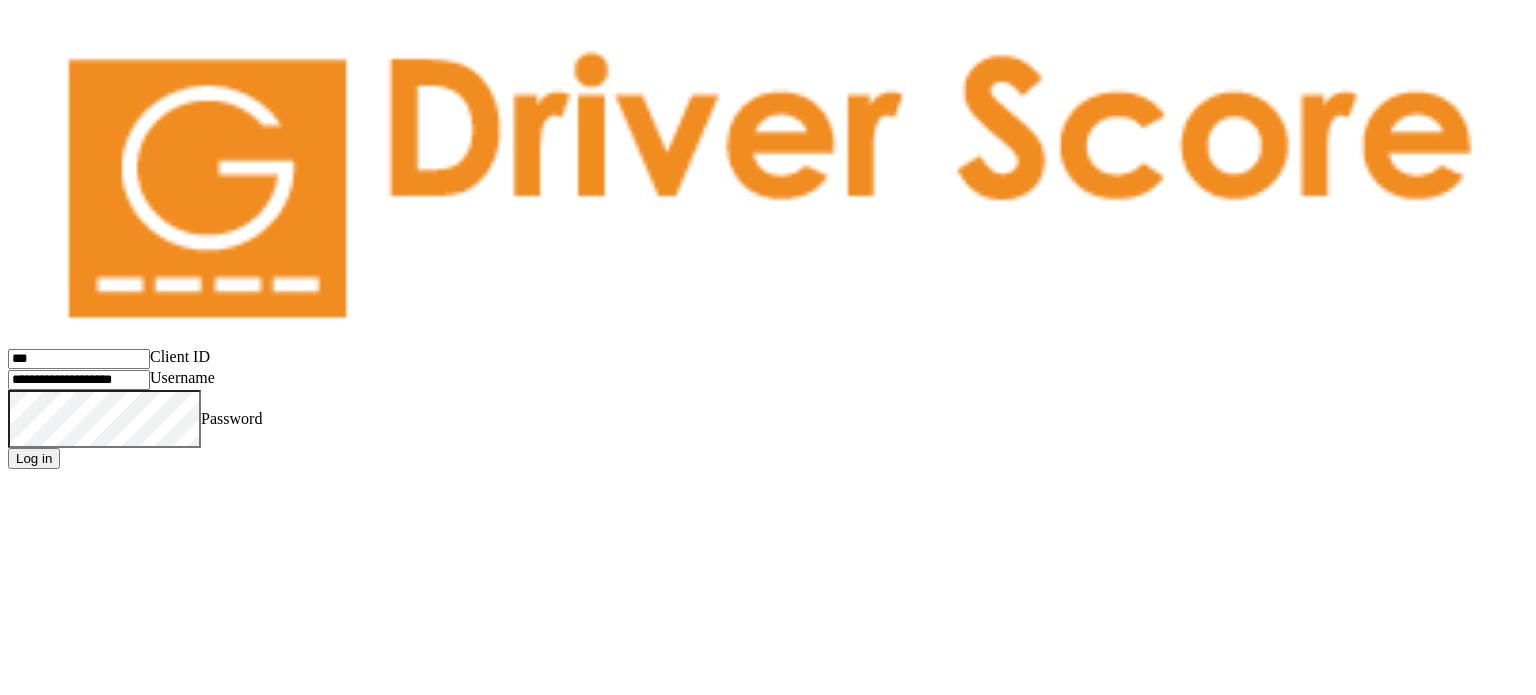 click on "Log in" at bounding box center (34, 458) 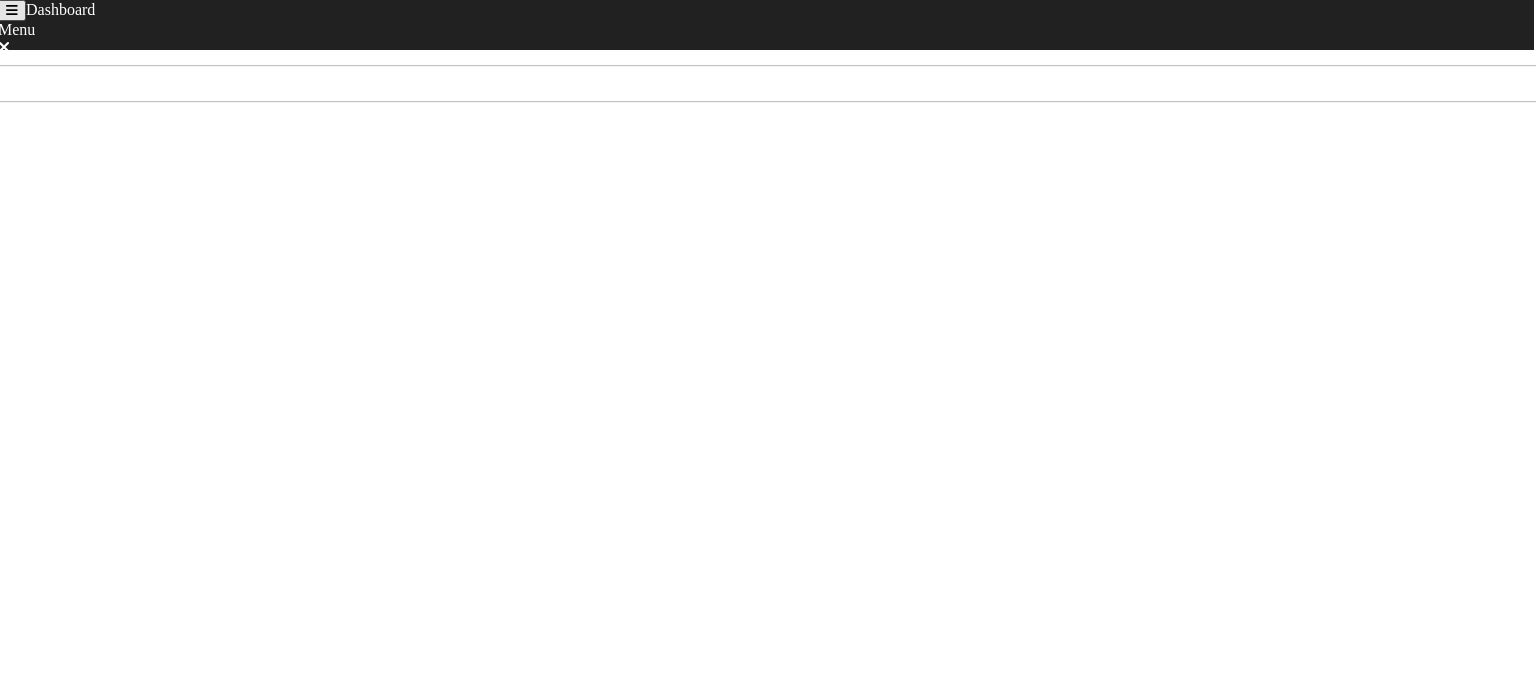 click on "Dashboard Menu Home Sign Out Jun 28th - Jul 5th Score - Rank No Rank Not enough miles driven to receive a score for the current time period." at bounding box center [768, 239] 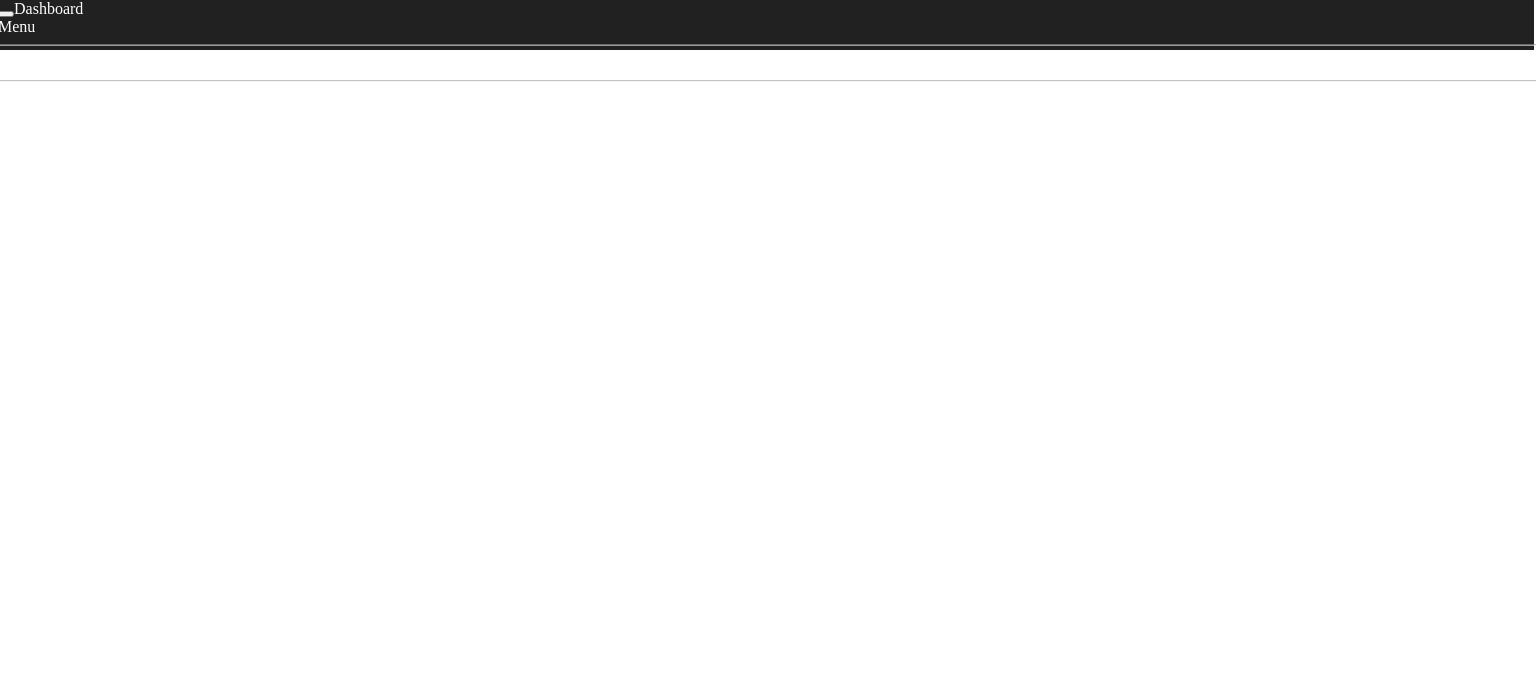 scroll, scrollTop: 0, scrollLeft: 0, axis: both 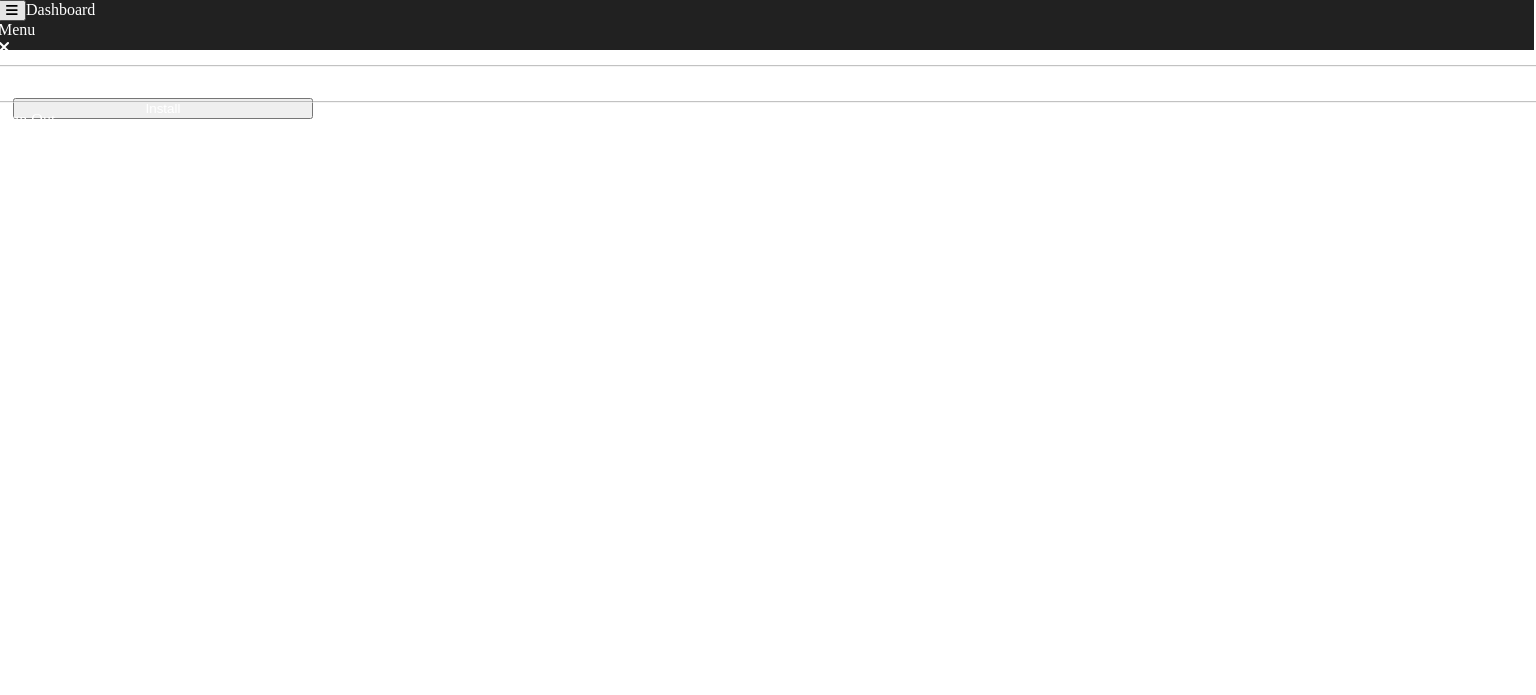 click on "Dashboard Menu Home Sign Out Driver Score works best if installed on the device Install [DATE] - [DATE] Score - Rank No Rank Not enough miles driven to receive a score for the current time period." at bounding box center [768, 281] 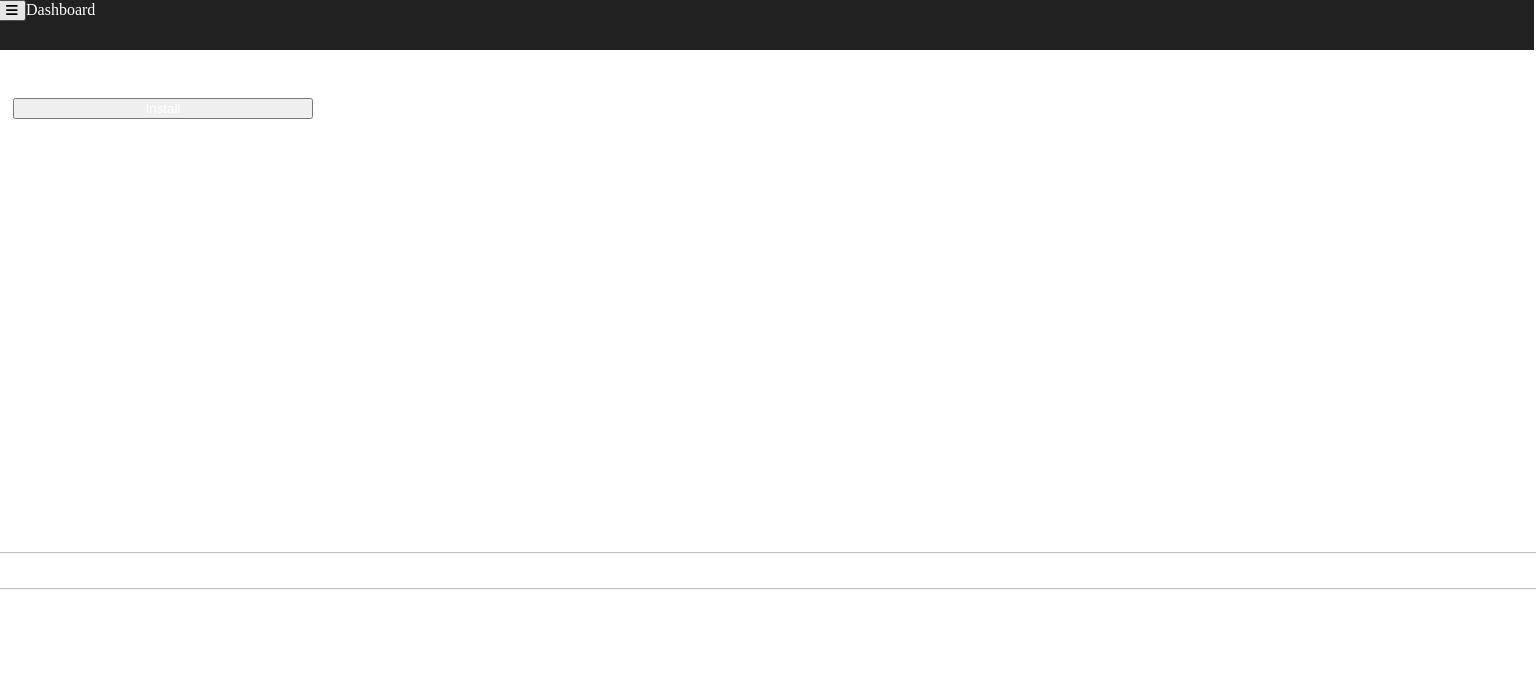 click on "Sign Out" at bounding box center [36, 606] 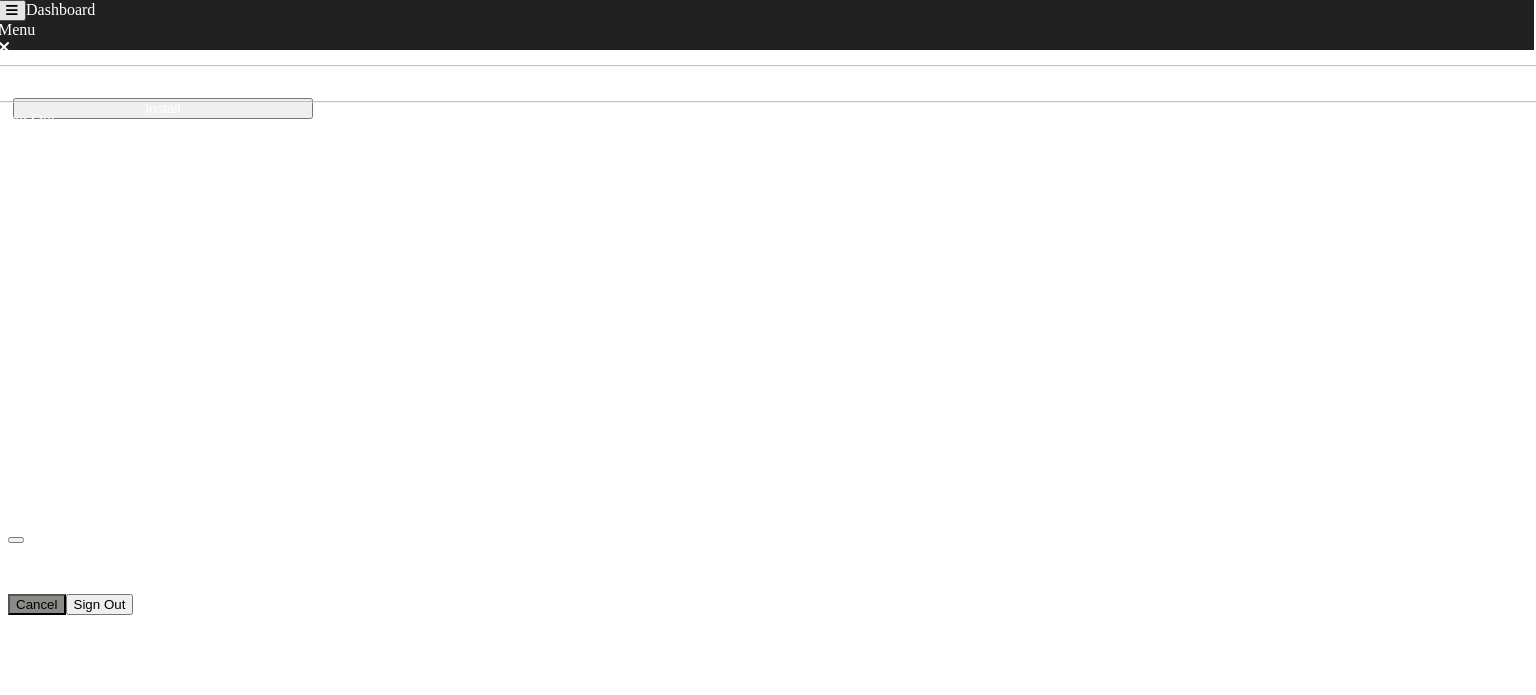click on "Sign Out" at bounding box center (100, 604) 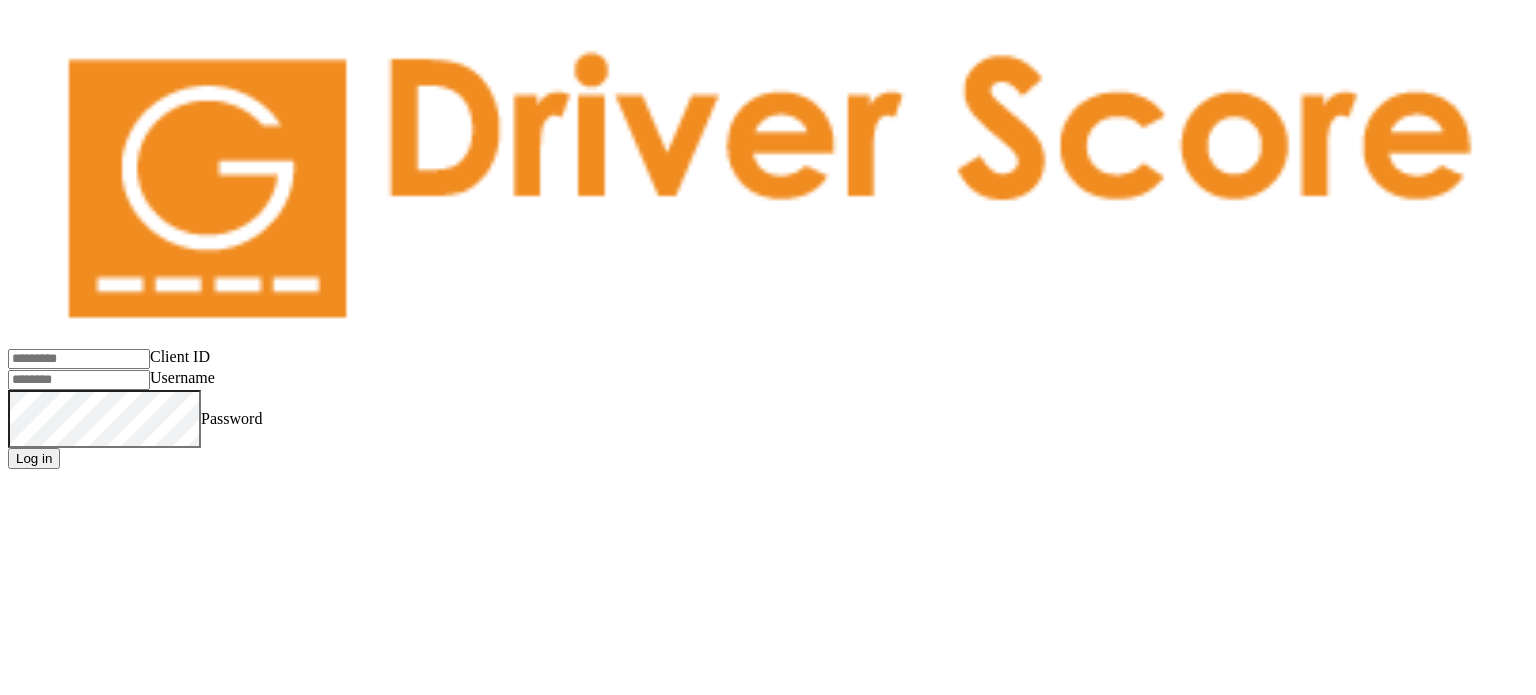 type on "**********" 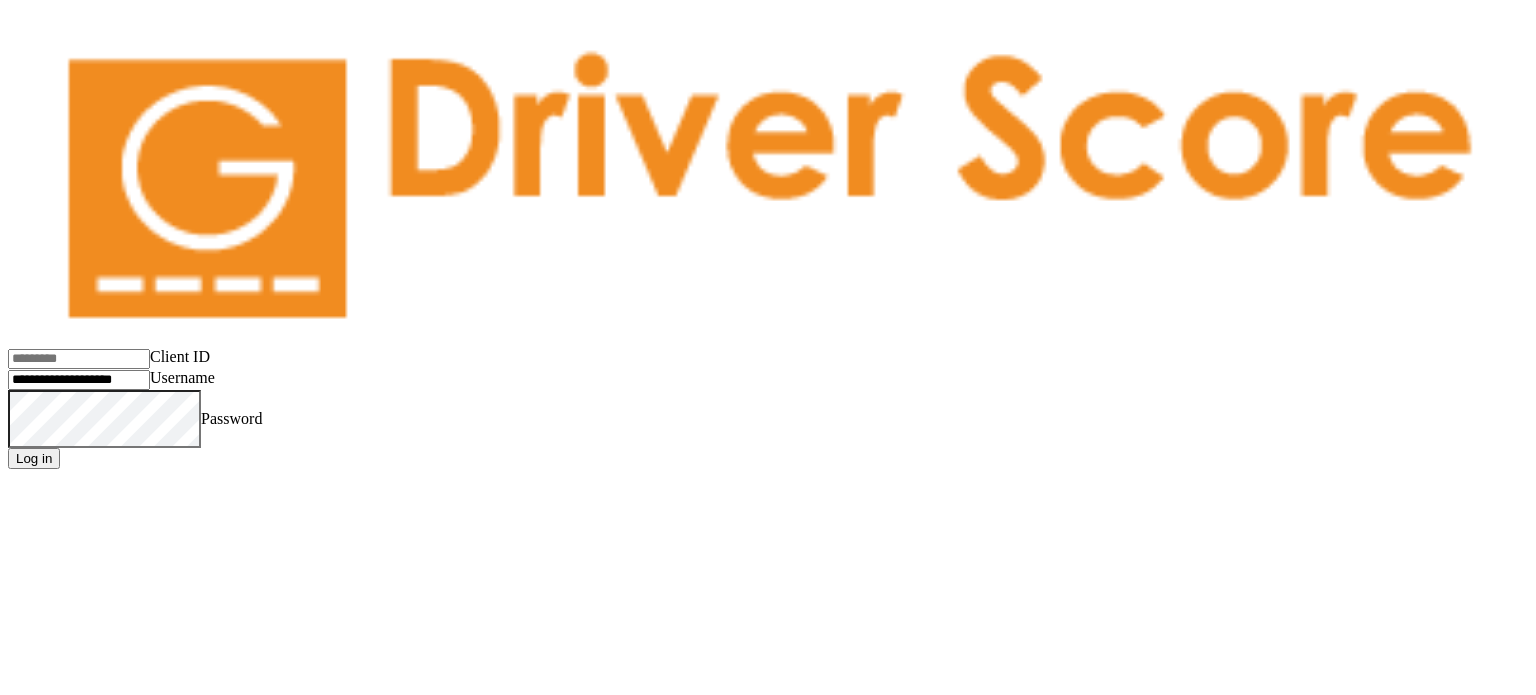 click on "Client ID Username Password Log in" at bounding box center (768, 254) 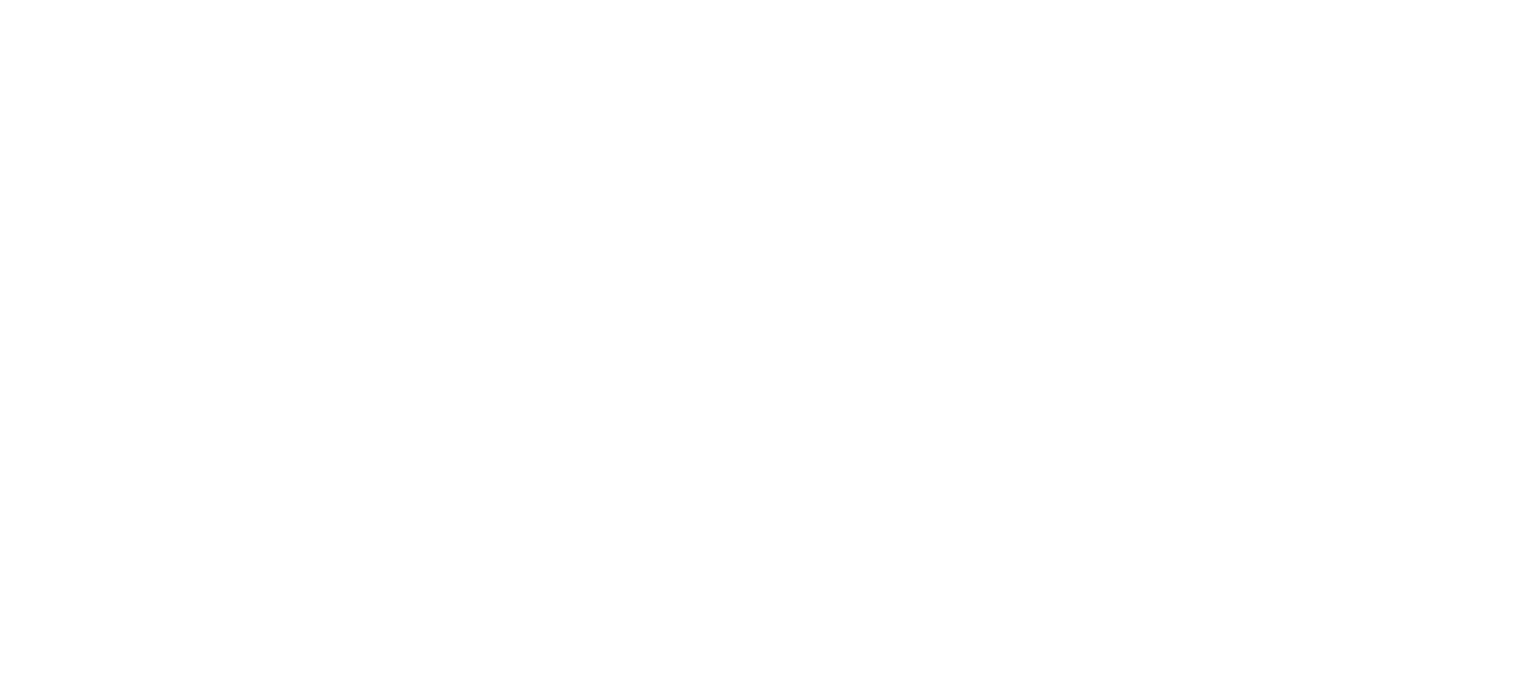 scroll, scrollTop: 0, scrollLeft: 0, axis: both 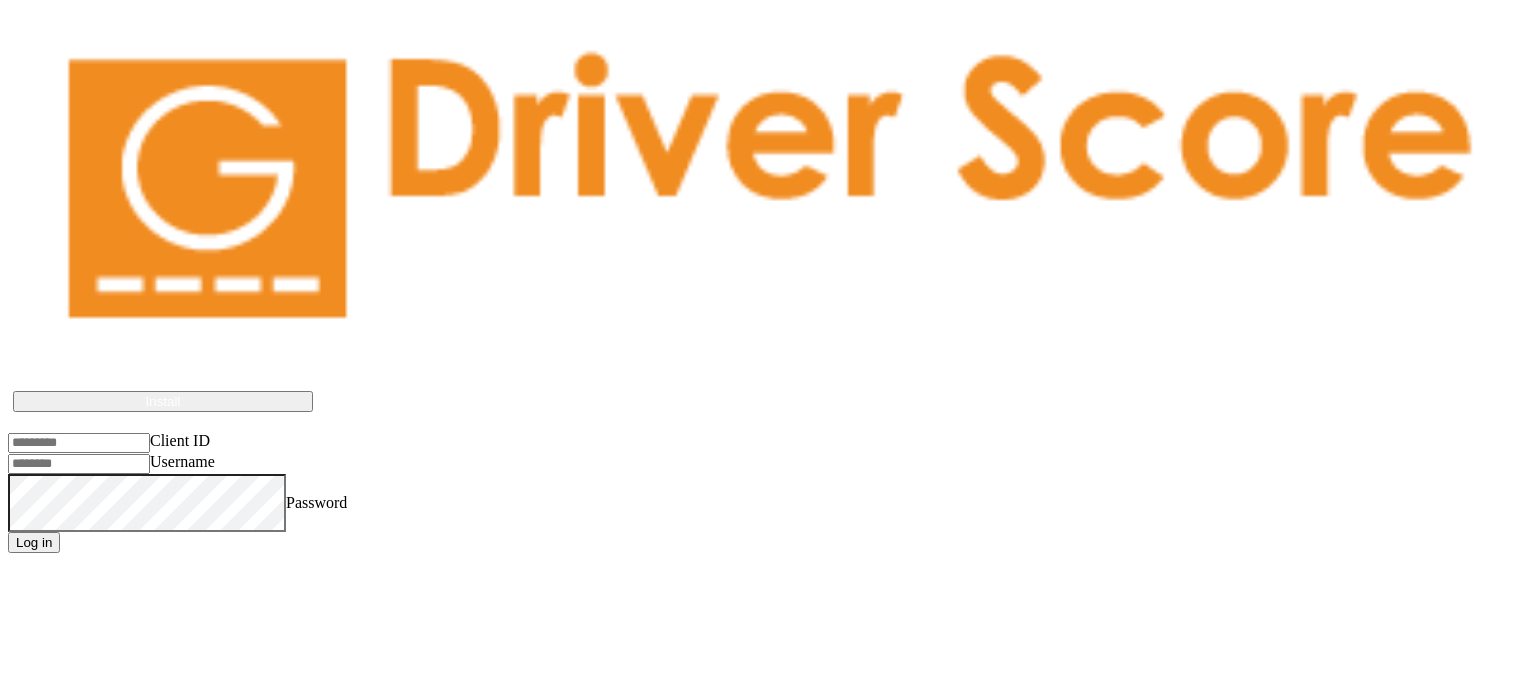 type on "**********" 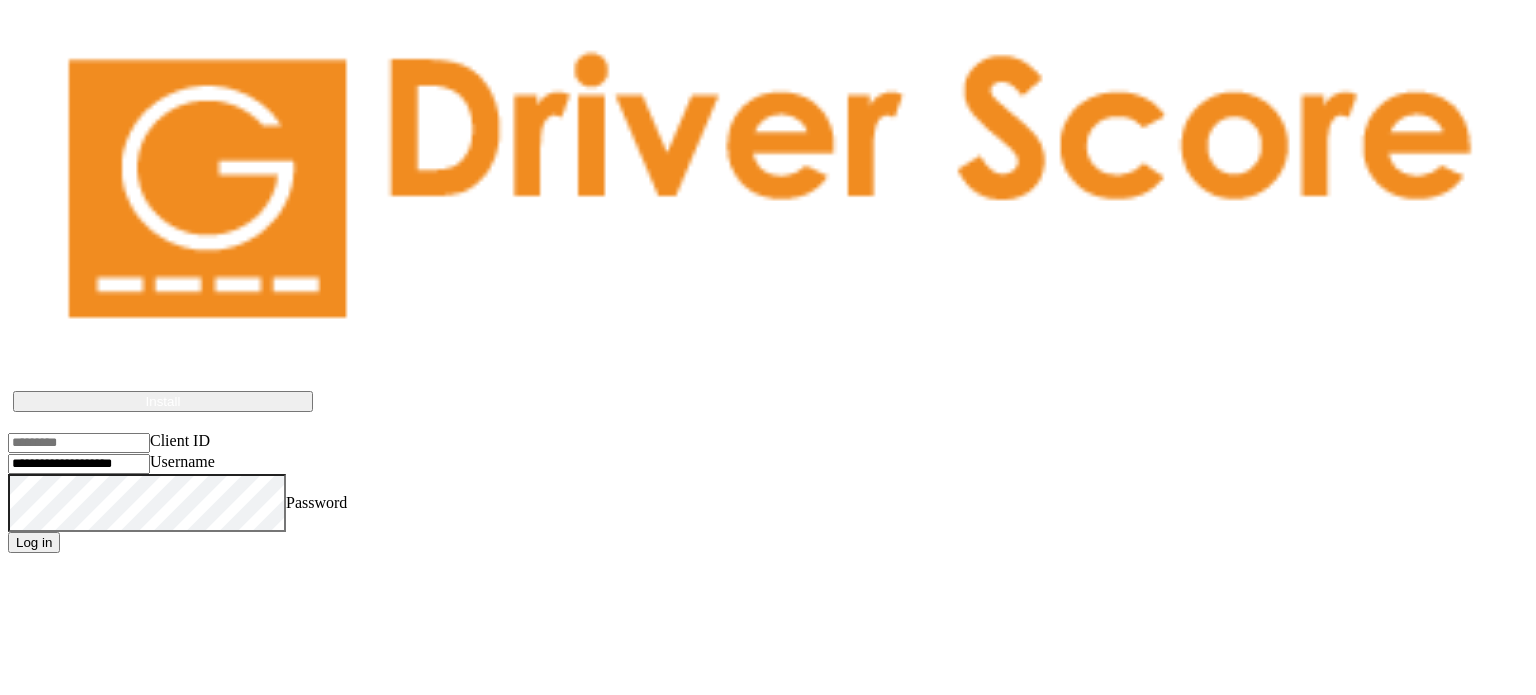 click on "Driver Score works best if installed on the device Install Client ID Username Password Log in" at bounding box center [768, 296] 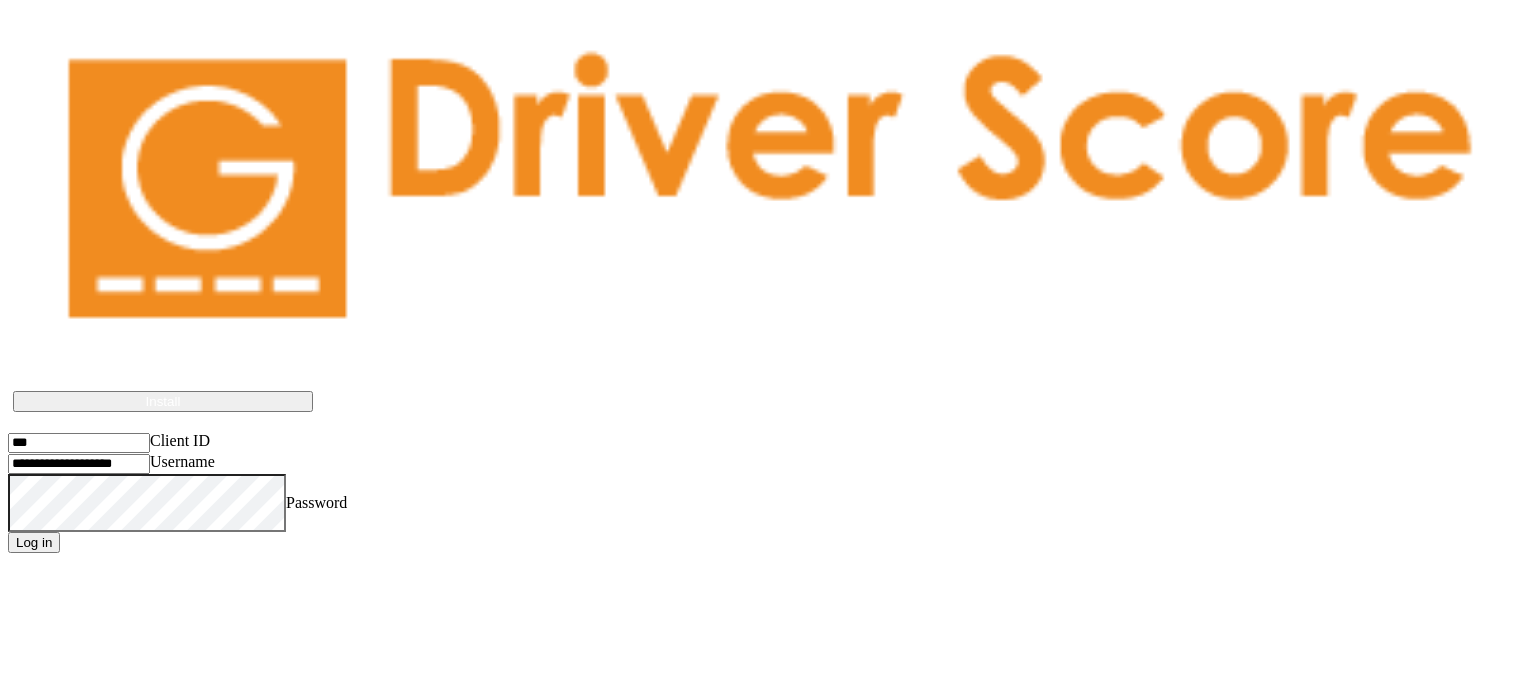 click on "Driver Score works best if installed on the device Install Client ID Username Password Log in" at bounding box center (768, 296) 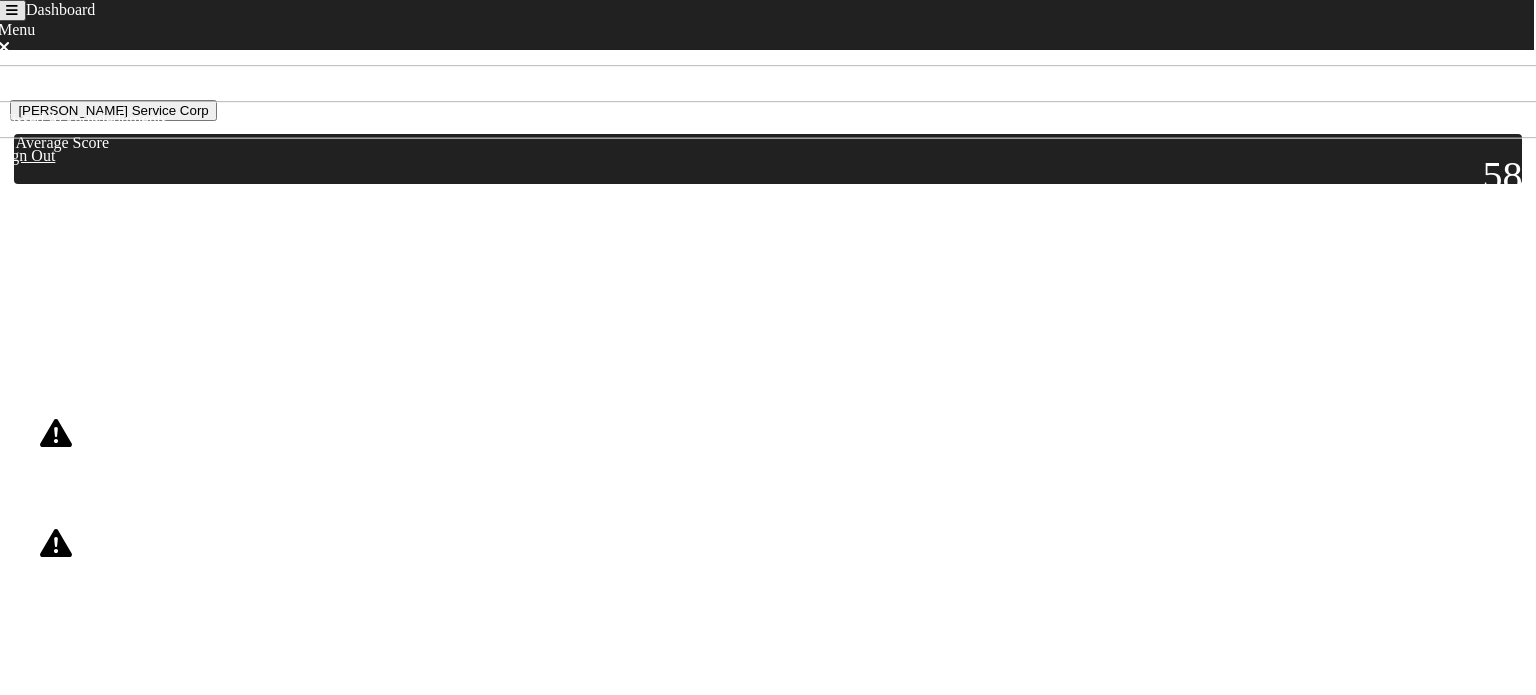 click on "Dashboard Menu Home Missed Acknowledgments Sign Out Jun 28th - Jul 5th A. Wright Service Corp Average Score 58      Jeffrey Polvado Score: 46     Not Acknowledged     Mark Rodriguez Score: 50     Not Acknowledged     Donald Wolfe Score: 68     Not Acknowledged     Brock Cain Score: 70     Not Acknowledged" at bounding box center (768, 348) 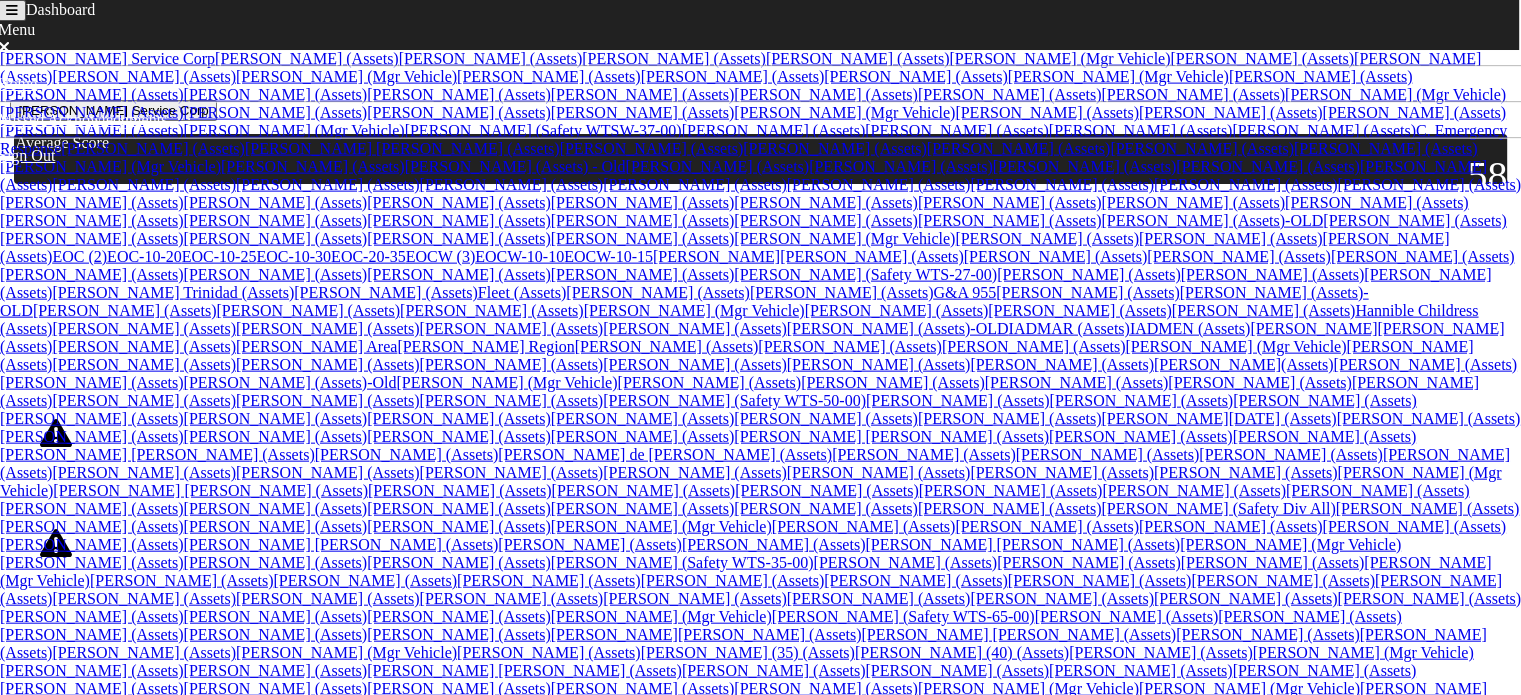 click on "[PERSON_NAME] Service Corp" at bounding box center (113, 110) 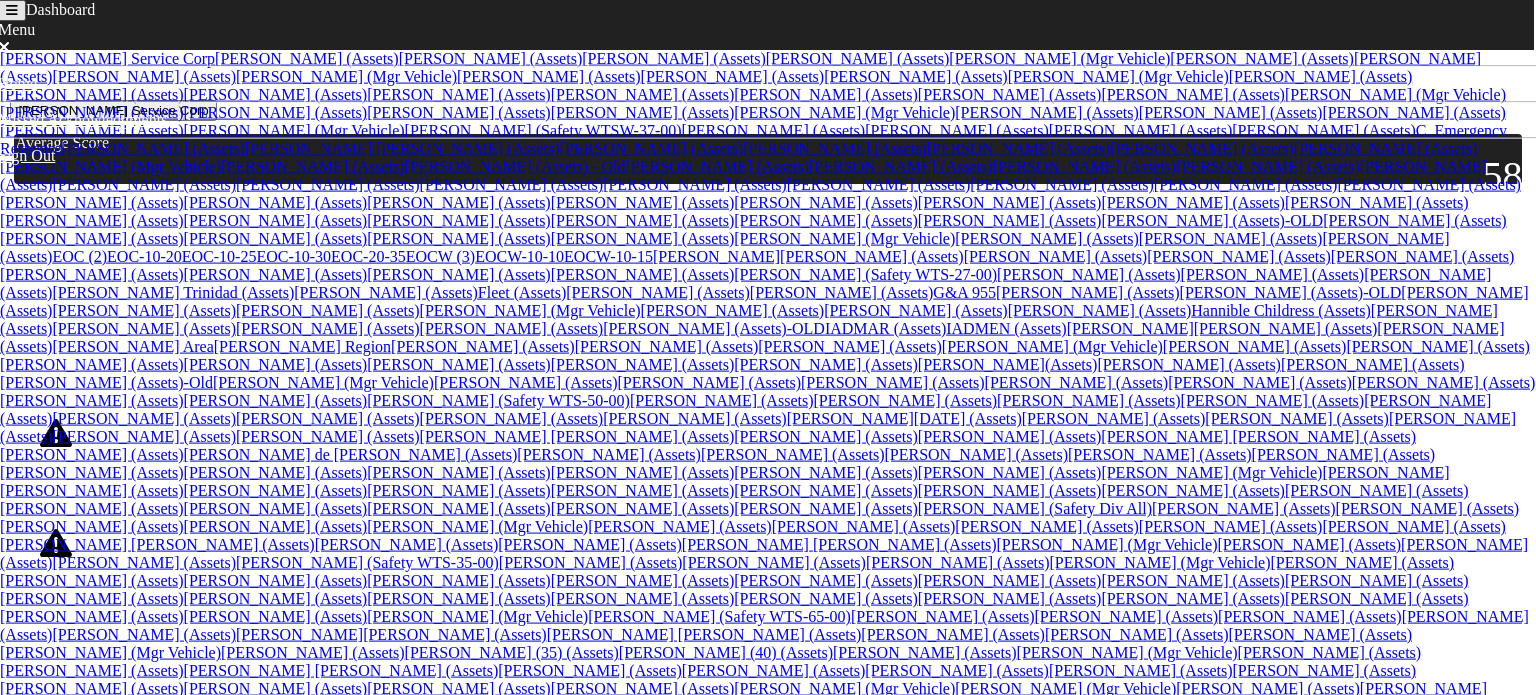 click at bounding box center [12, 10] 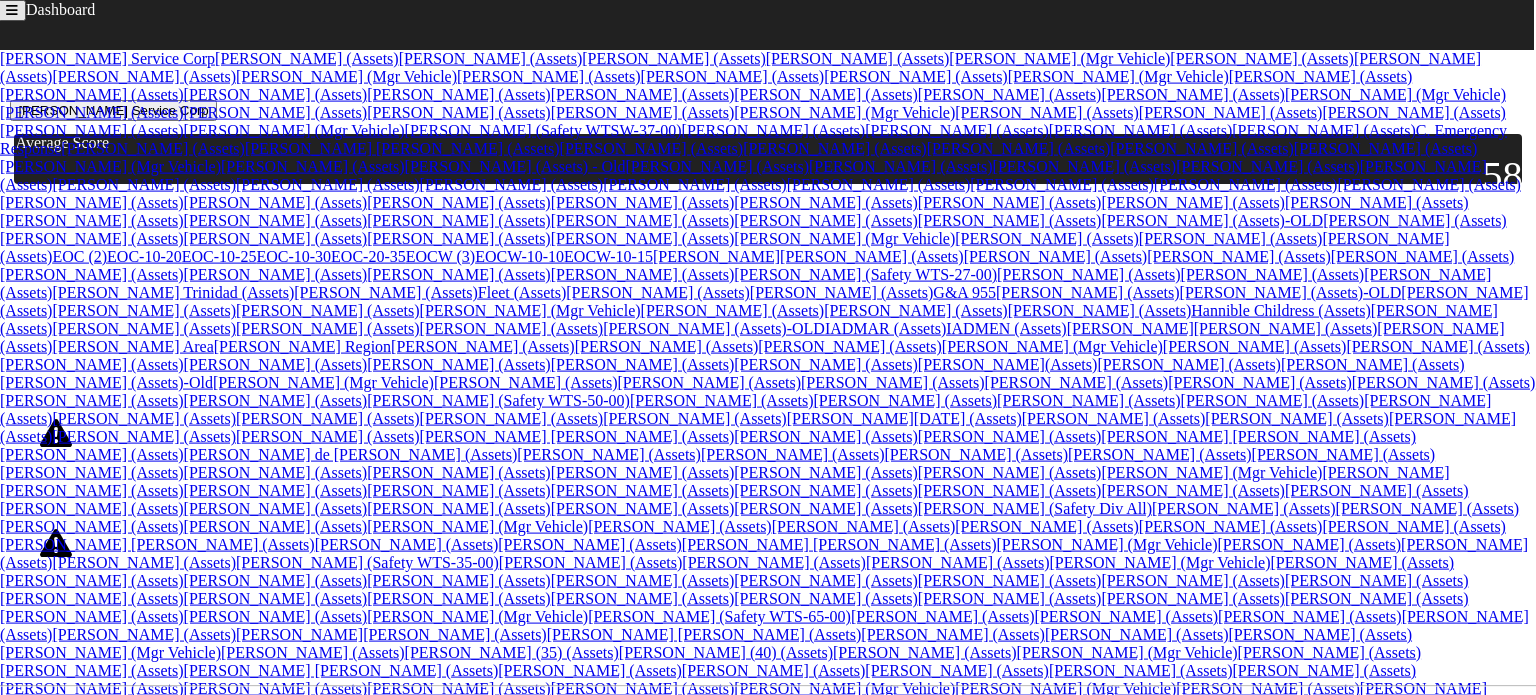 click on "Missed Acknowledgments" at bounding box center [92, 739] 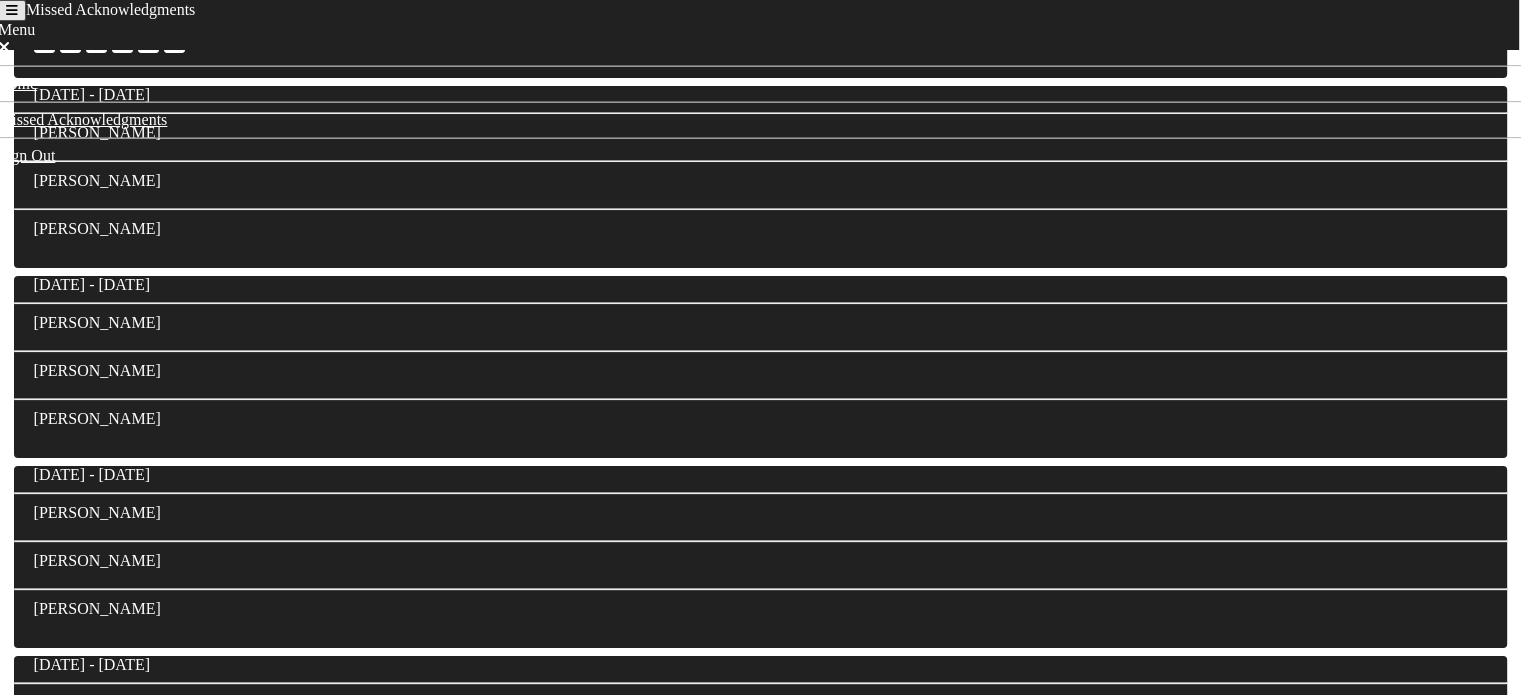 scroll, scrollTop: 0, scrollLeft: 0, axis: both 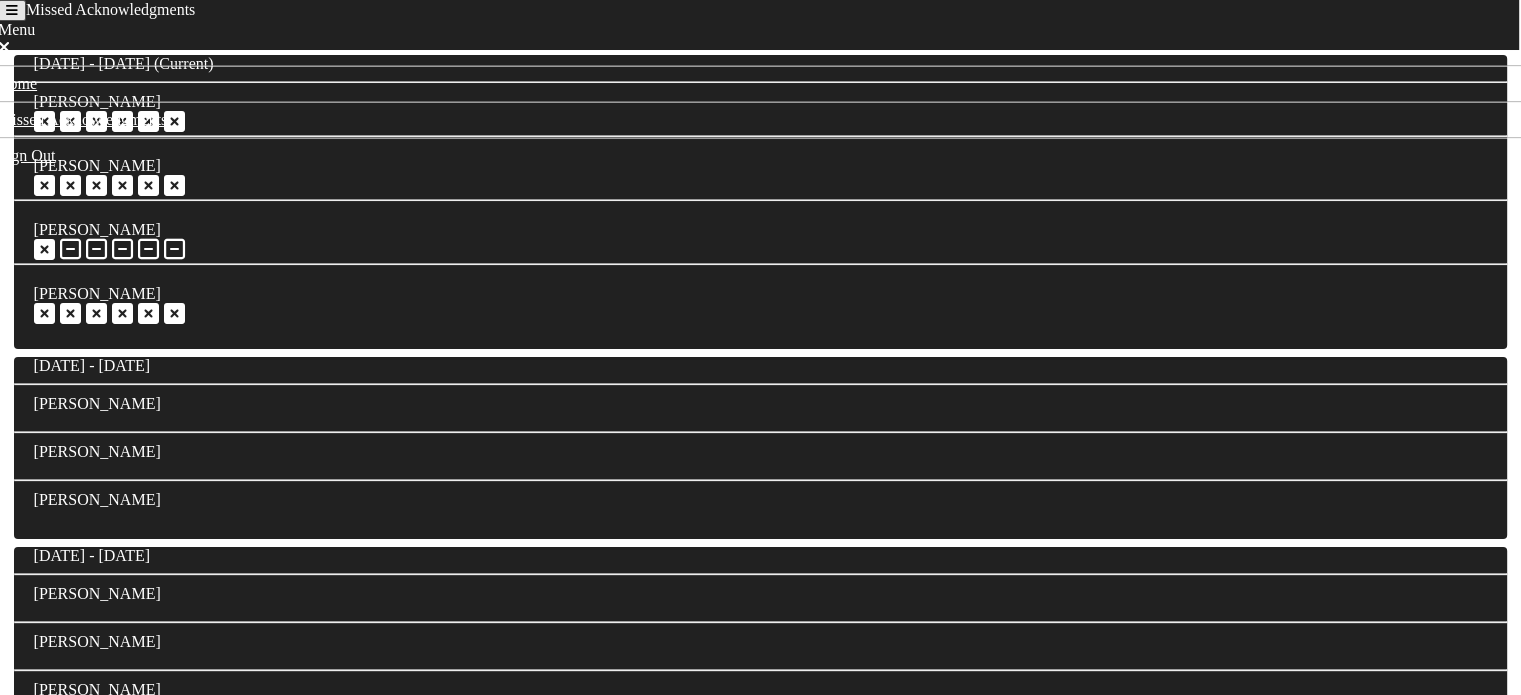 click at bounding box center [12, 10] 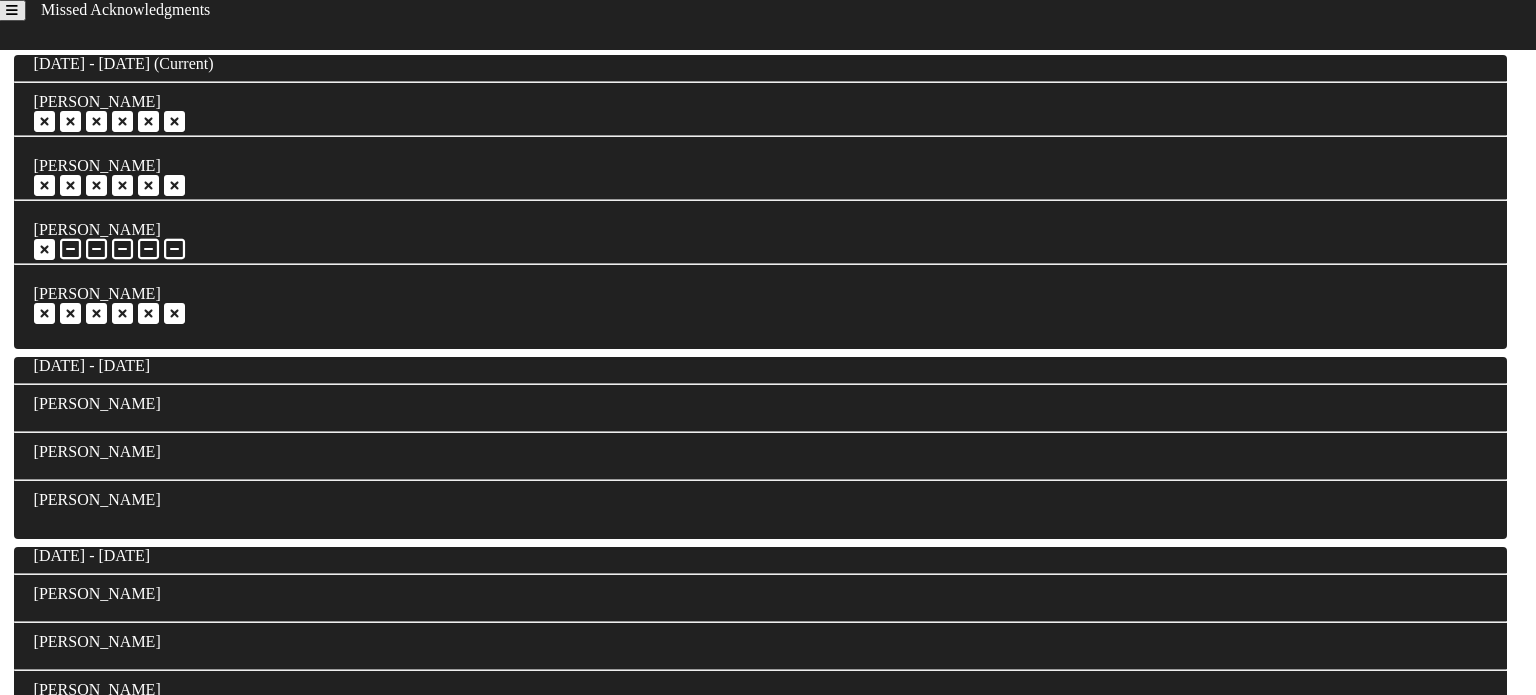 click on "Home" at bounding box center [27, 1415] 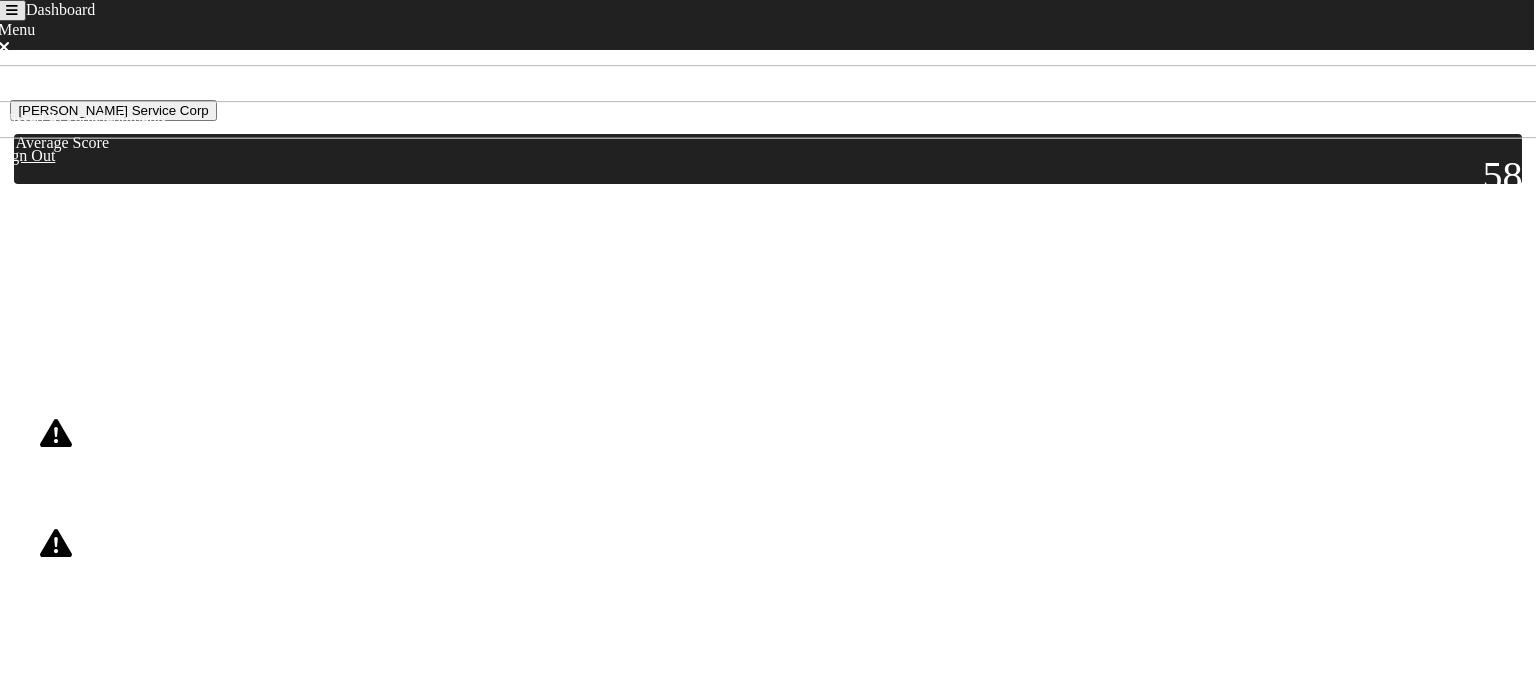 click on "[PERSON_NAME] Service Corp" at bounding box center (113, 110) 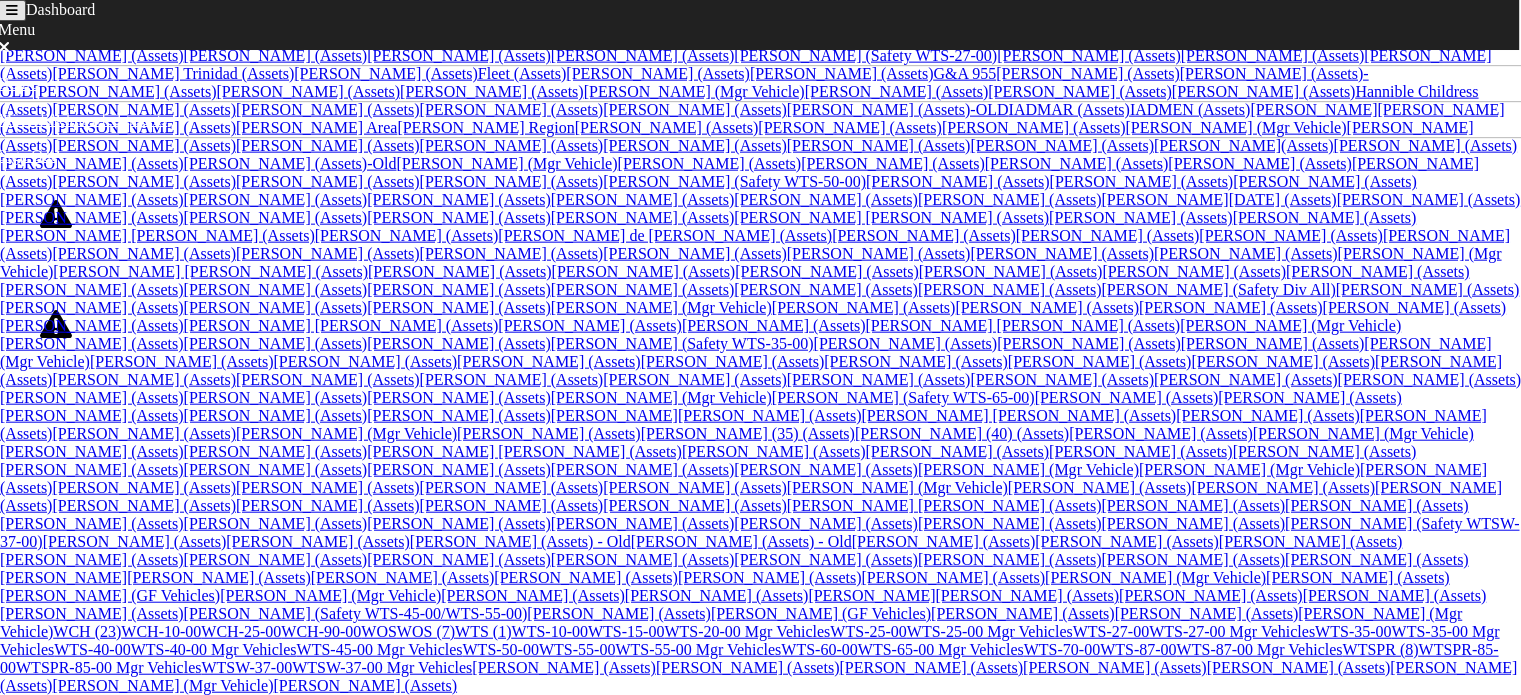 scroll, scrollTop: 0, scrollLeft: 0, axis: both 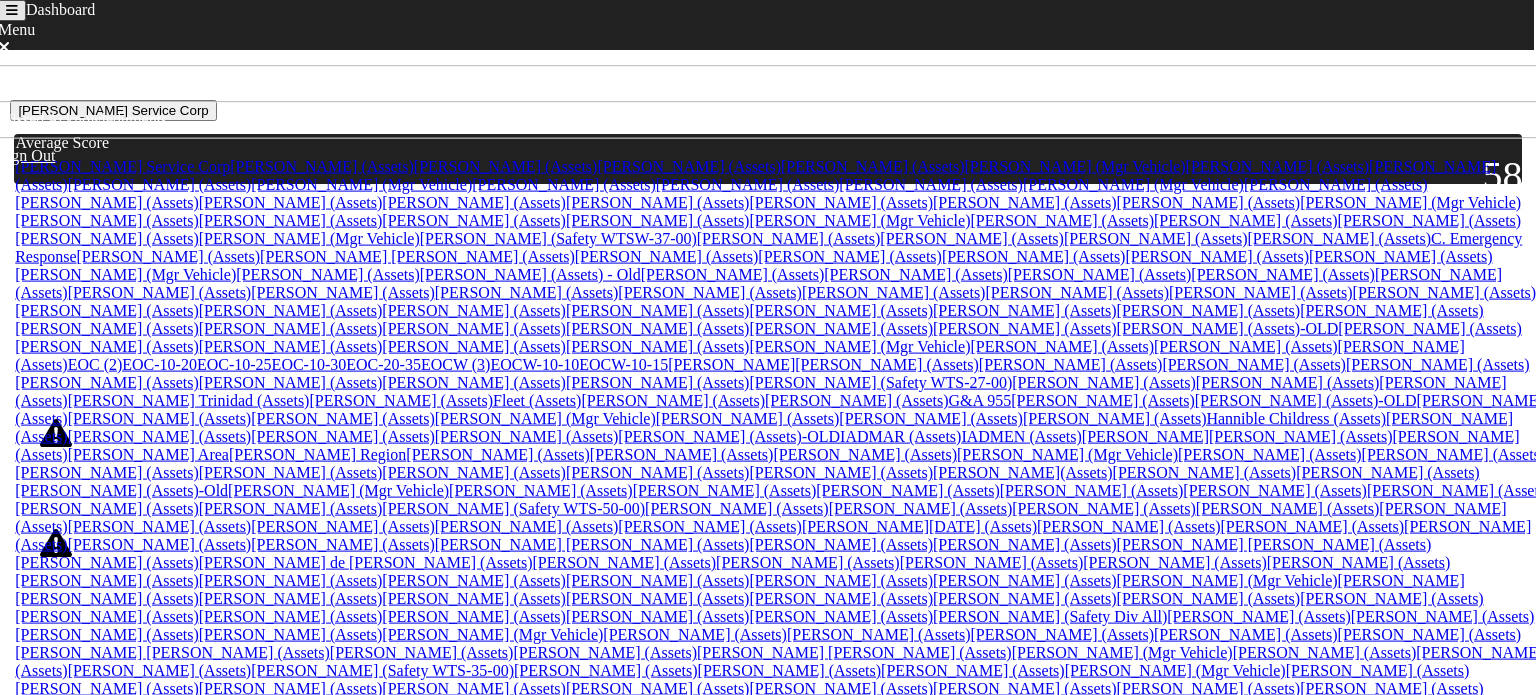 click on "Dashboard Menu Home Missed Acknowledgments Sign Out Jun 28th - Jul 5th A. Wright Service Corp A. Wright Service Corp Aaron Jones (Assets) Abel Ramos-Valor (Assets) Adam Pritts (Assets) Adam Velishek (Assets) Adam Velishek (Mgr Vehicle) Albert Garrow (Assets) Alec Miller (Assets) Alejandro Reyes (Assets) Alejandro Reyes (Mgr Vehicle) Alfredo Colin (Assets) Allen Storns (Assets) Andrew Zeigler (Assets) Andrew Zeigler (Mgr Vehicle) Andy McLellan (Assets) Angel De Leon Gramajo (Assets) Angelo Gaeta (Assets) Antonio Morales (Assets) Avery Pollock (Assets) Barrett Baugher (Assets) Benito Huerta (Assets) Benjamen Jentry-Rakestraw (Assets) Benjamen Jentry-Rakestraw (Mgr Vehicle) Benjamin Beebe (Assets) Benjamin Reichert (Assets) Brad Bedini (Assets) Brad Jefford (Assets) Brad Shearer (Mgr Vehicle) Bradley Chapman (Assets) Bradley Masson (Assets) Brady Hillegas (Assets) Brandon Combes (Assets) Brandon Dillon (Mgr Vehicle) Brandon McDonald (Safety WTSW-37-00) Brian Aviles (Assets) Brian Bynum (Assets) EOC (2) G&A 955" at bounding box center (768, 348) 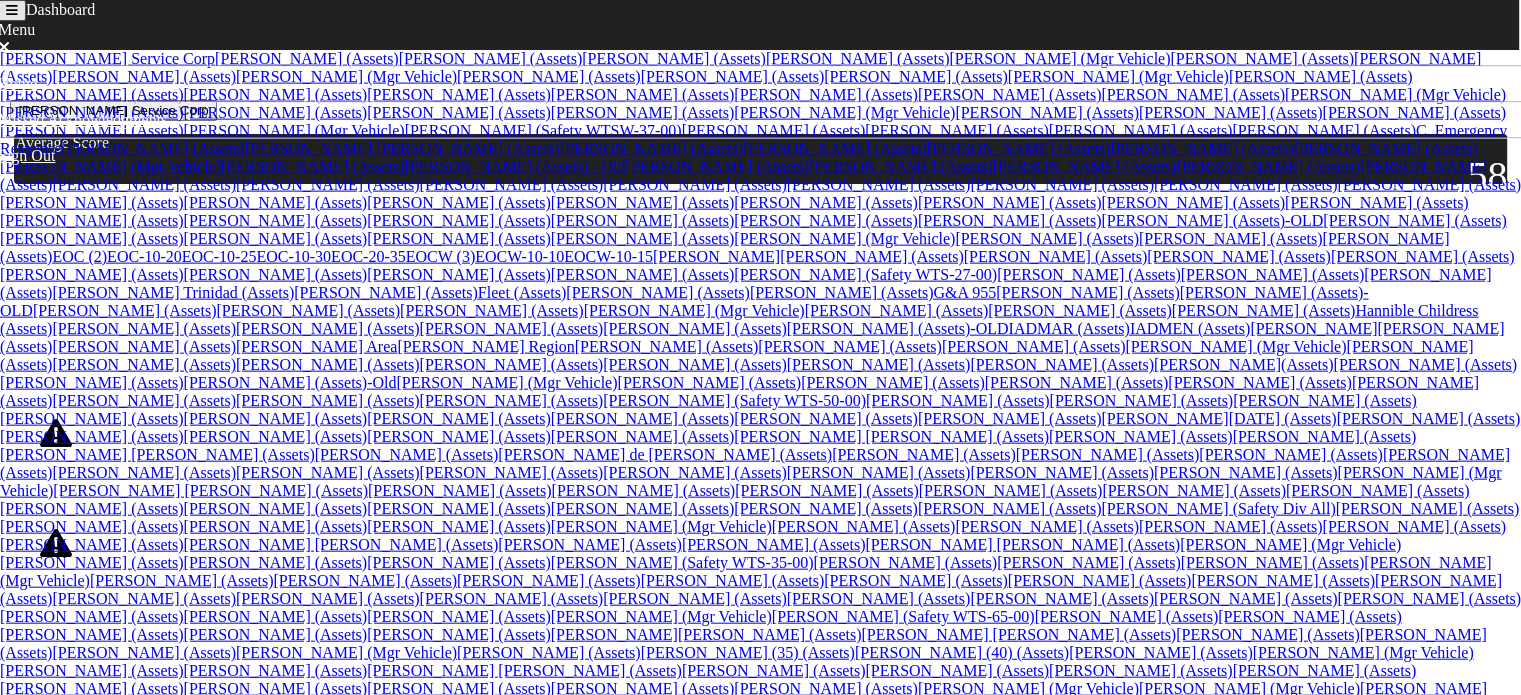 click on "[PERSON_NAME] (Assets)" at bounding box center [307, 58] 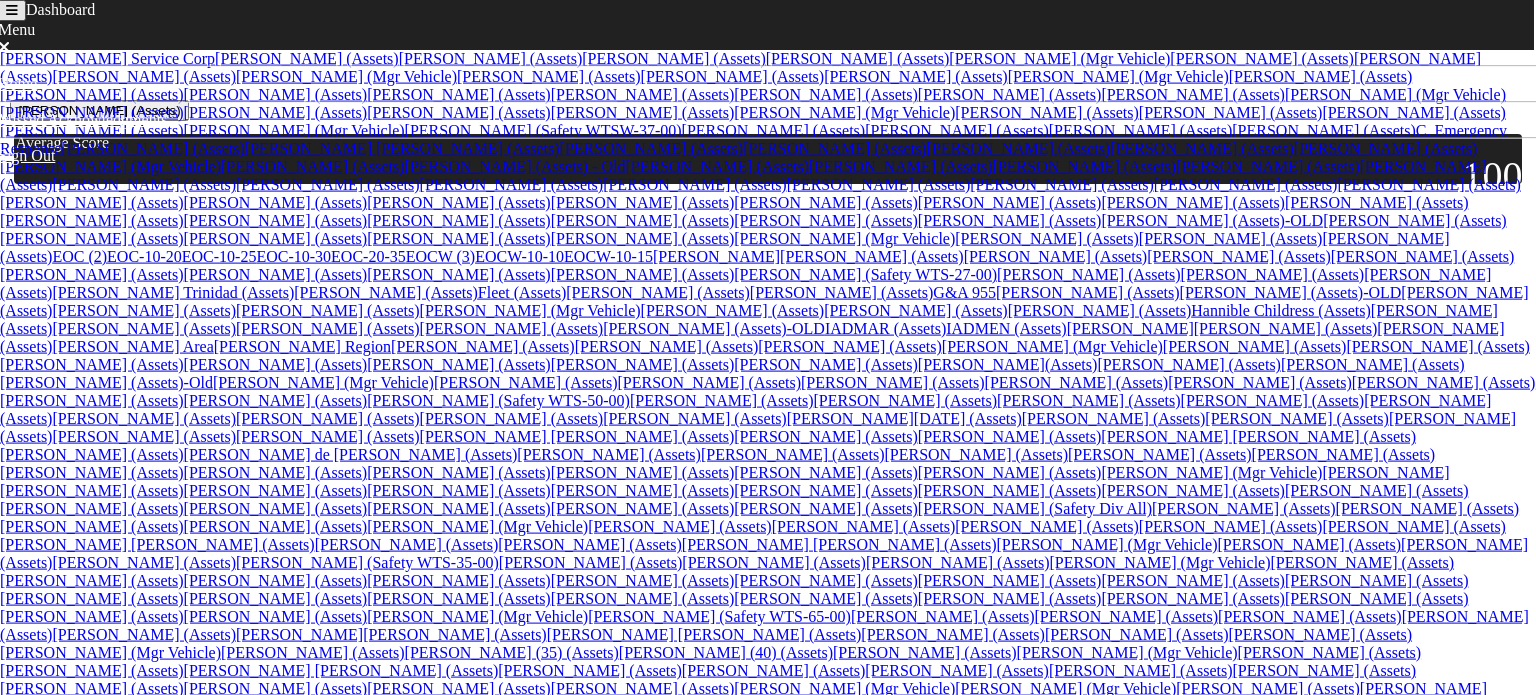 click on "[PERSON_NAME] (Assets)" at bounding box center [99, 110] 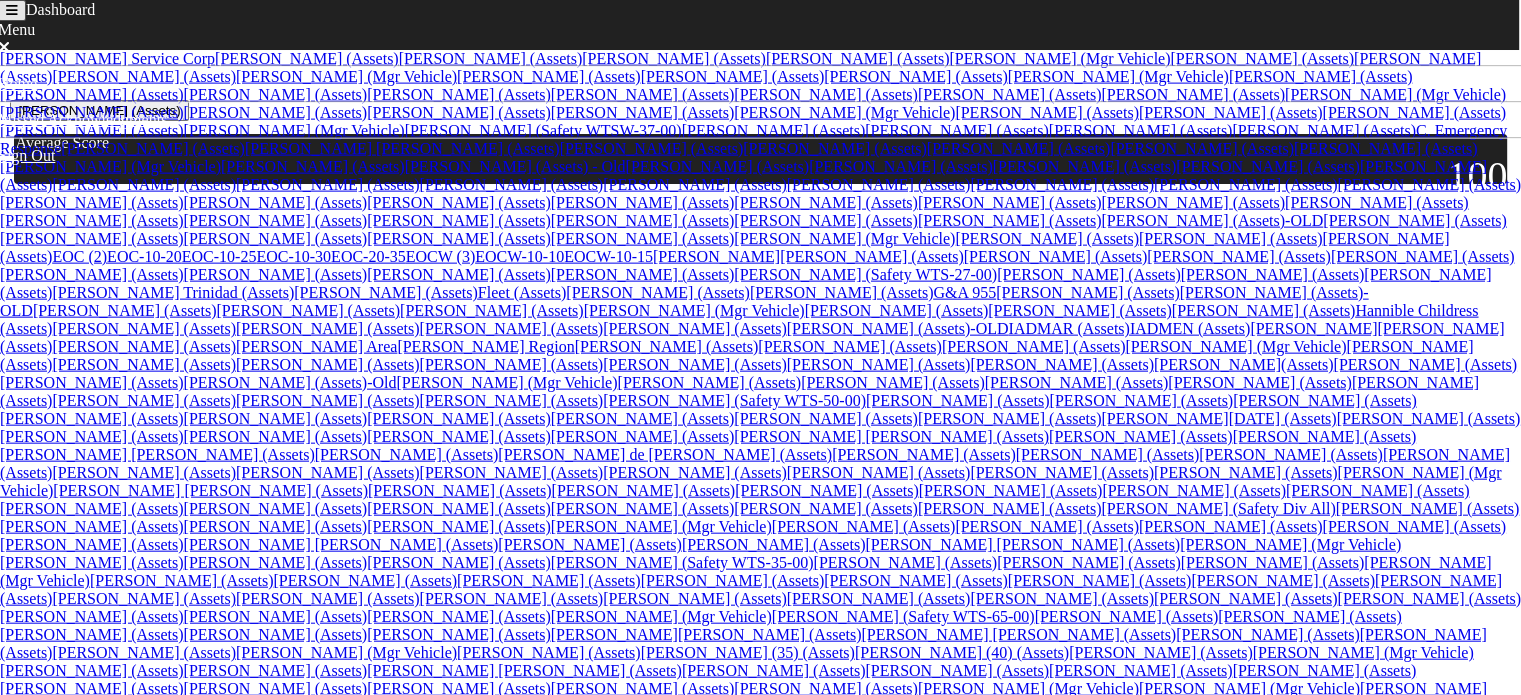 click on "[PERSON_NAME] (Assets)" at bounding box center (491, 58) 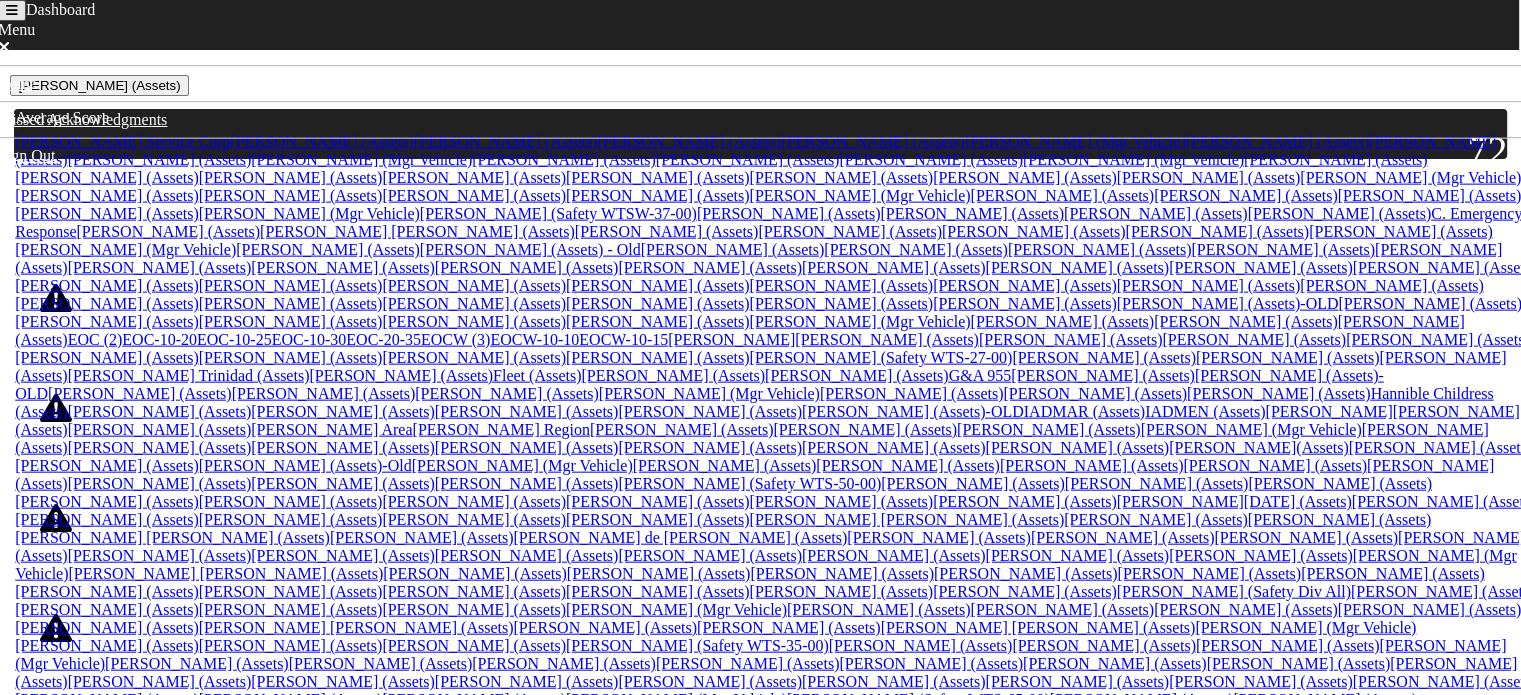 scroll, scrollTop: 0, scrollLeft: 0, axis: both 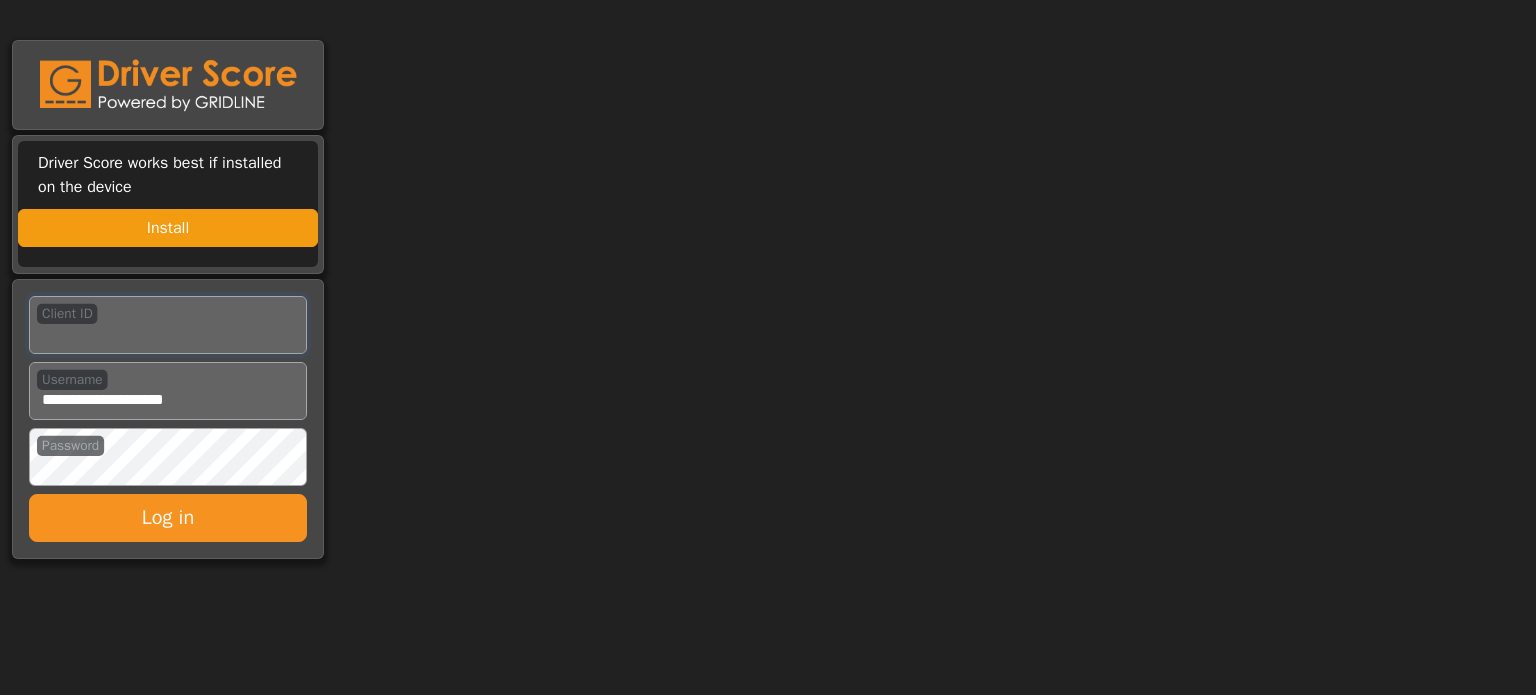 click on "Client ID" at bounding box center (168, 325) 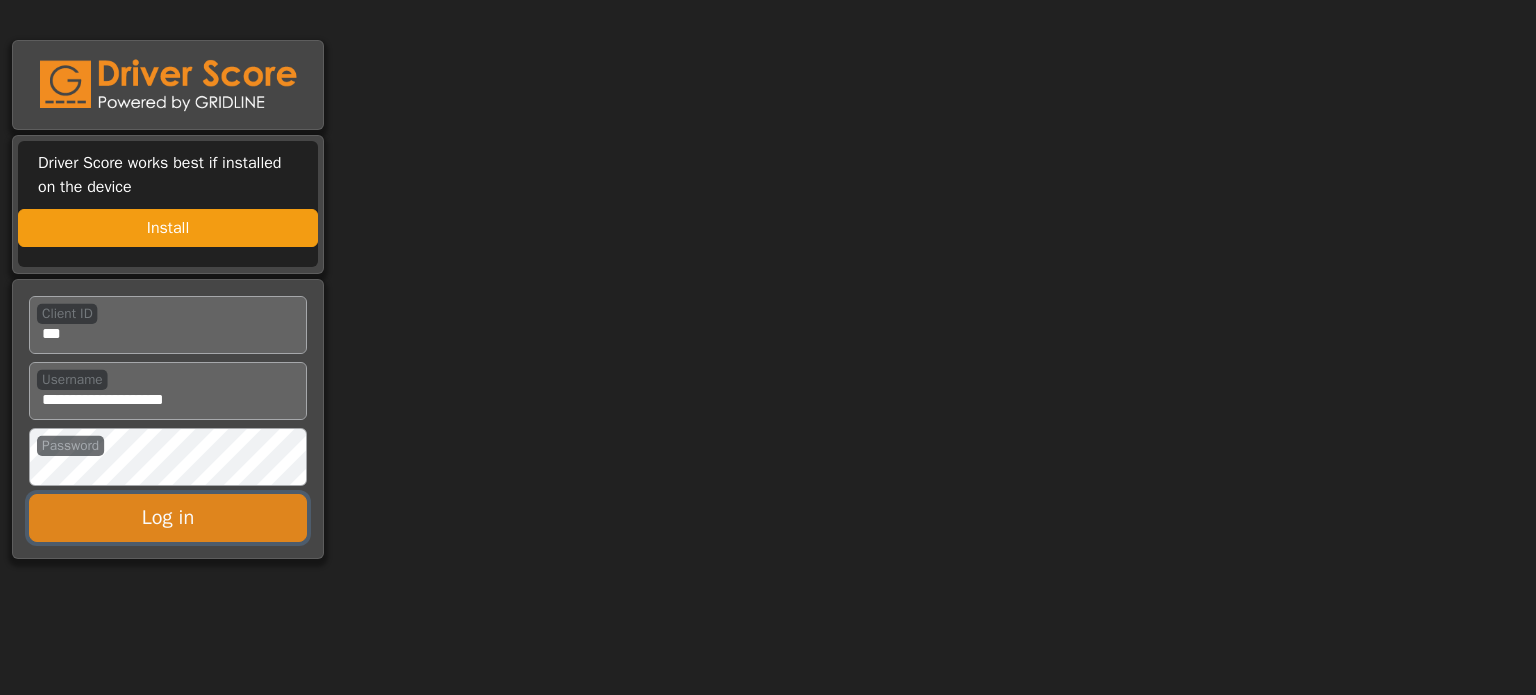 click on "Log in" at bounding box center (168, 518) 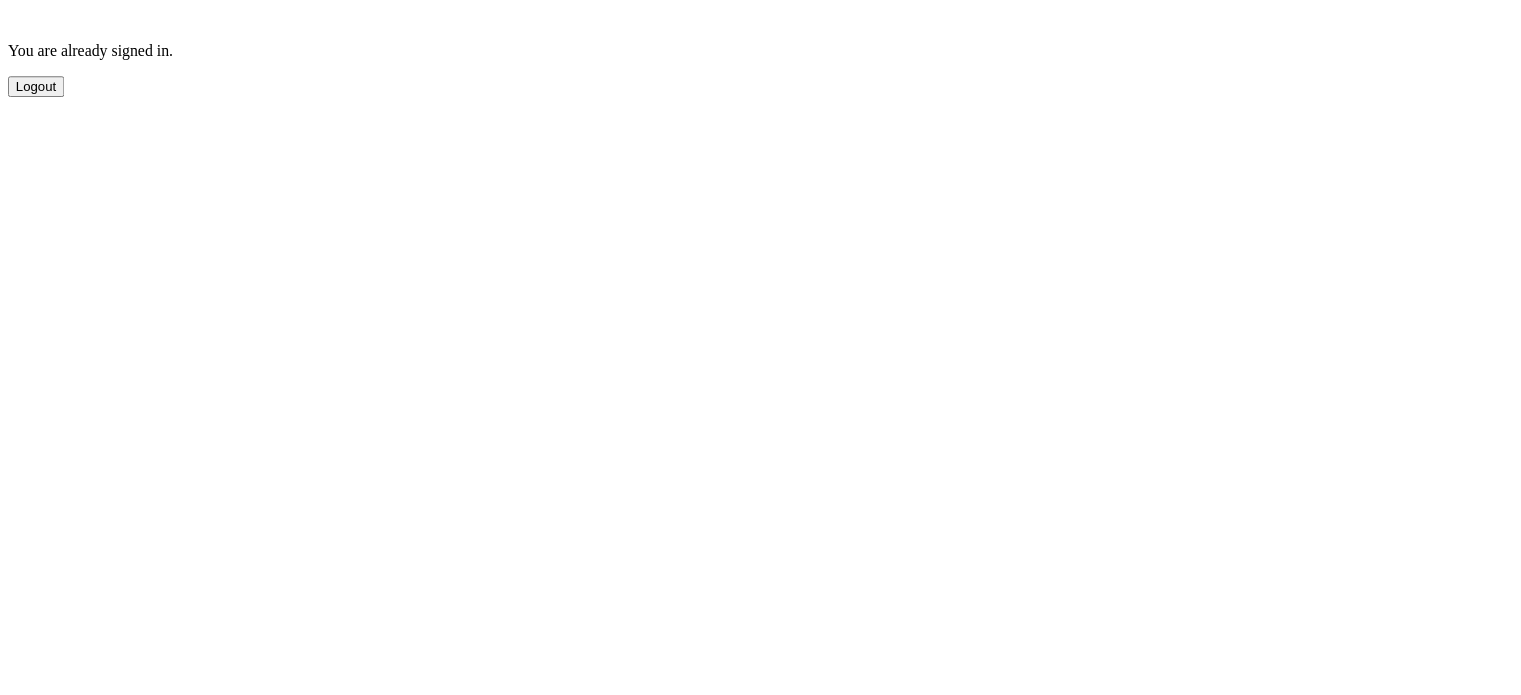scroll, scrollTop: 0, scrollLeft: 0, axis: both 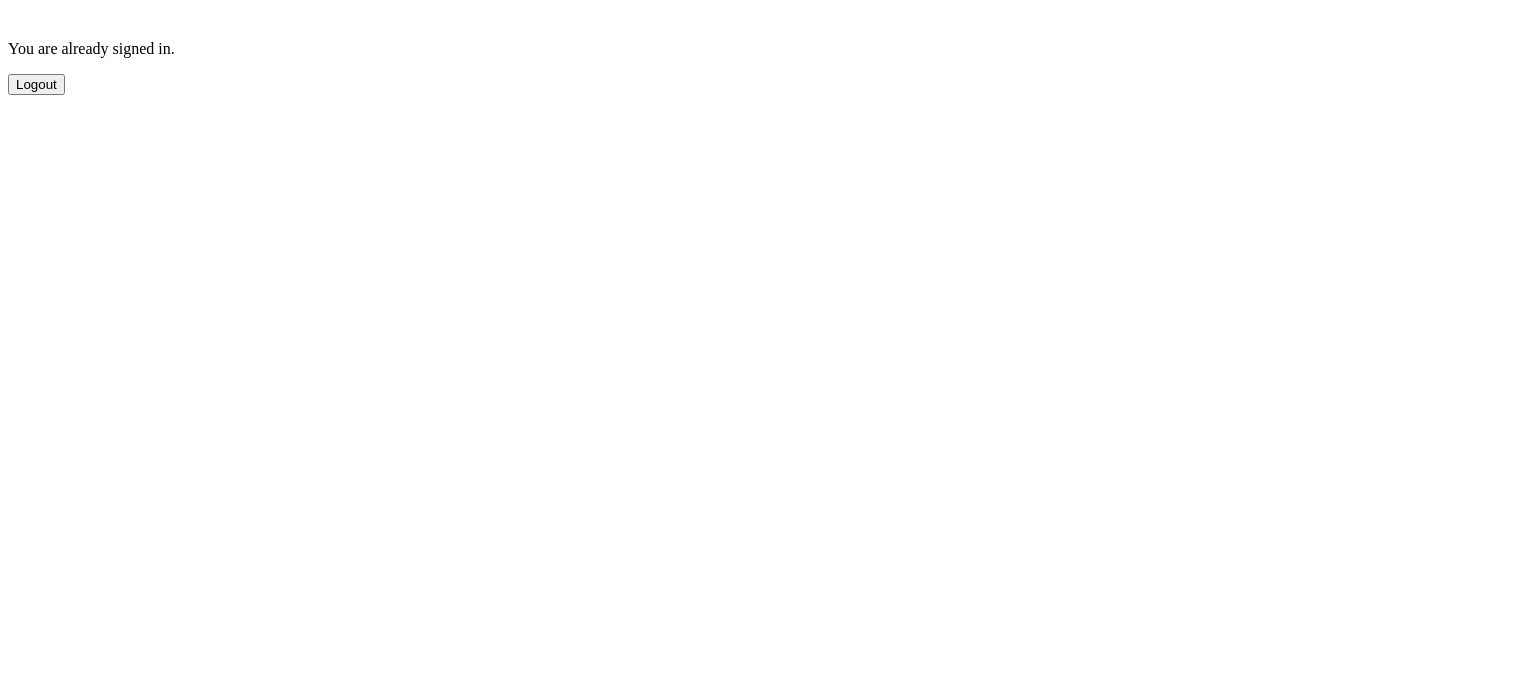 click on "You are already signed in. Logout" at bounding box center (768, 51) 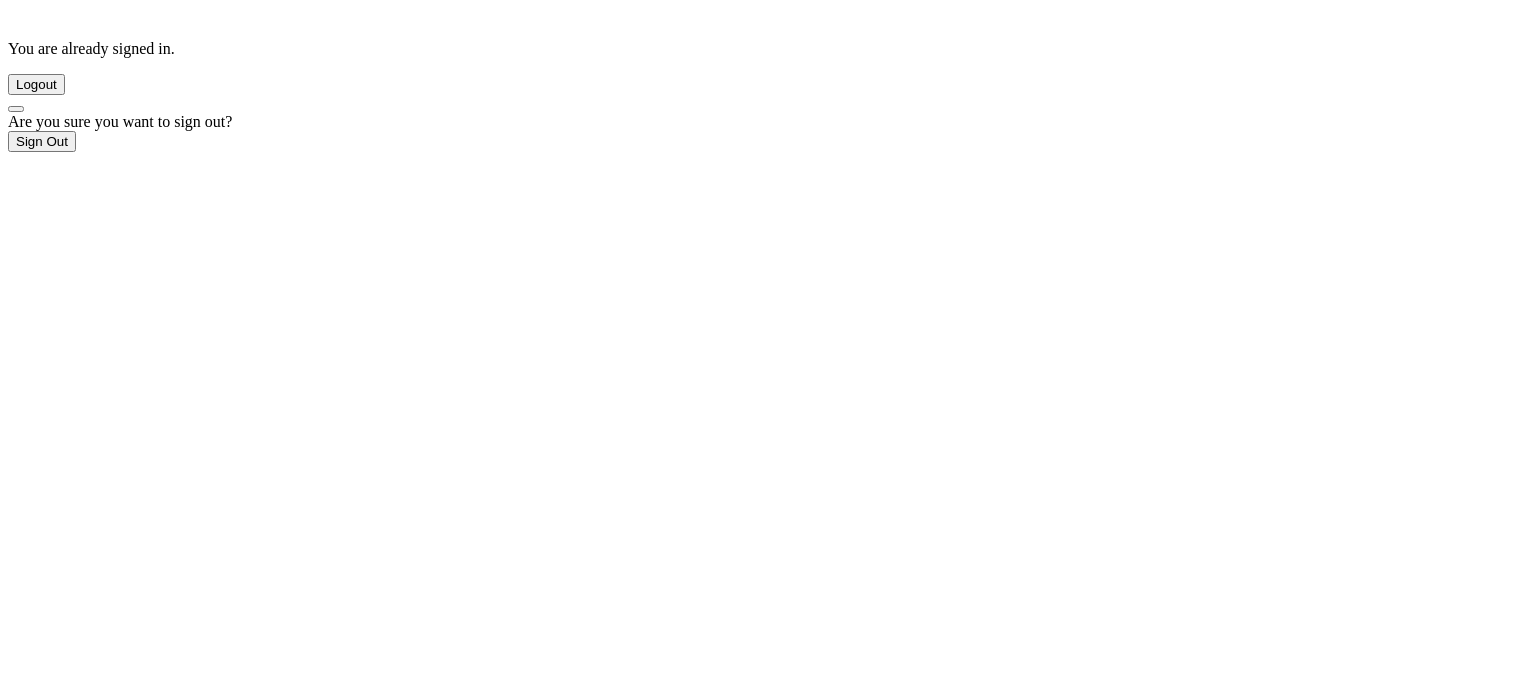 click on "Sign Out" at bounding box center [42, 141] 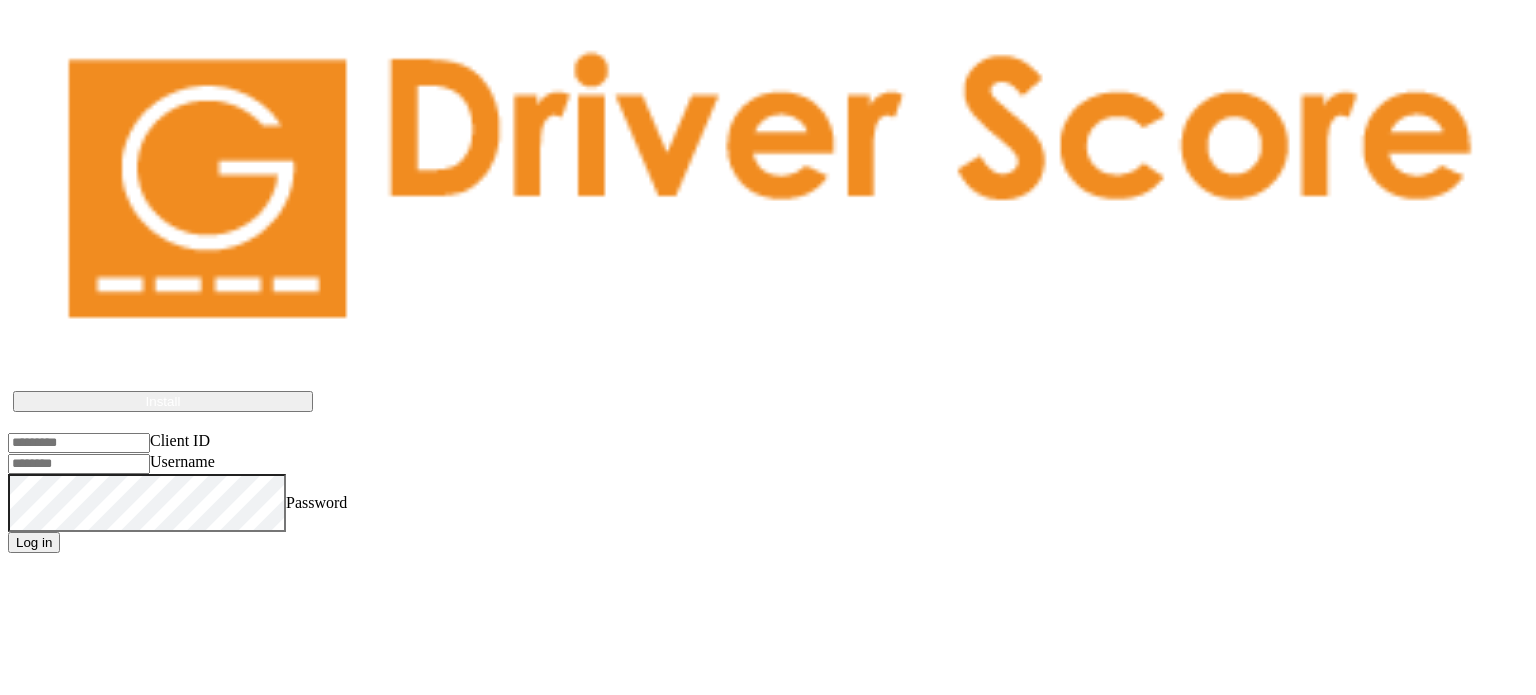 type on "**********" 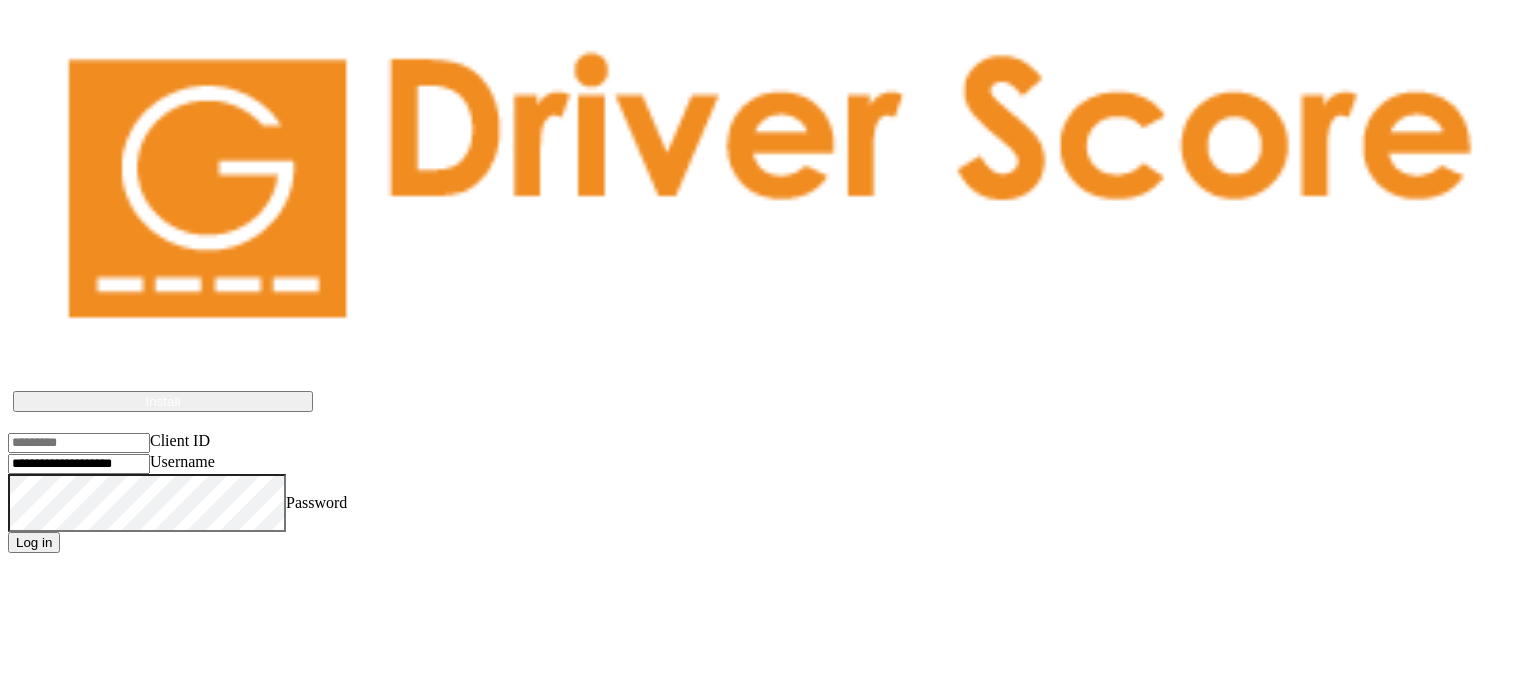 click on "Client ID" at bounding box center (79, 443) 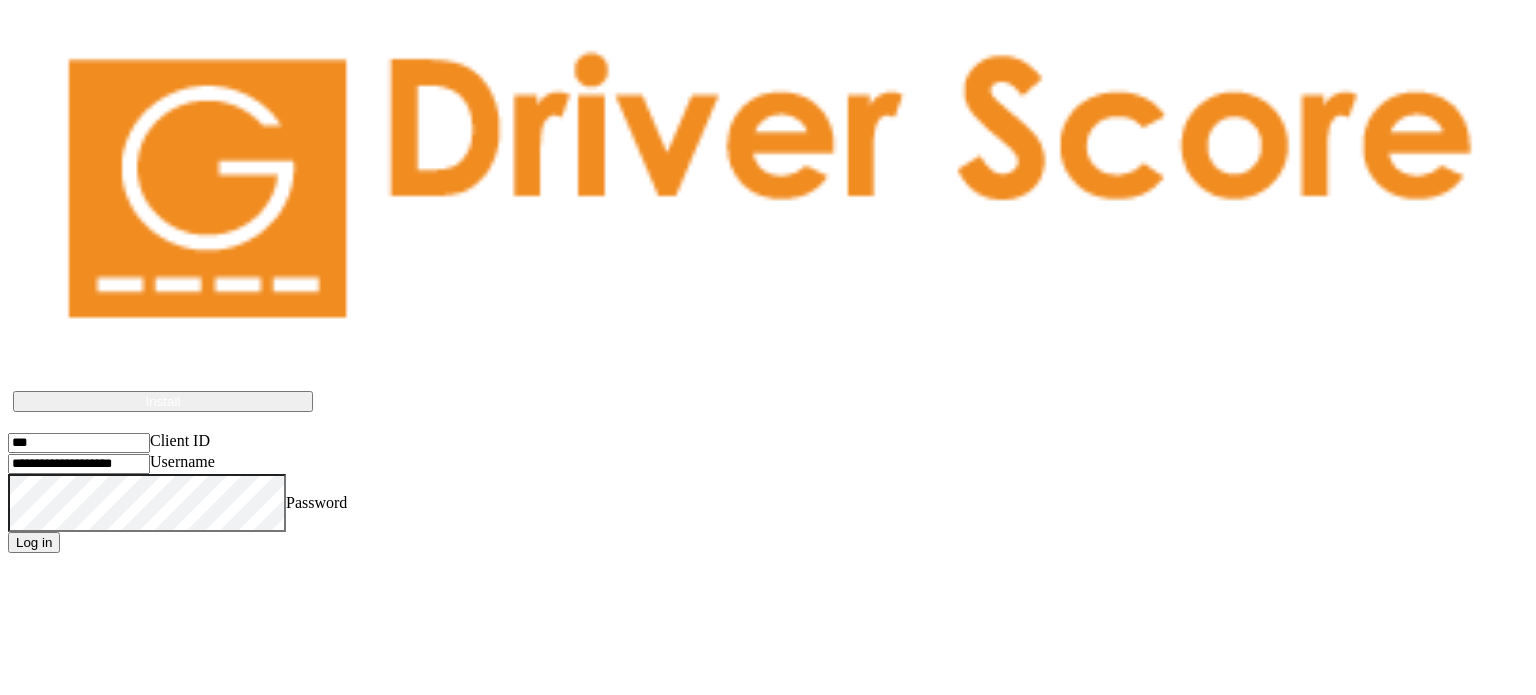 click on "Log in" at bounding box center (34, 542) 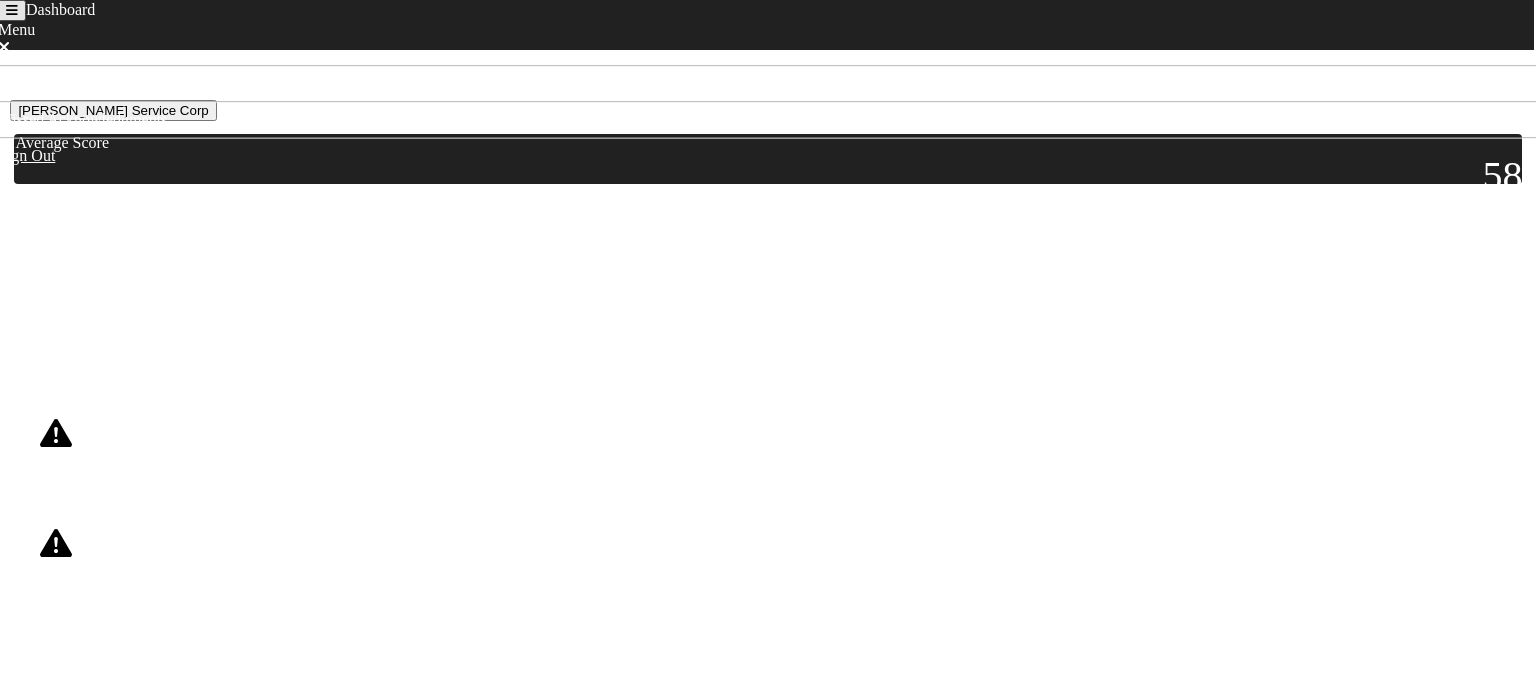 click on "[PERSON_NAME] Service Corp" at bounding box center (768, 110) 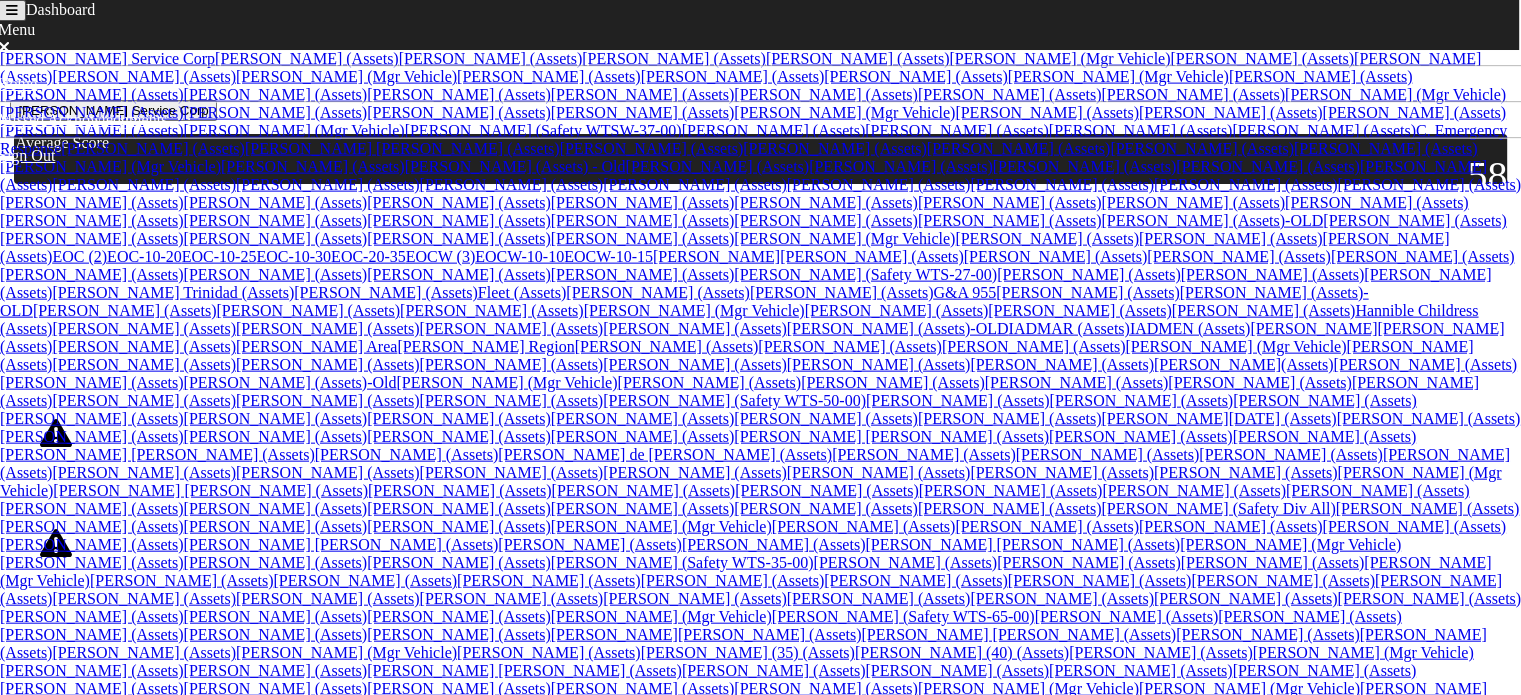 click on "[PERSON_NAME] (Assets)" at bounding box center (491, 58) 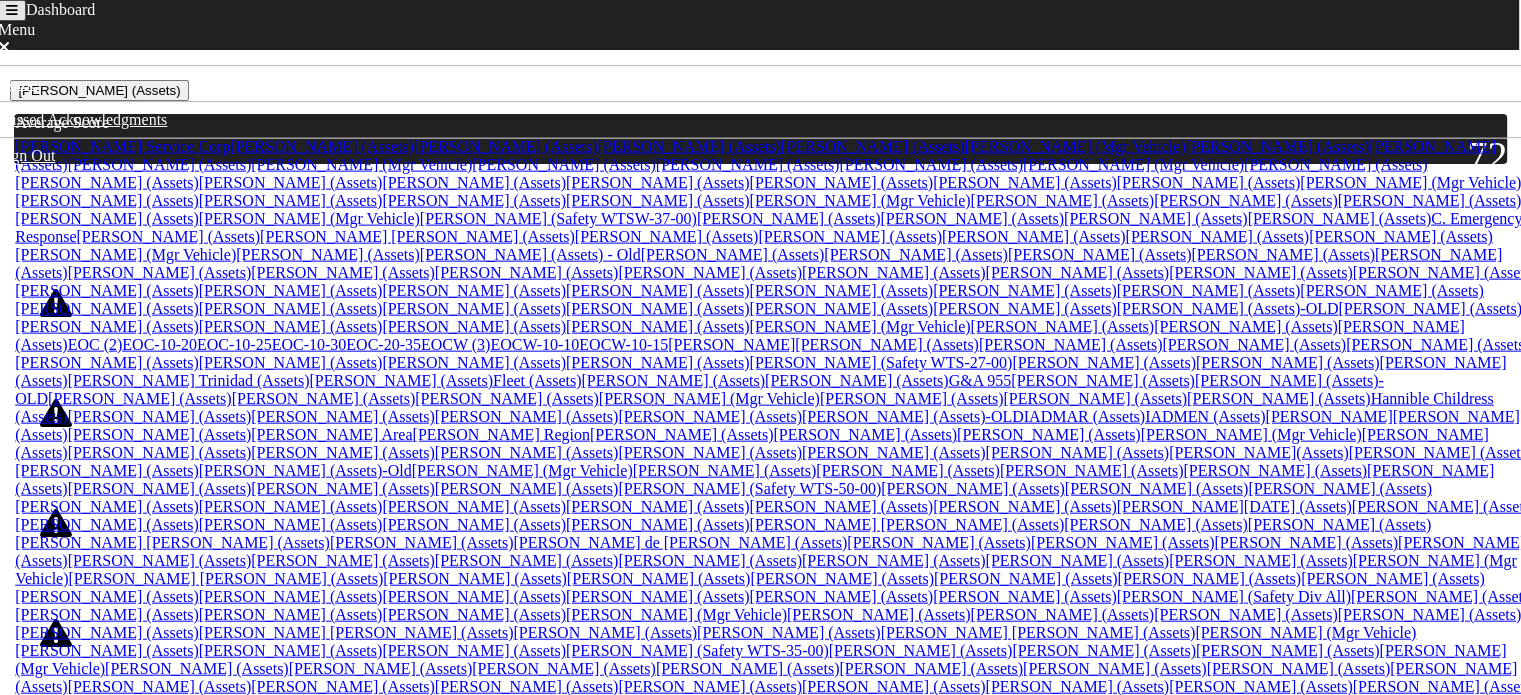 scroll, scrollTop: 2, scrollLeft: 0, axis: vertical 